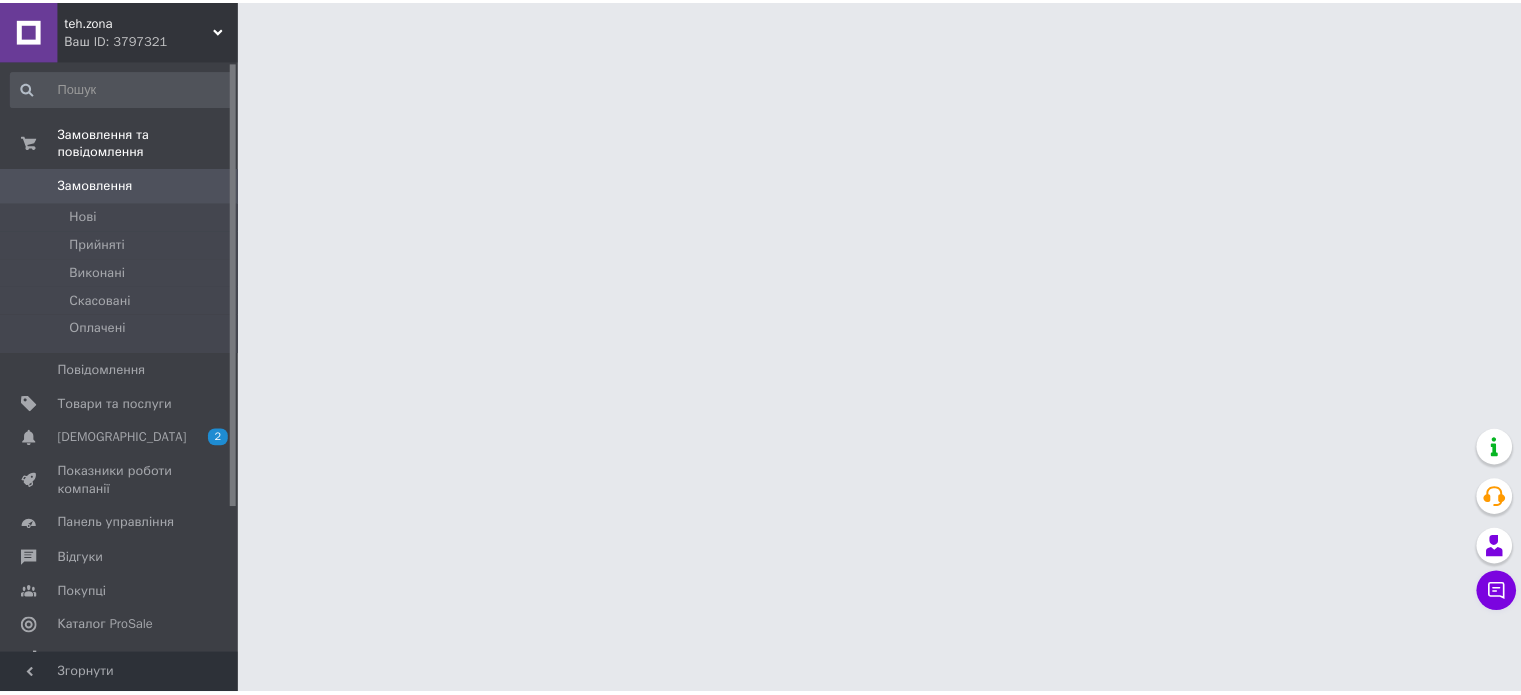 scroll, scrollTop: 0, scrollLeft: 0, axis: both 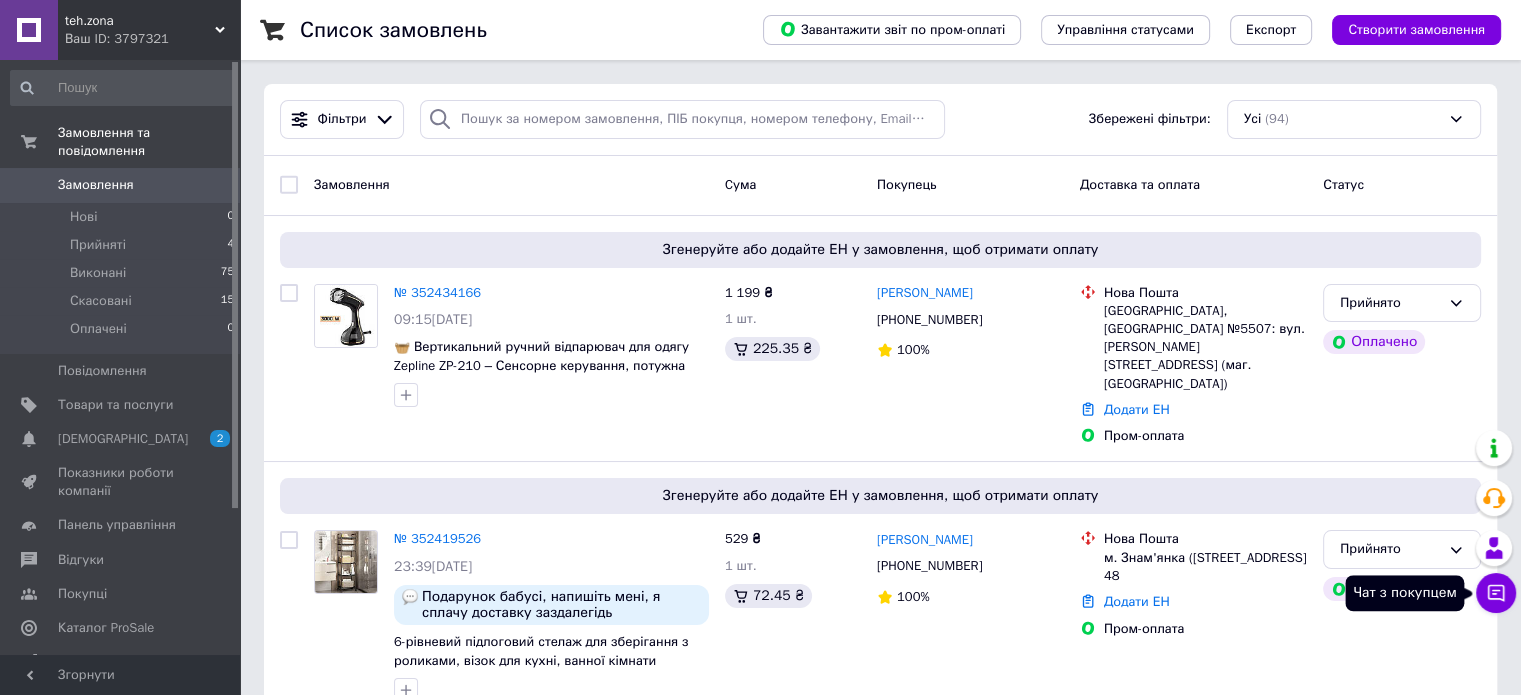 click 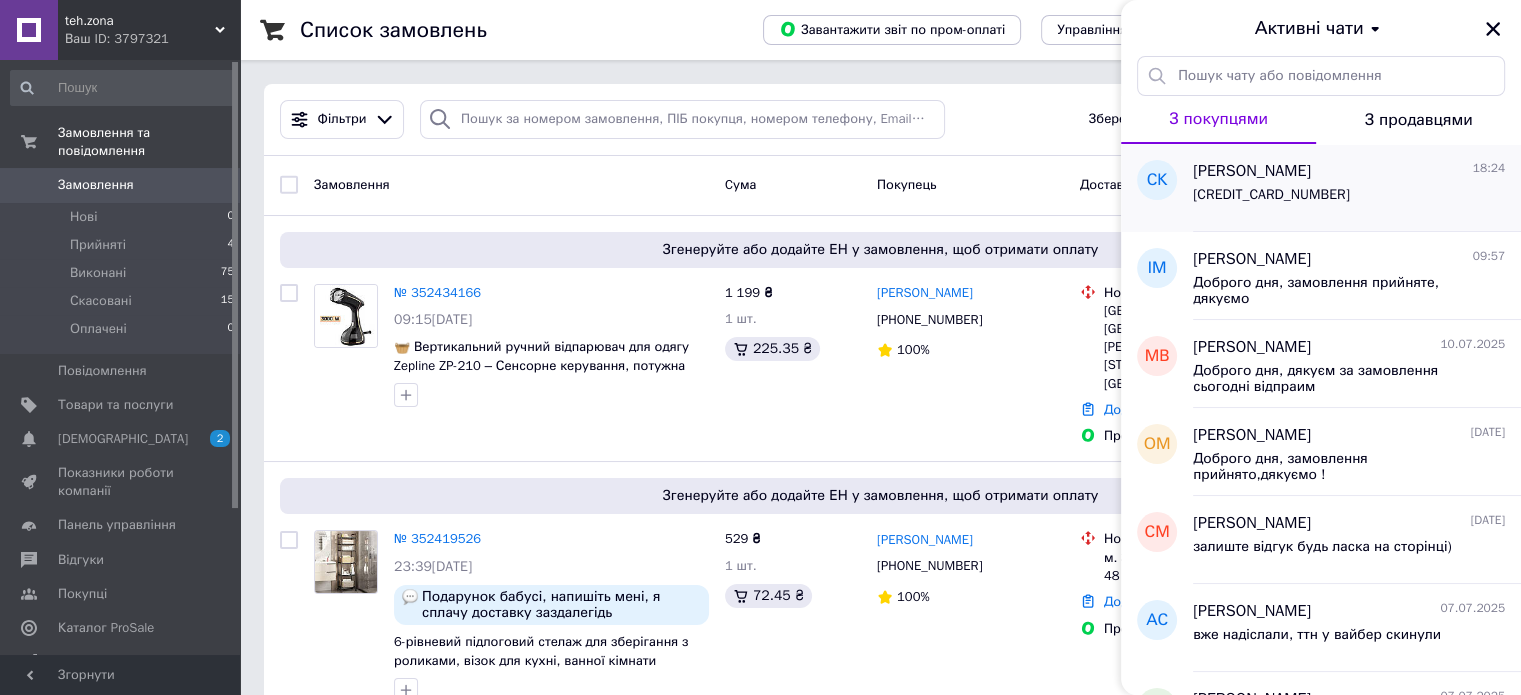 click on "[CREDIT_CARD_NUMBER]" at bounding box center [1349, 199] 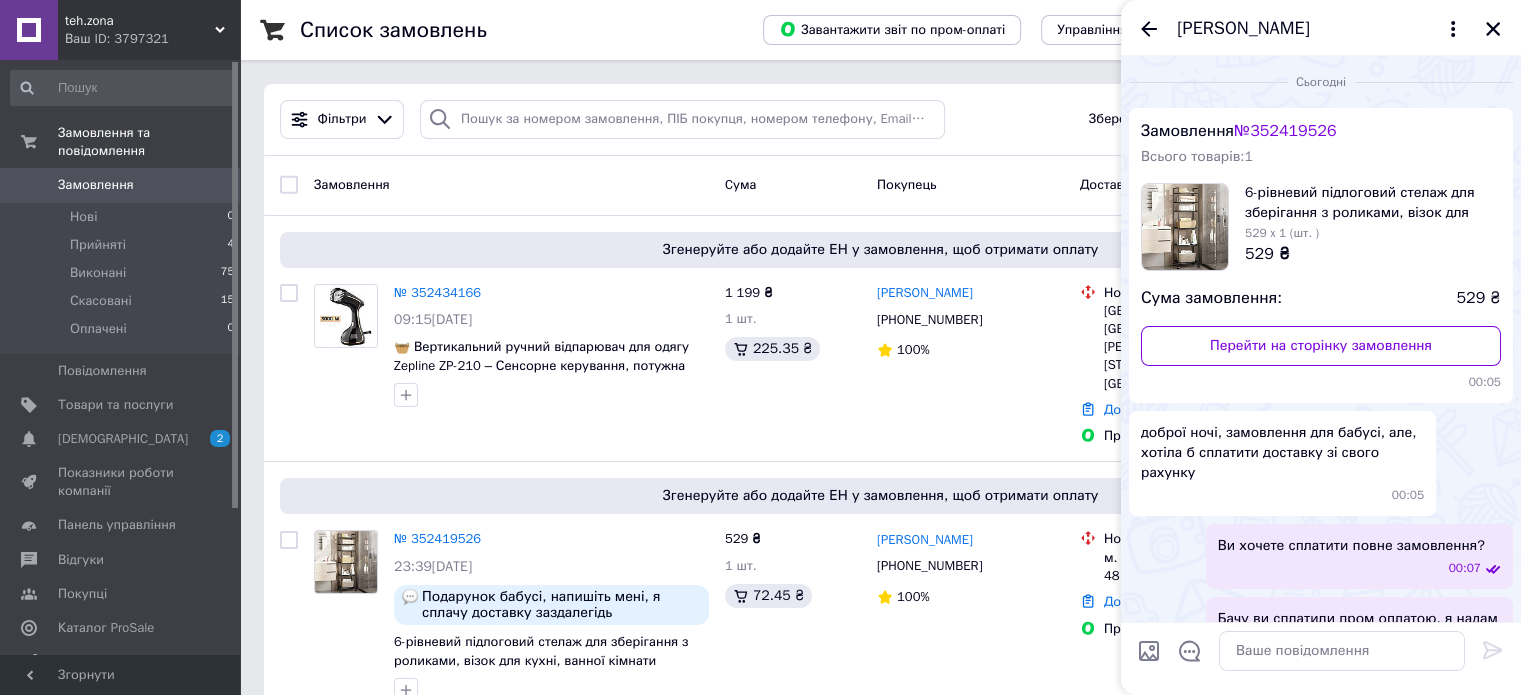 scroll, scrollTop: 2052, scrollLeft: 0, axis: vertical 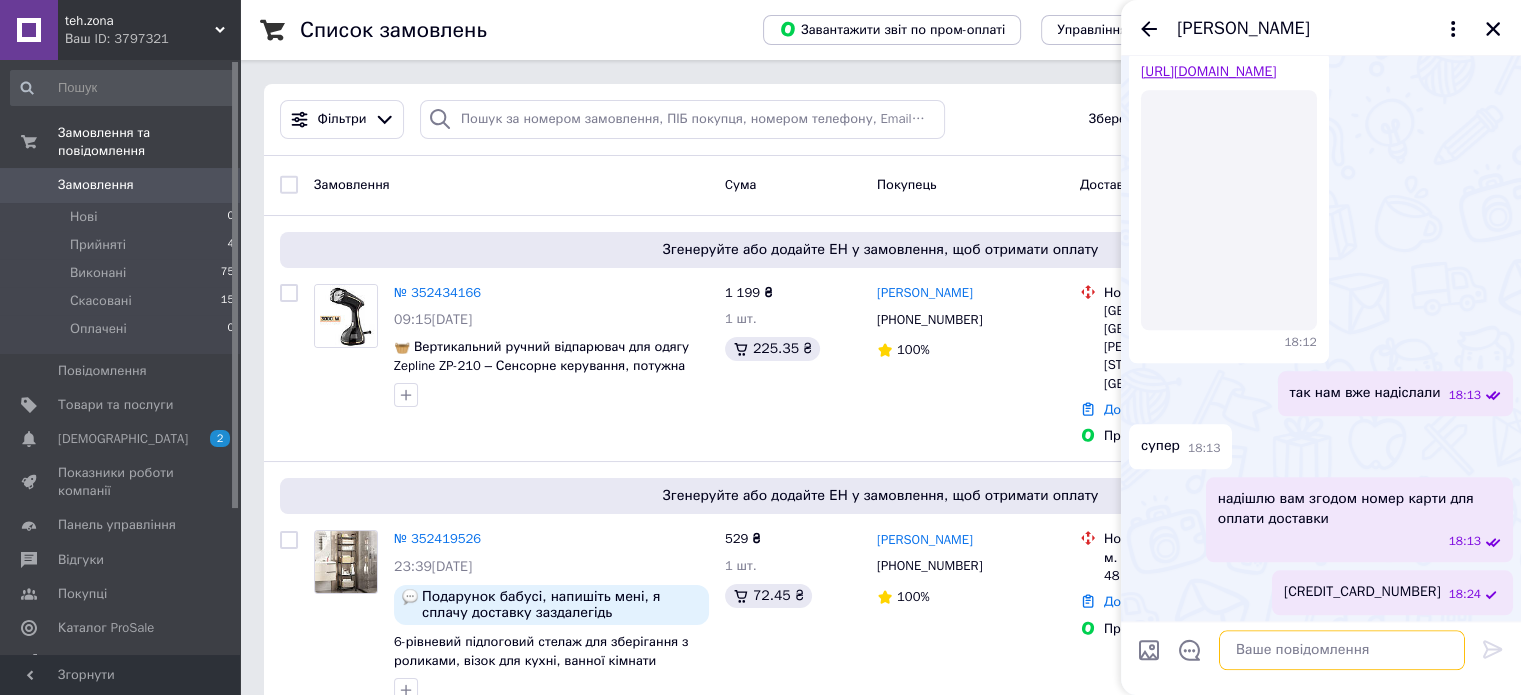 click at bounding box center [1342, 651] 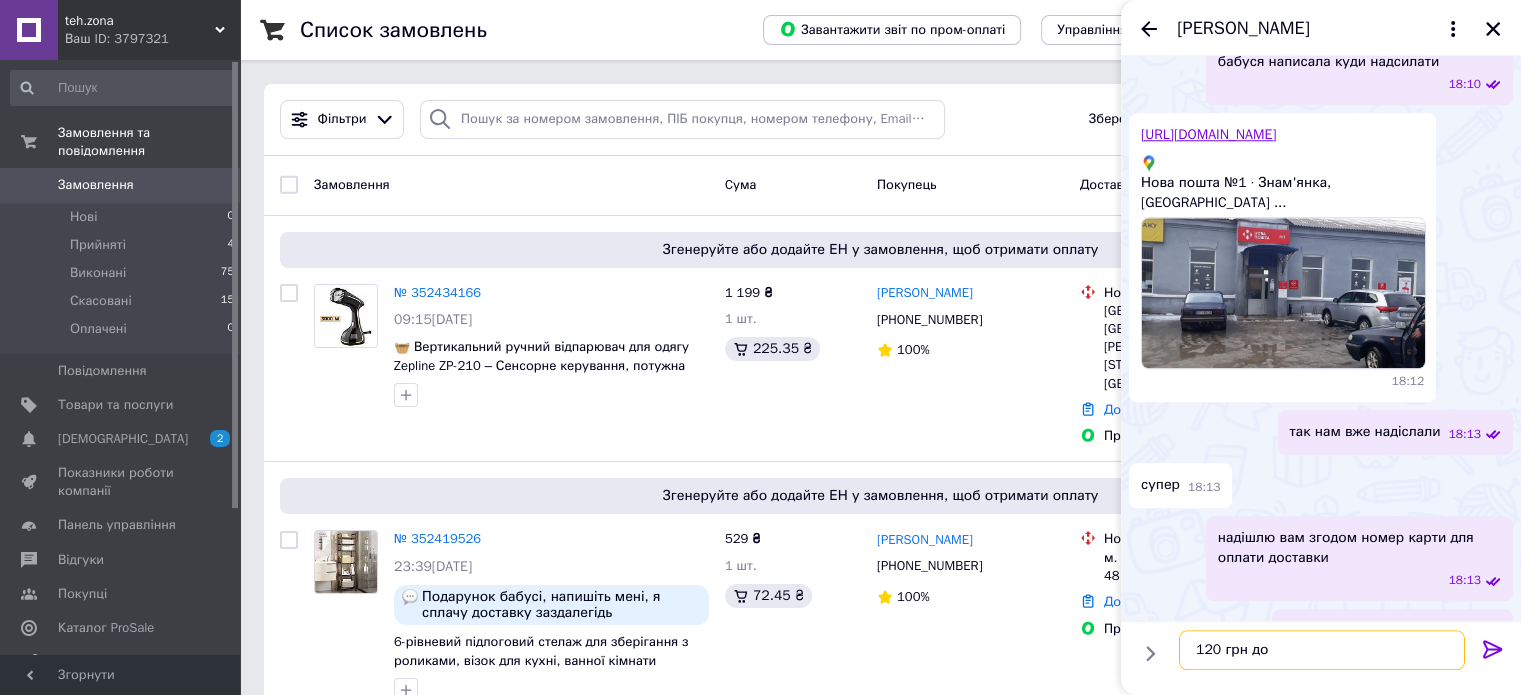 scroll, scrollTop: 1769, scrollLeft: 0, axis: vertical 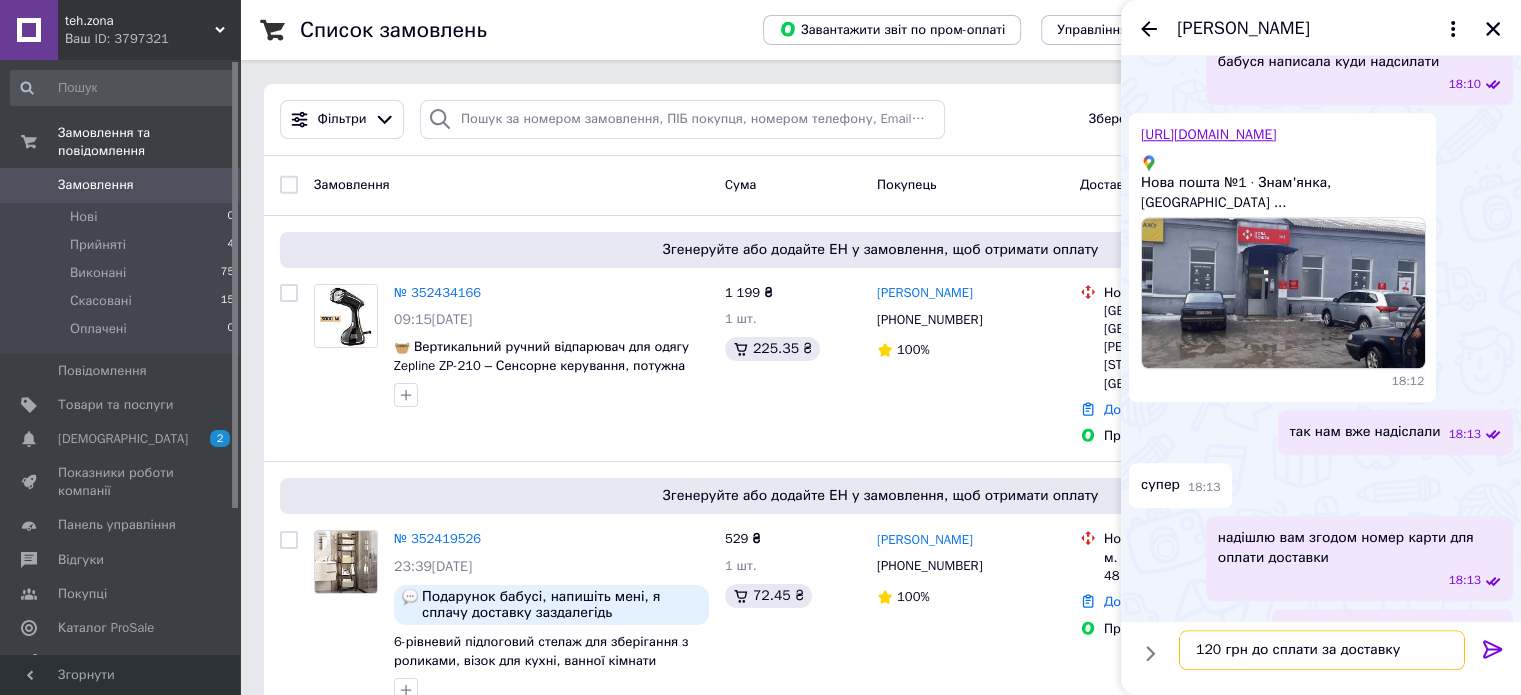 type on "120 грн до сплати за доставку" 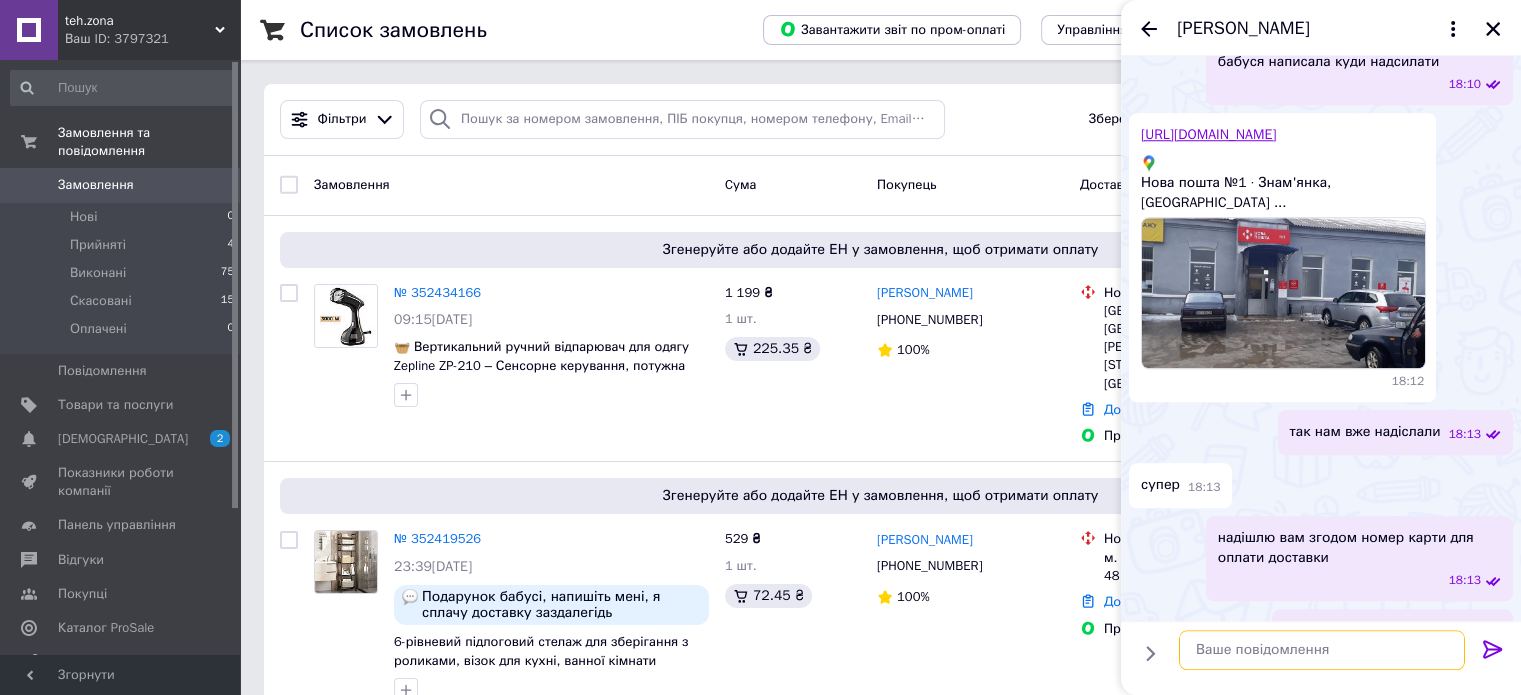 scroll, scrollTop: 1823, scrollLeft: 0, axis: vertical 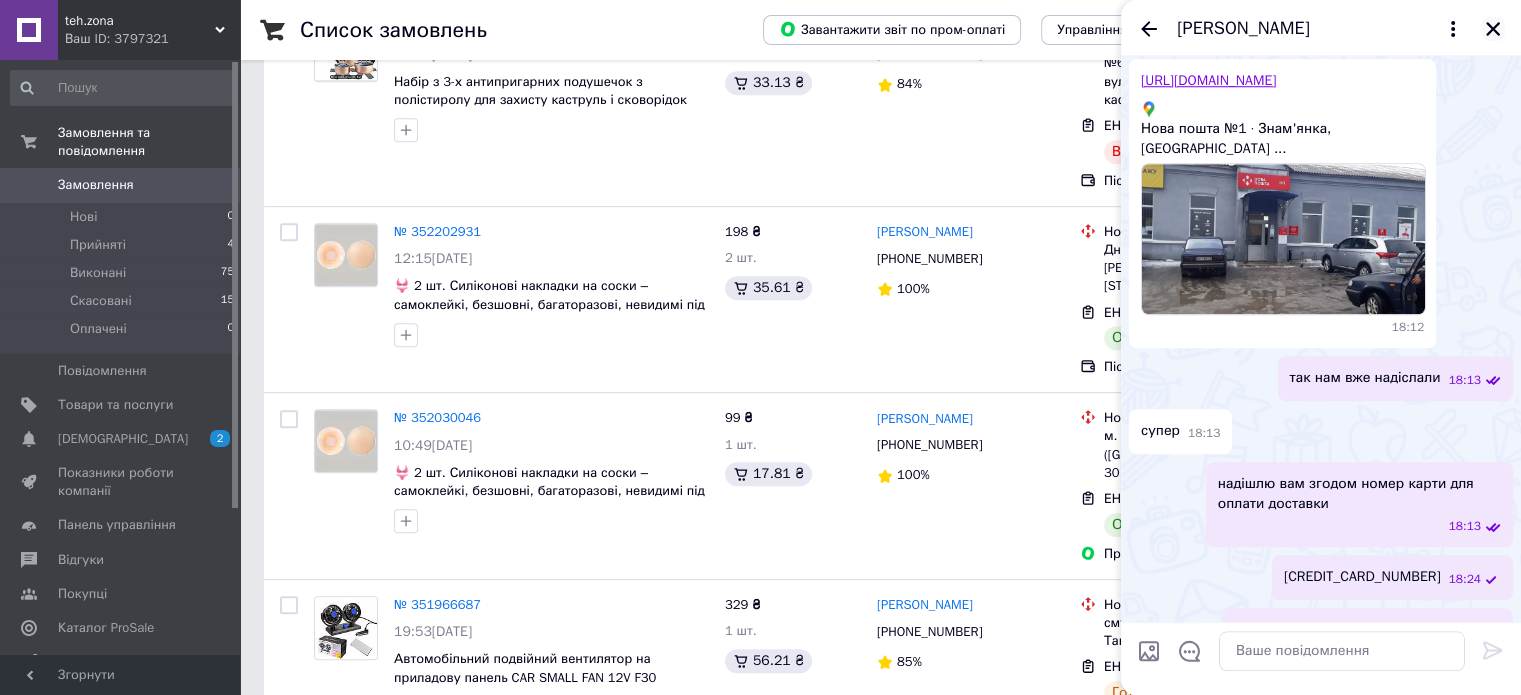click 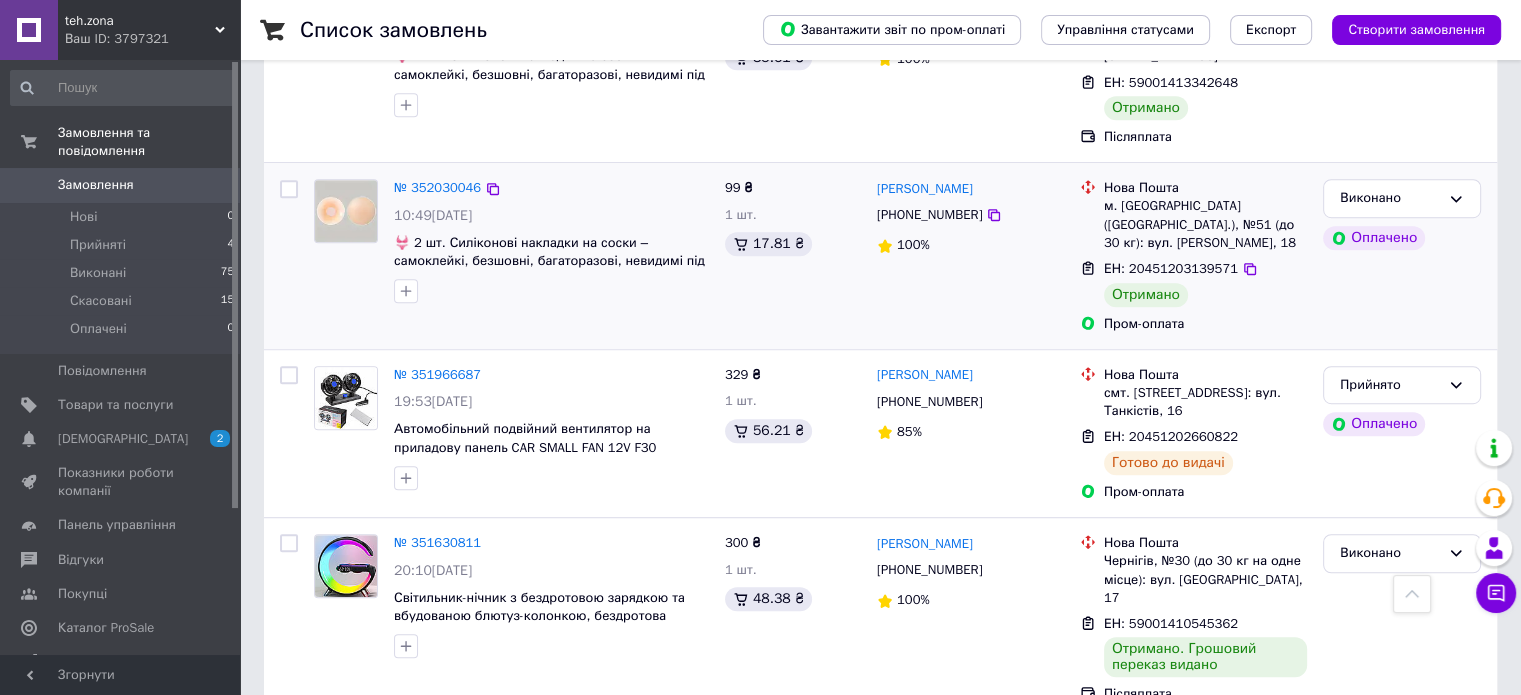 scroll, scrollTop: 1144, scrollLeft: 0, axis: vertical 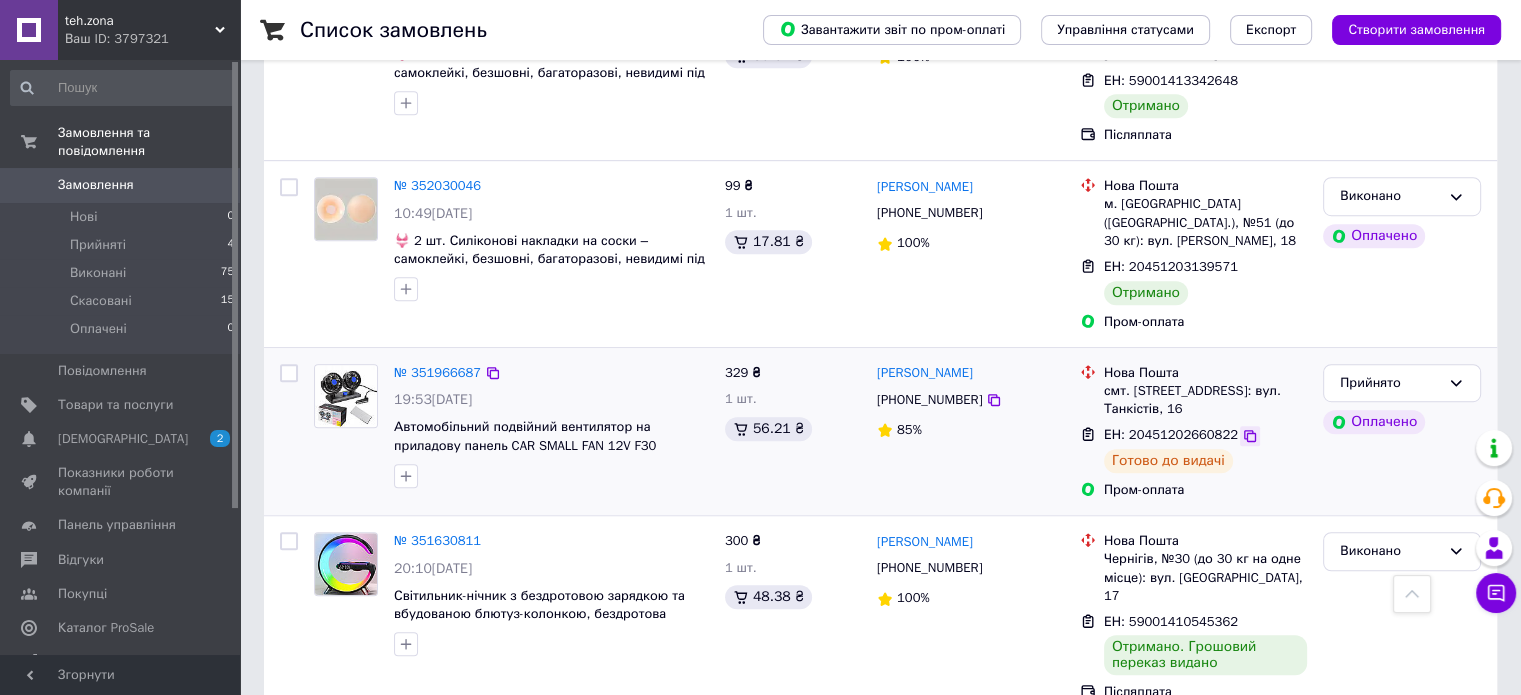 click 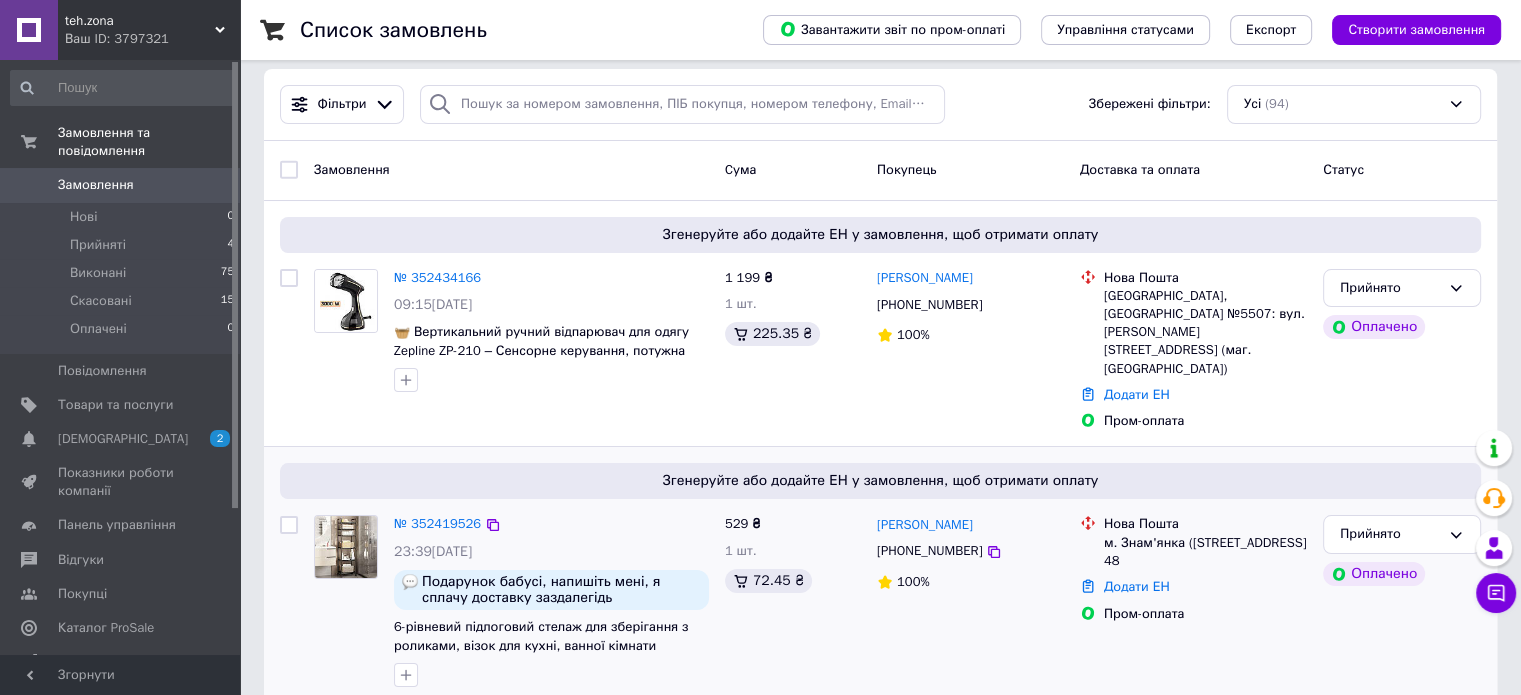 scroll, scrollTop: 14, scrollLeft: 0, axis: vertical 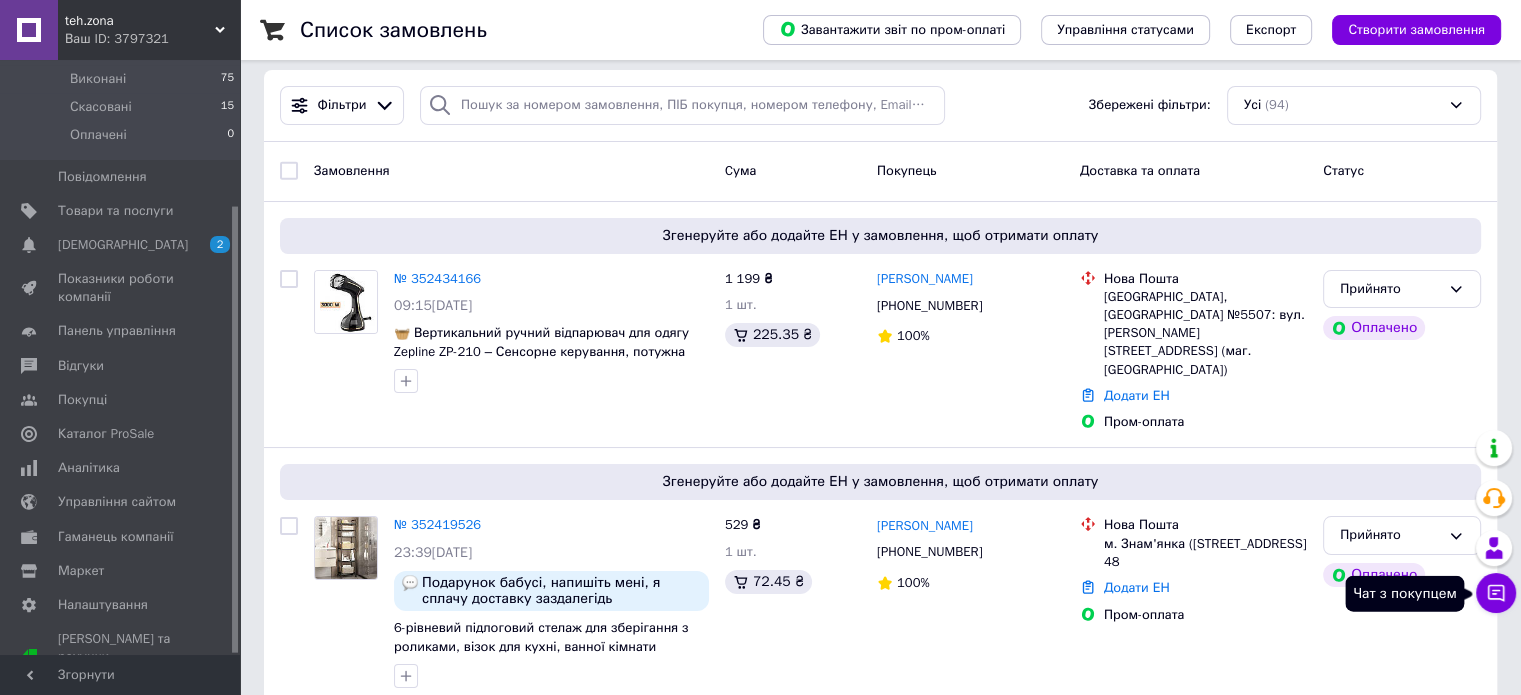 click on "Чат з покупцем" at bounding box center [1496, 593] 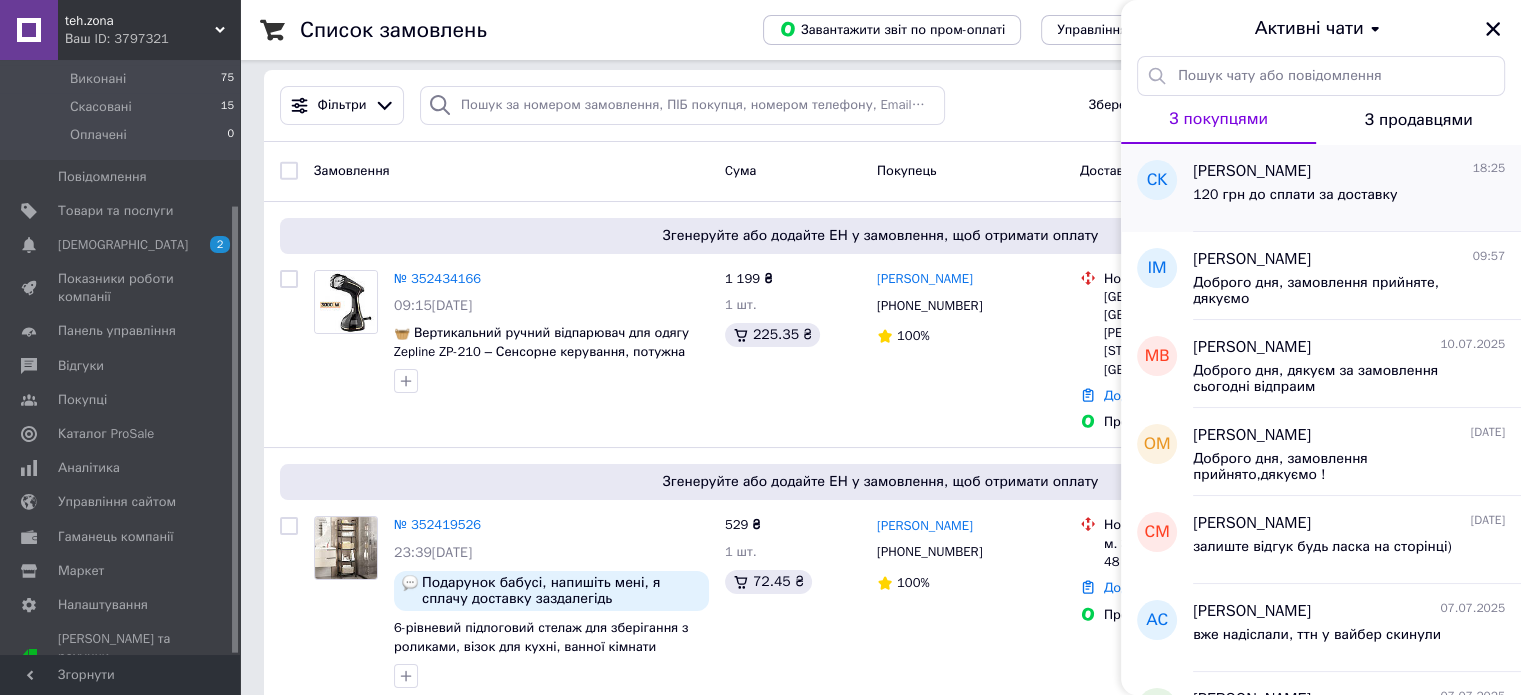 click on "120 грн до сплати за доставку" at bounding box center (1295, 201) 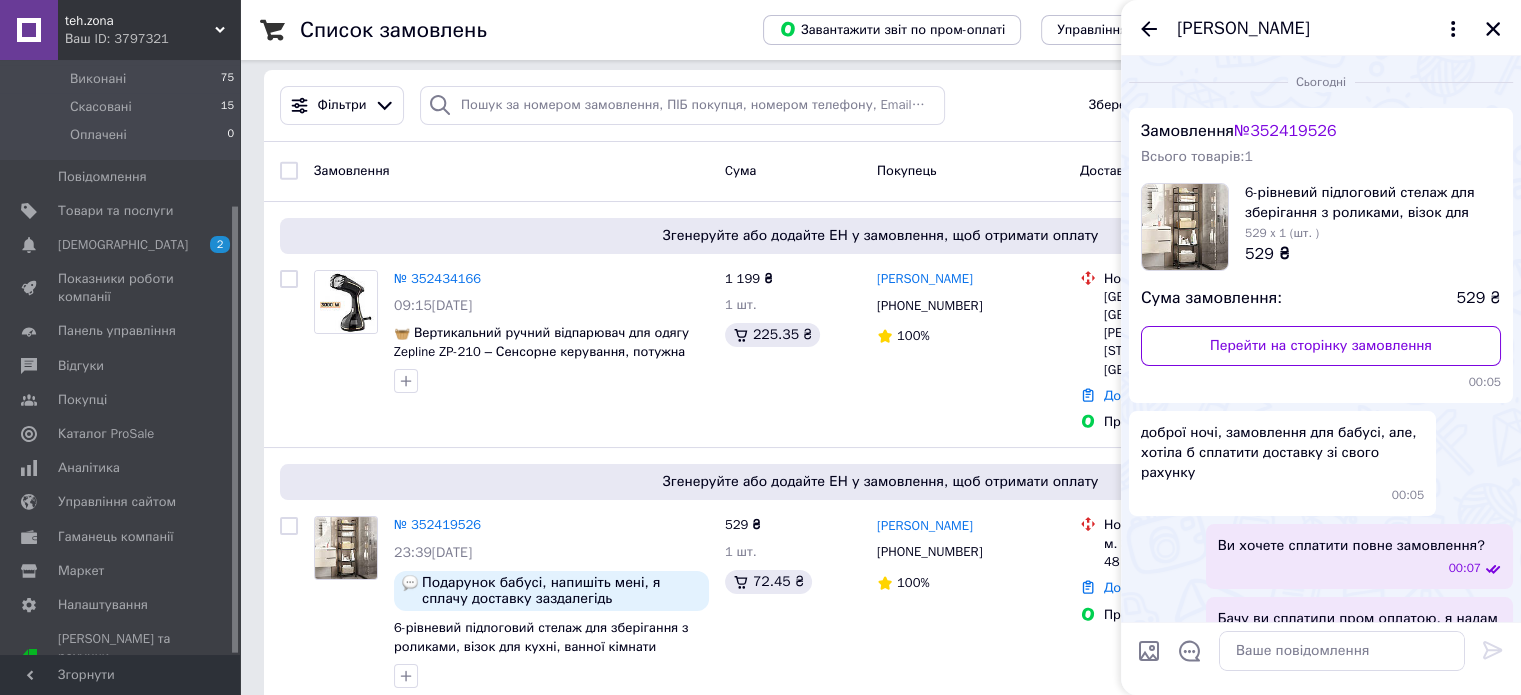 scroll, scrollTop: 1823, scrollLeft: 0, axis: vertical 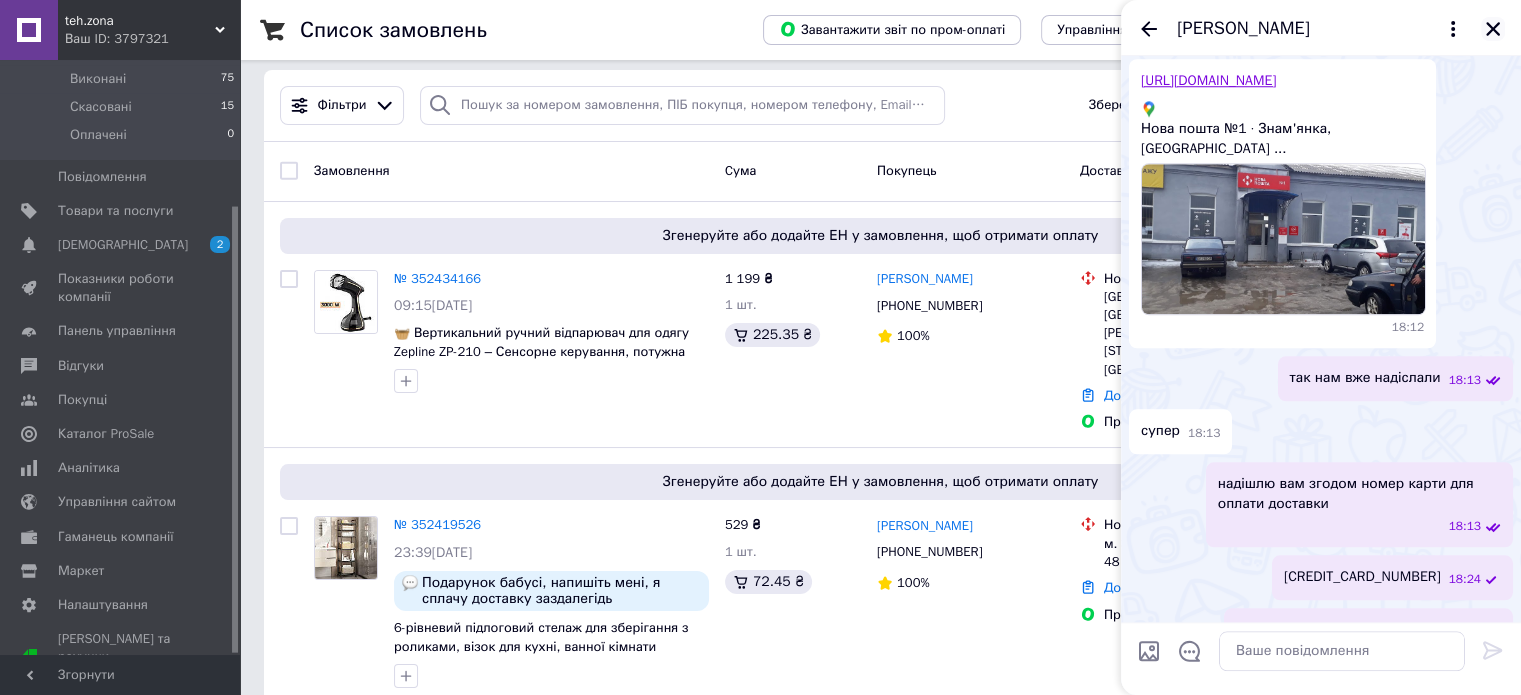 click 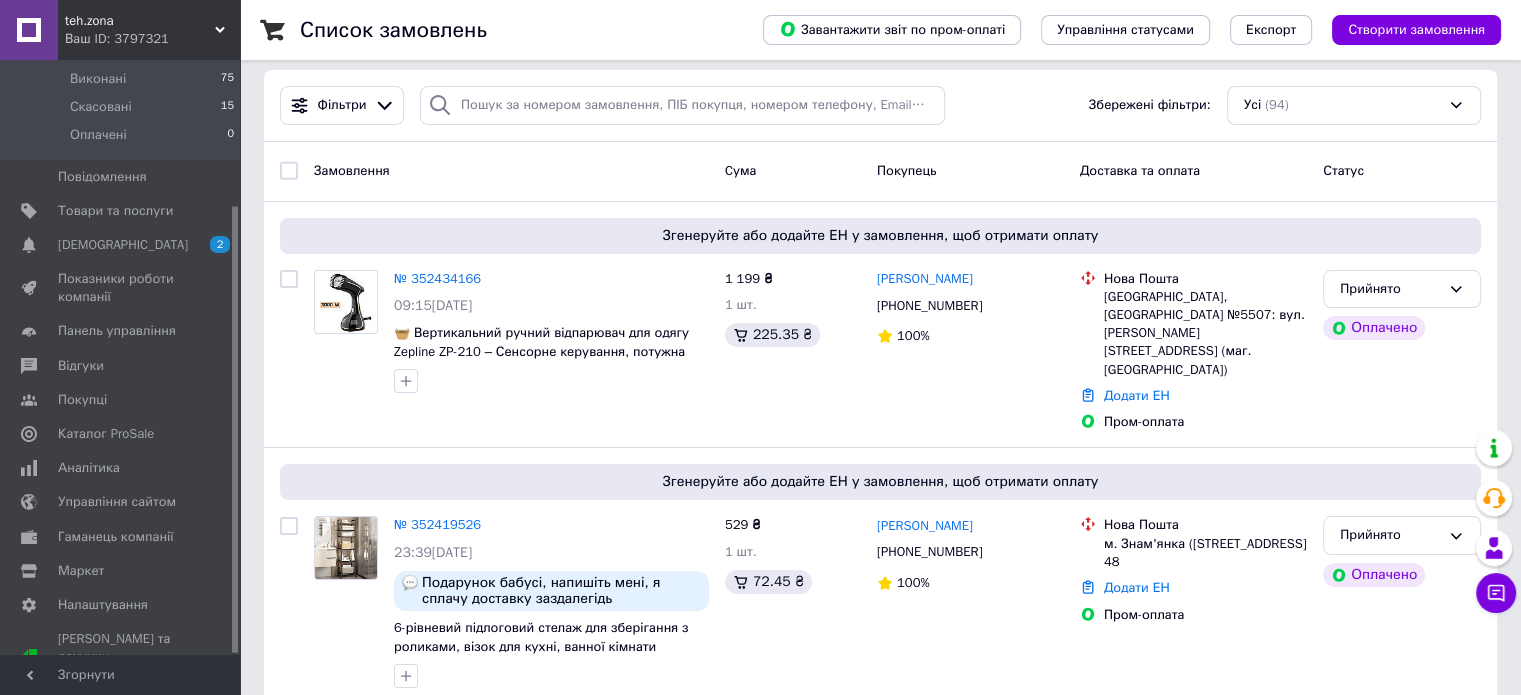 click on "Ваш ID: 3797321" at bounding box center [152, 39] 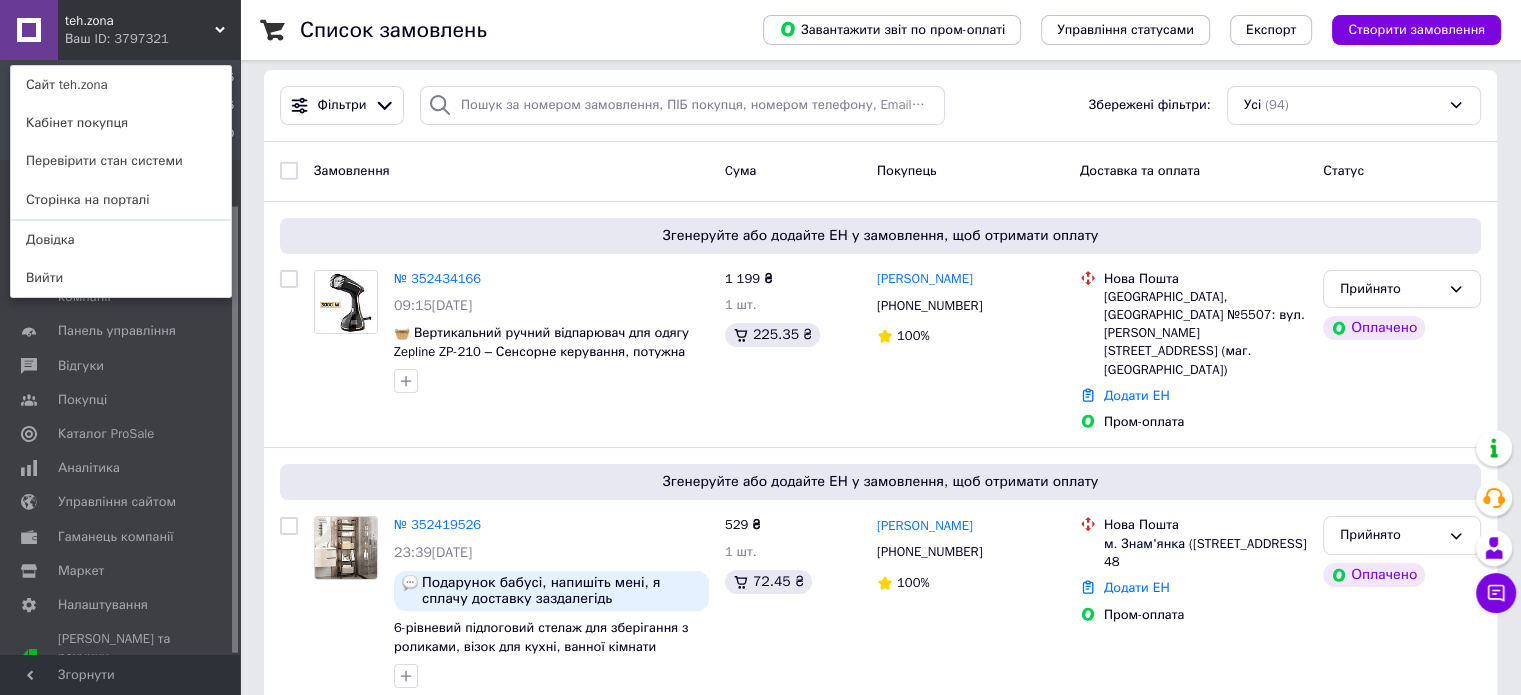 click on "teh.zona Ваш ID: 3797321 Сайт teh.zona Кабінет покупця Перевірити стан системи Сторінка на порталі Довідка Вийти" at bounding box center (120, 30) 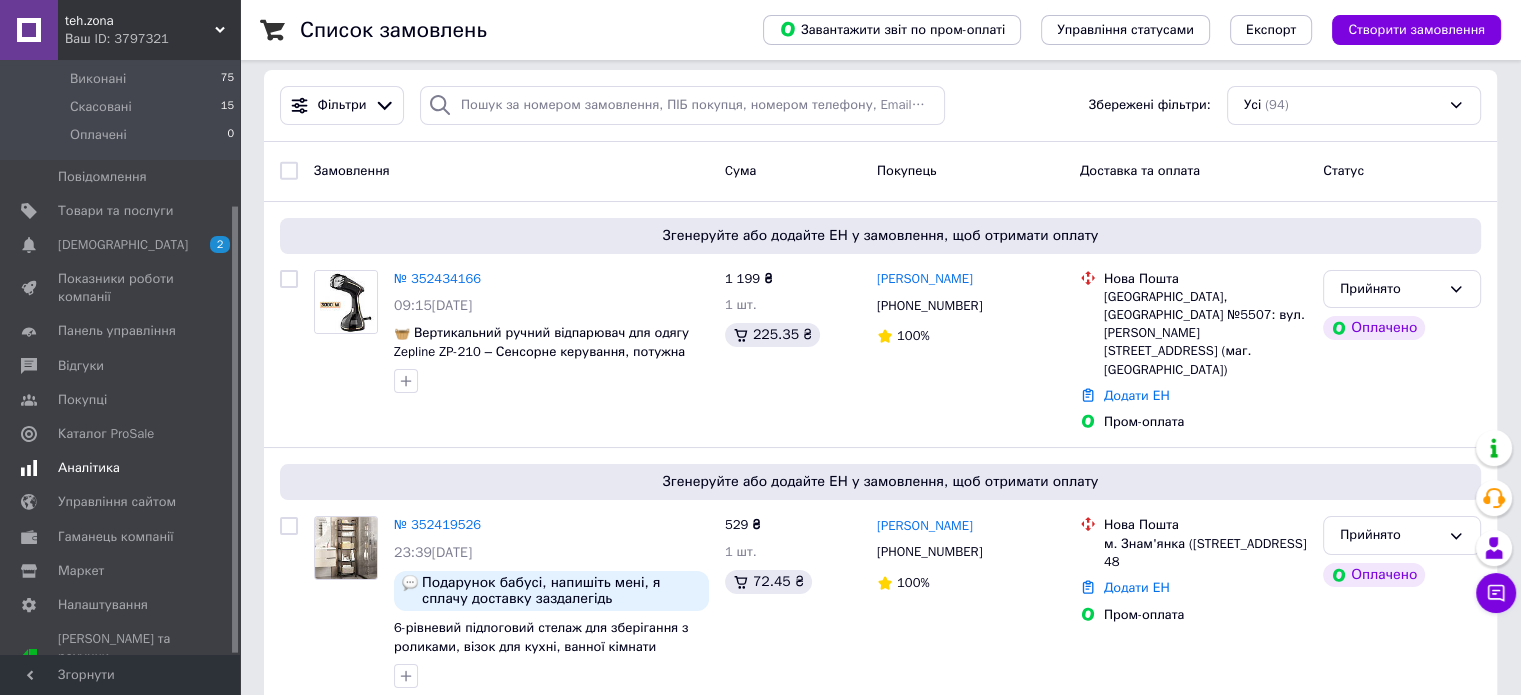 click on "Аналітика" at bounding box center (89, 468) 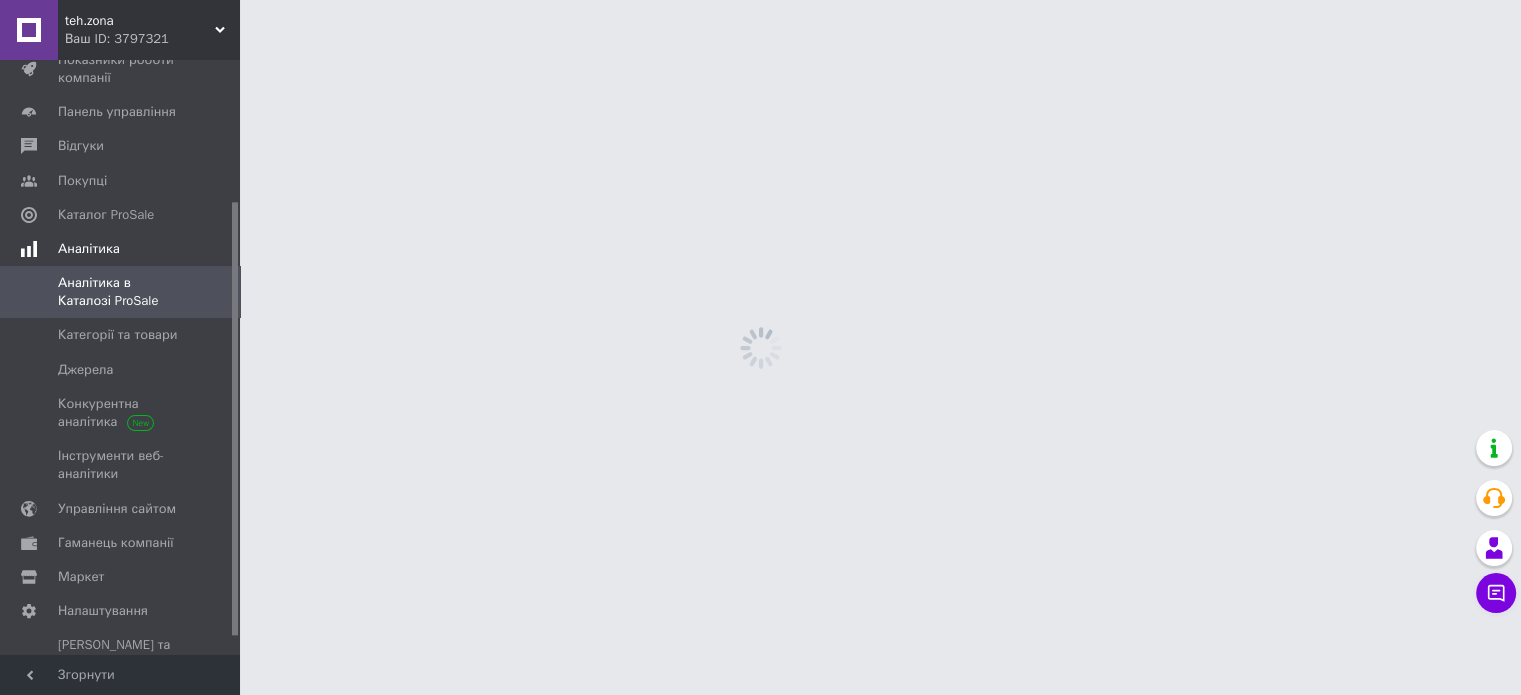 scroll, scrollTop: 0, scrollLeft: 0, axis: both 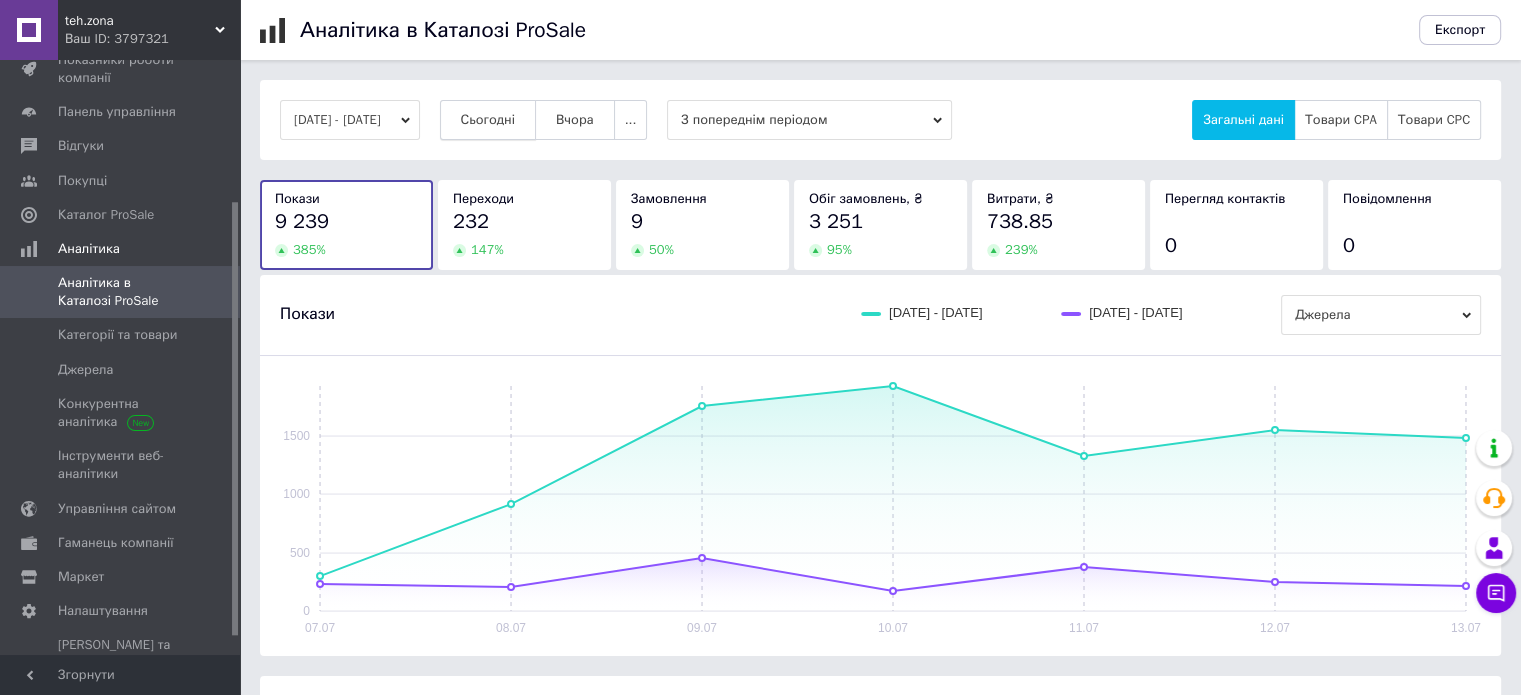 click on "Сьогодні" at bounding box center (488, 120) 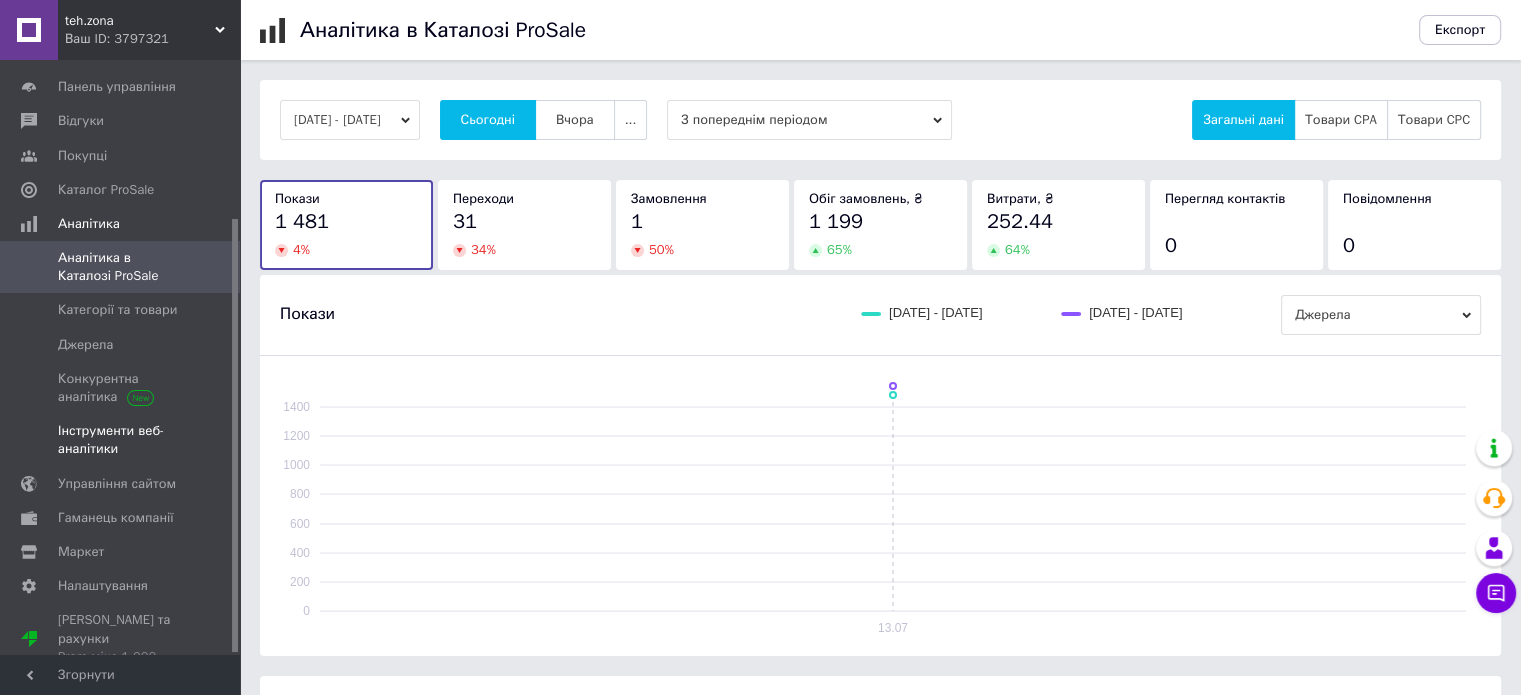 scroll, scrollTop: 68, scrollLeft: 0, axis: vertical 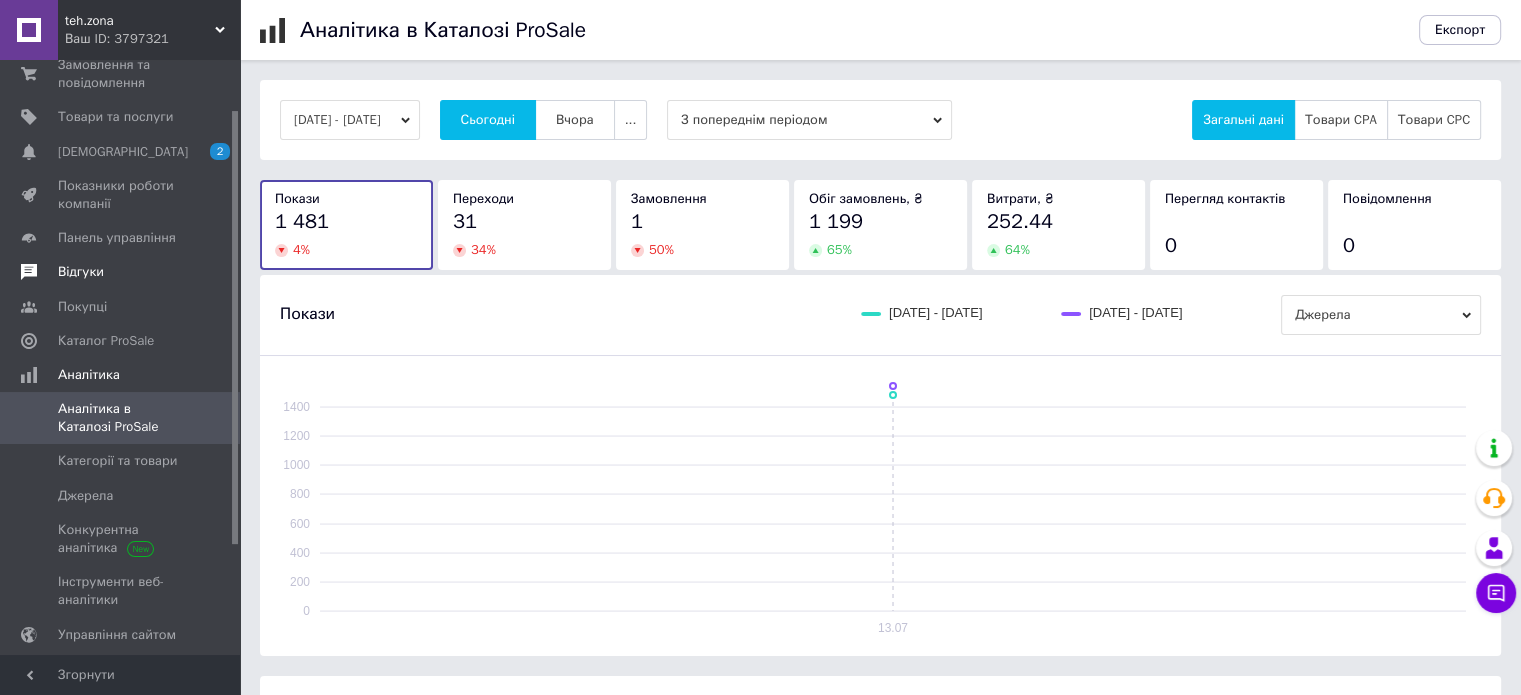 click on "Відгуки" at bounding box center (81, 272) 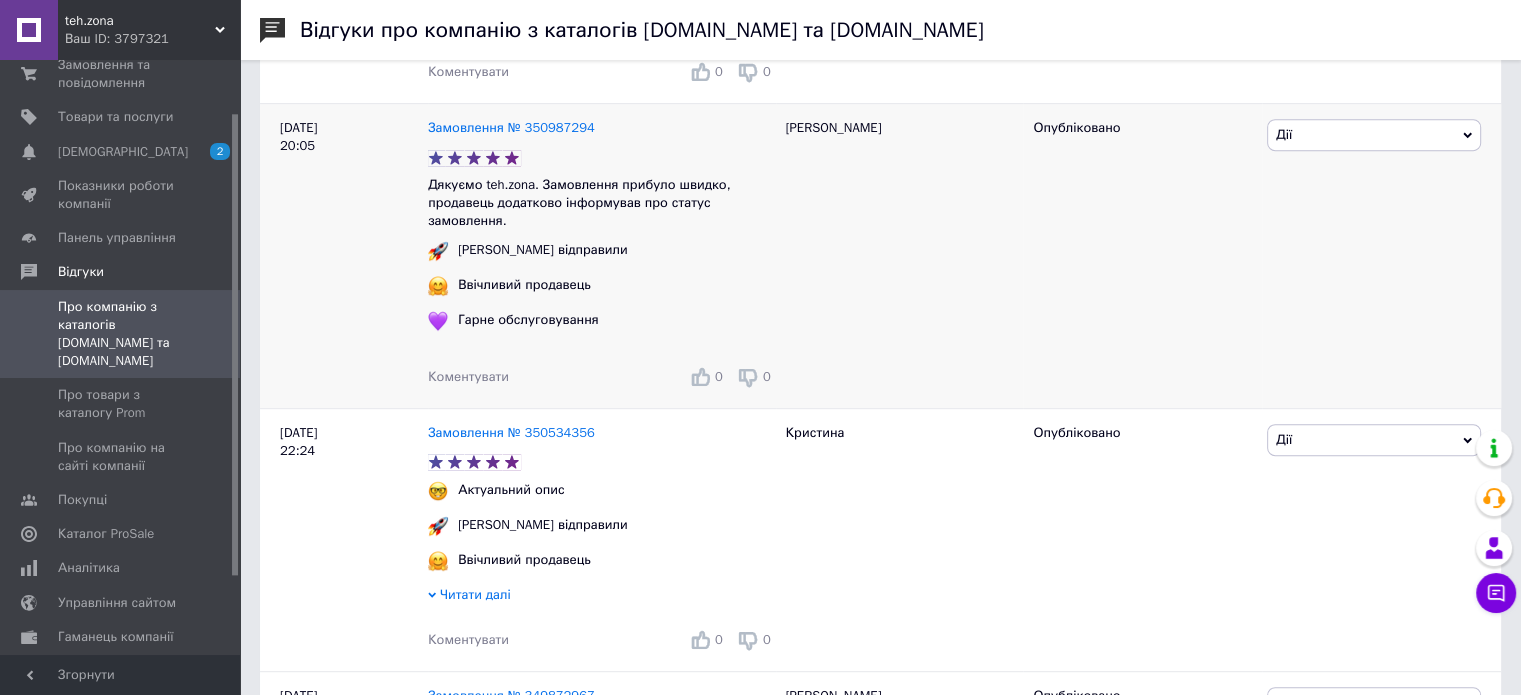 scroll, scrollTop: 860, scrollLeft: 0, axis: vertical 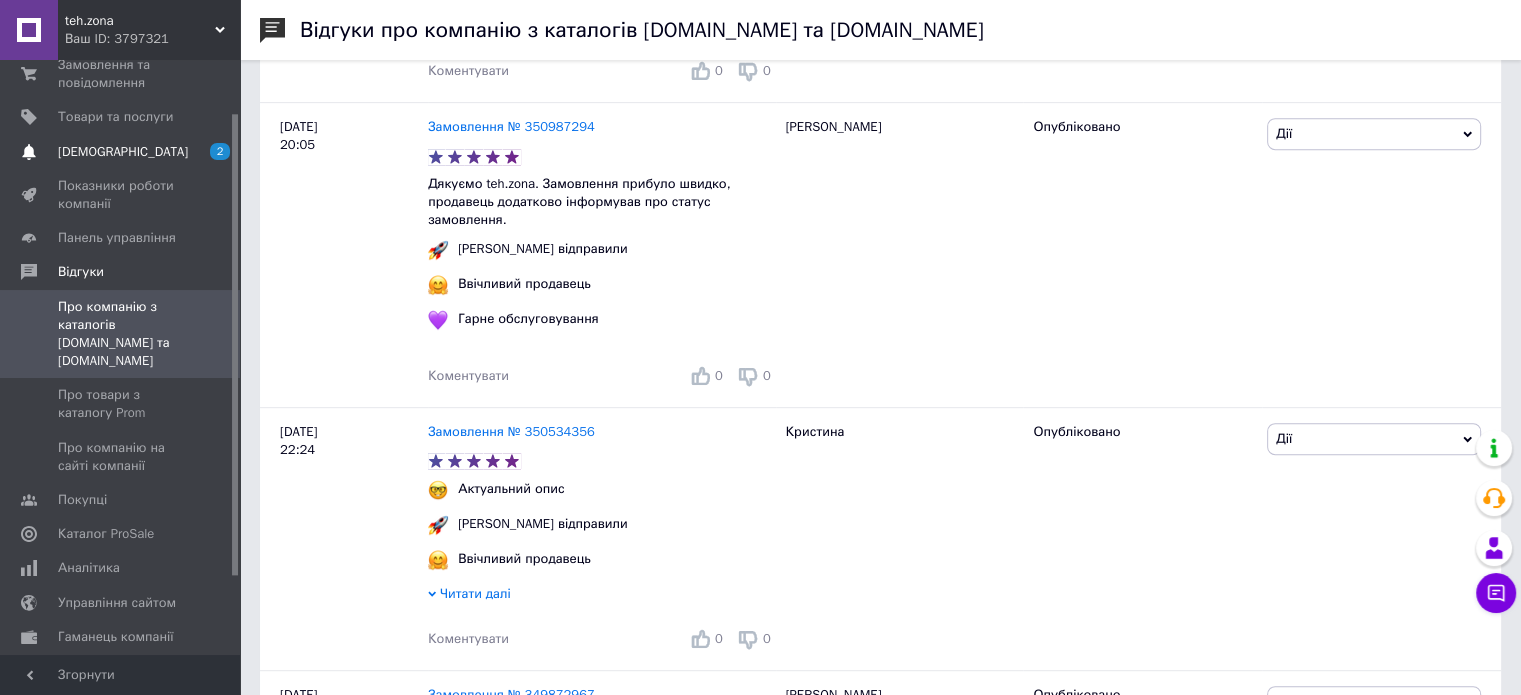 click on "[DEMOGRAPHIC_DATA] 2 0" at bounding box center [123, 152] 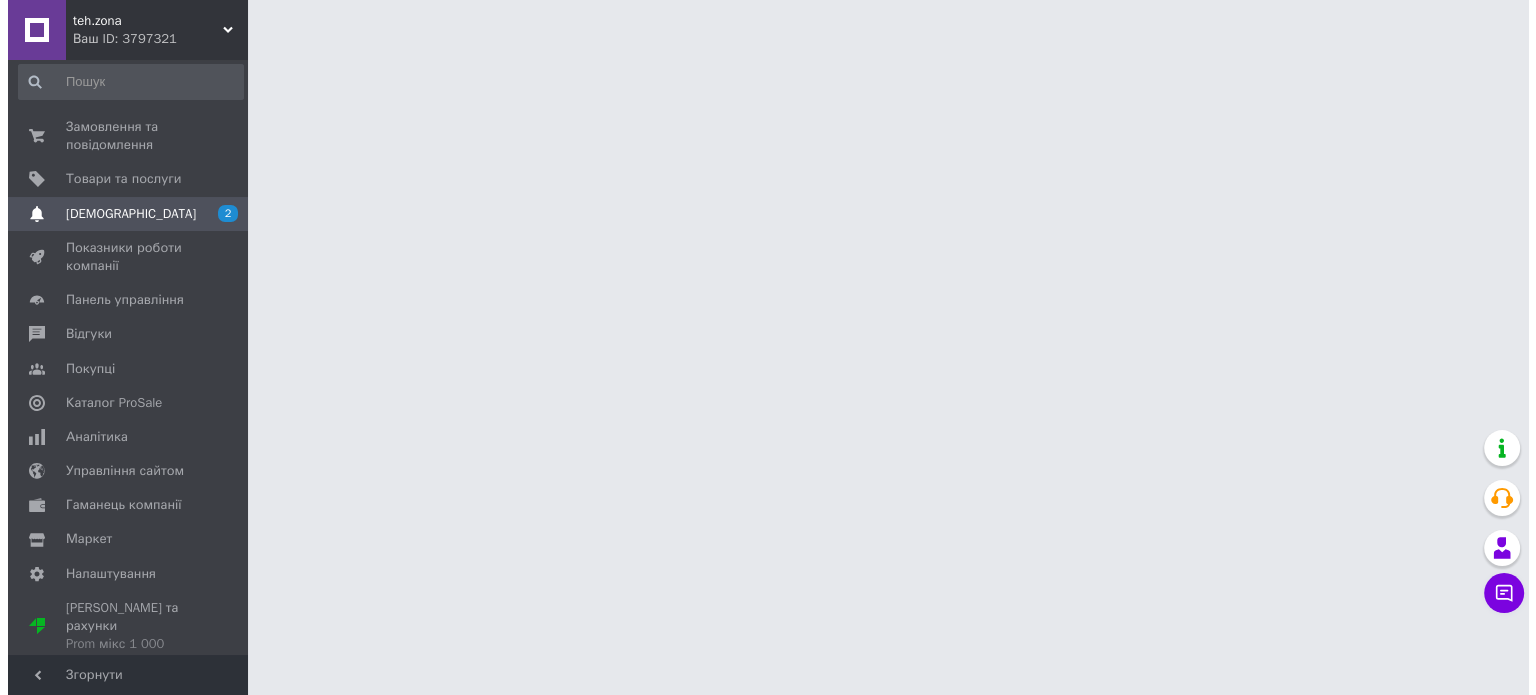 scroll, scrollTop: 0, scrollLeft: 0, axis: both 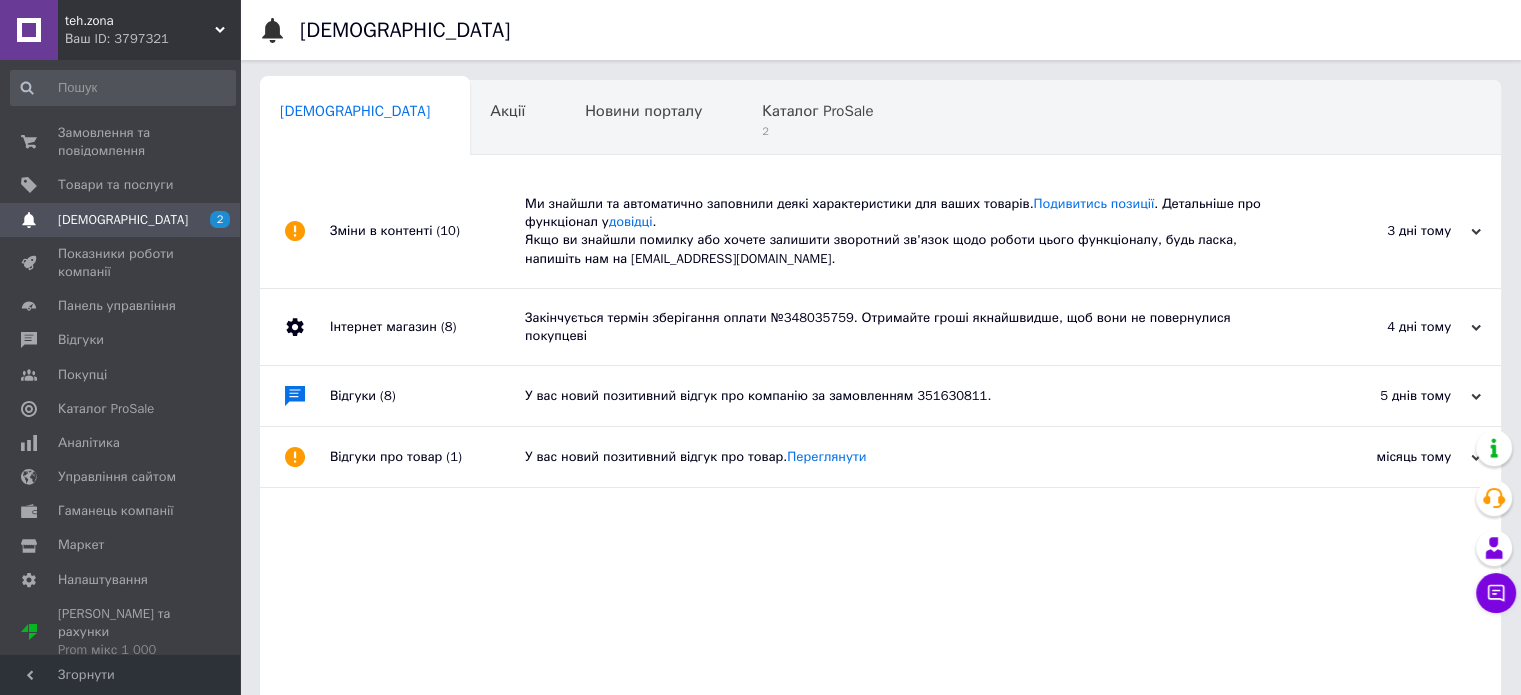 click on "Зміни в контенті   (10)" at bounding box center [427, 231] 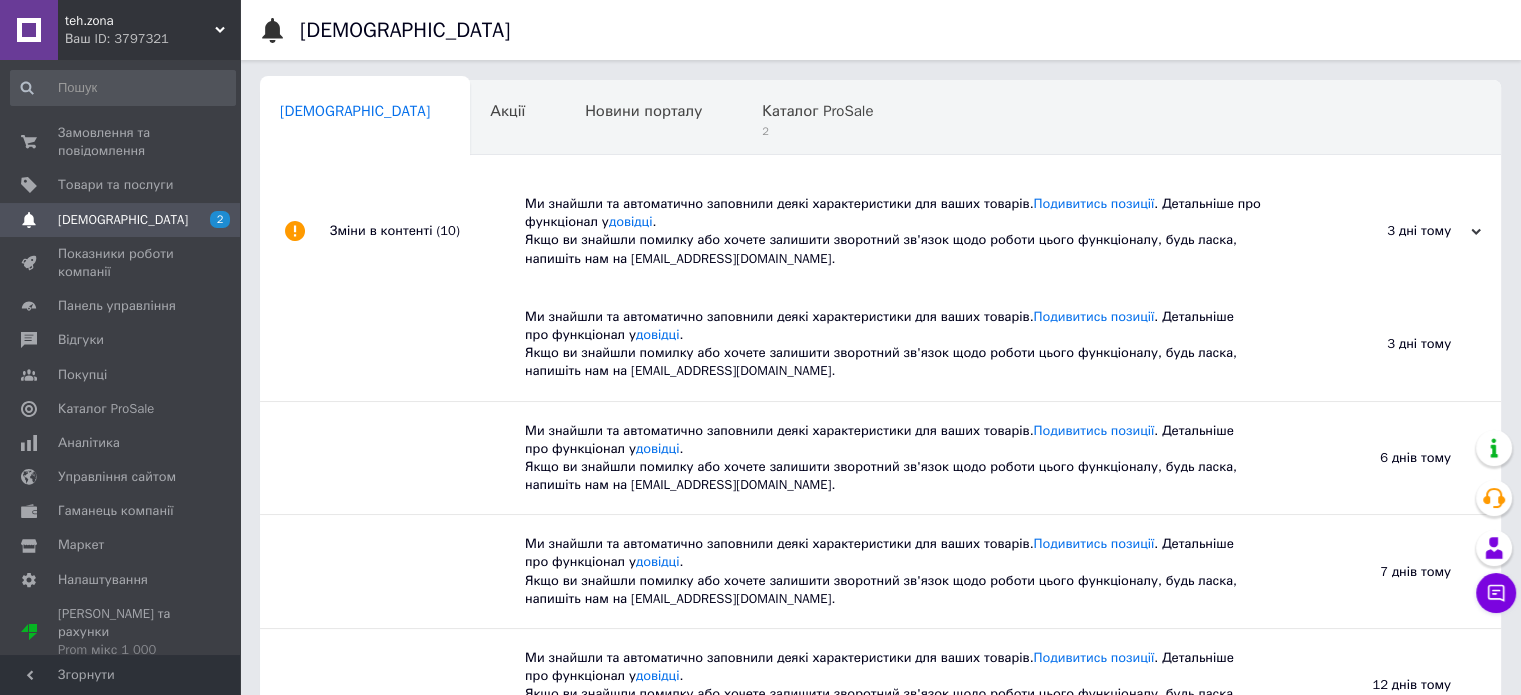 click on "Зміни в контенті   (10)" at bounding box center (427, 231) 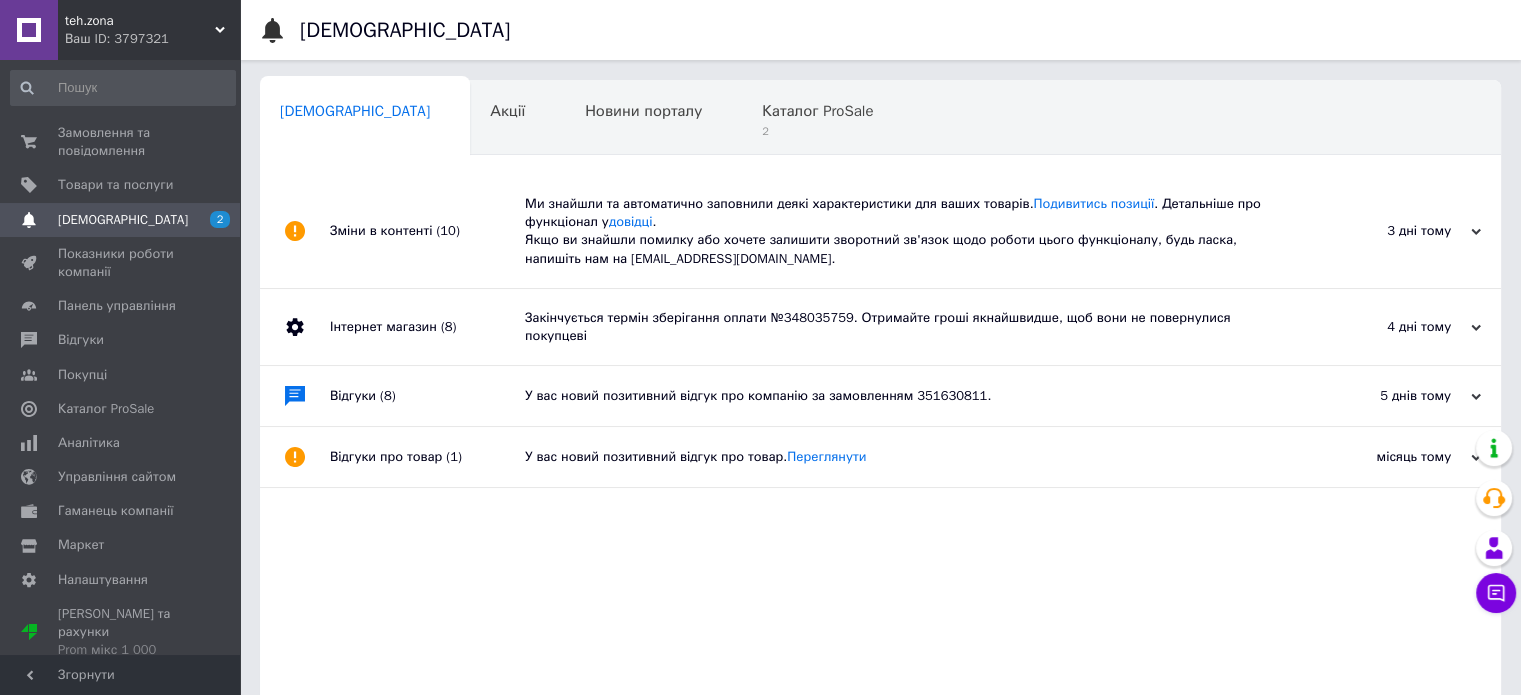 click on "[DEMOGRAPHIC_DATA]" at bounding box center (121, 220) 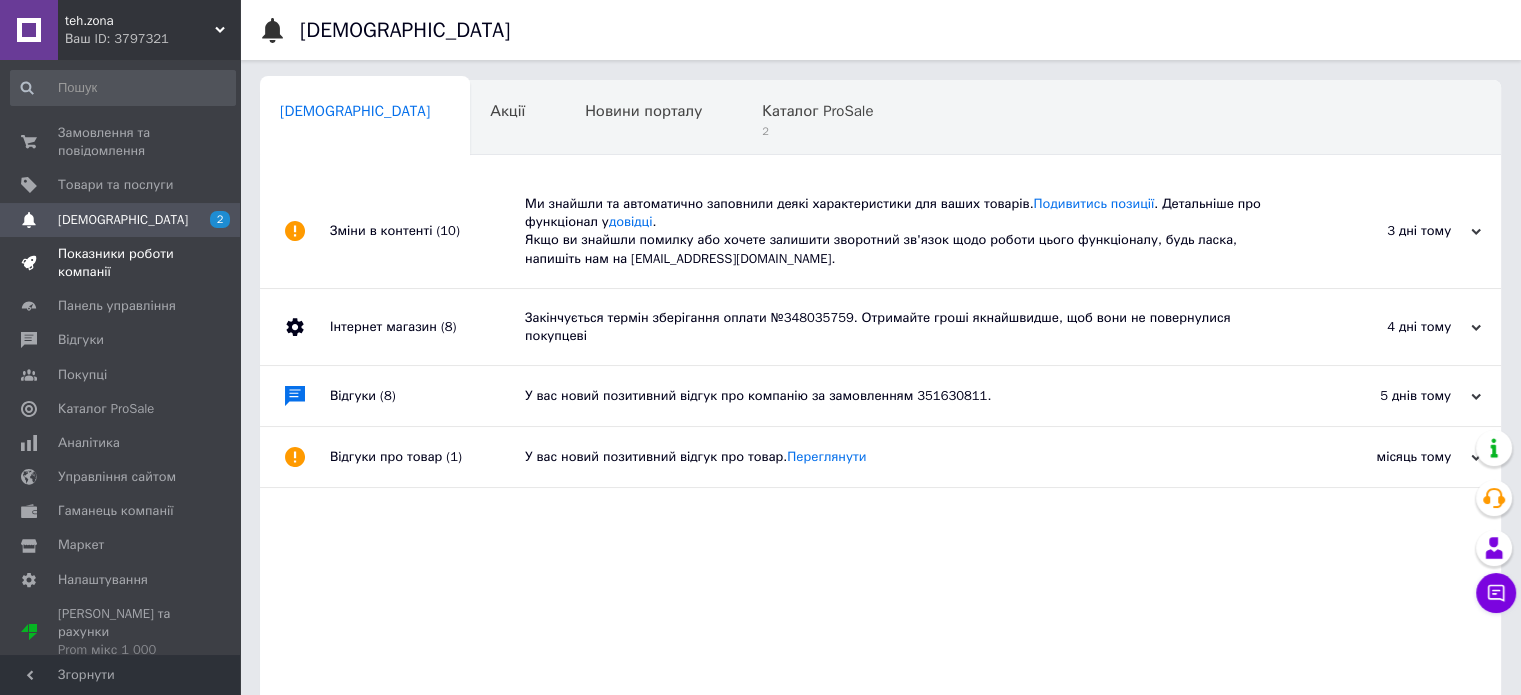 click on "Показники роботи компанії" at bounding box center [121, 263] 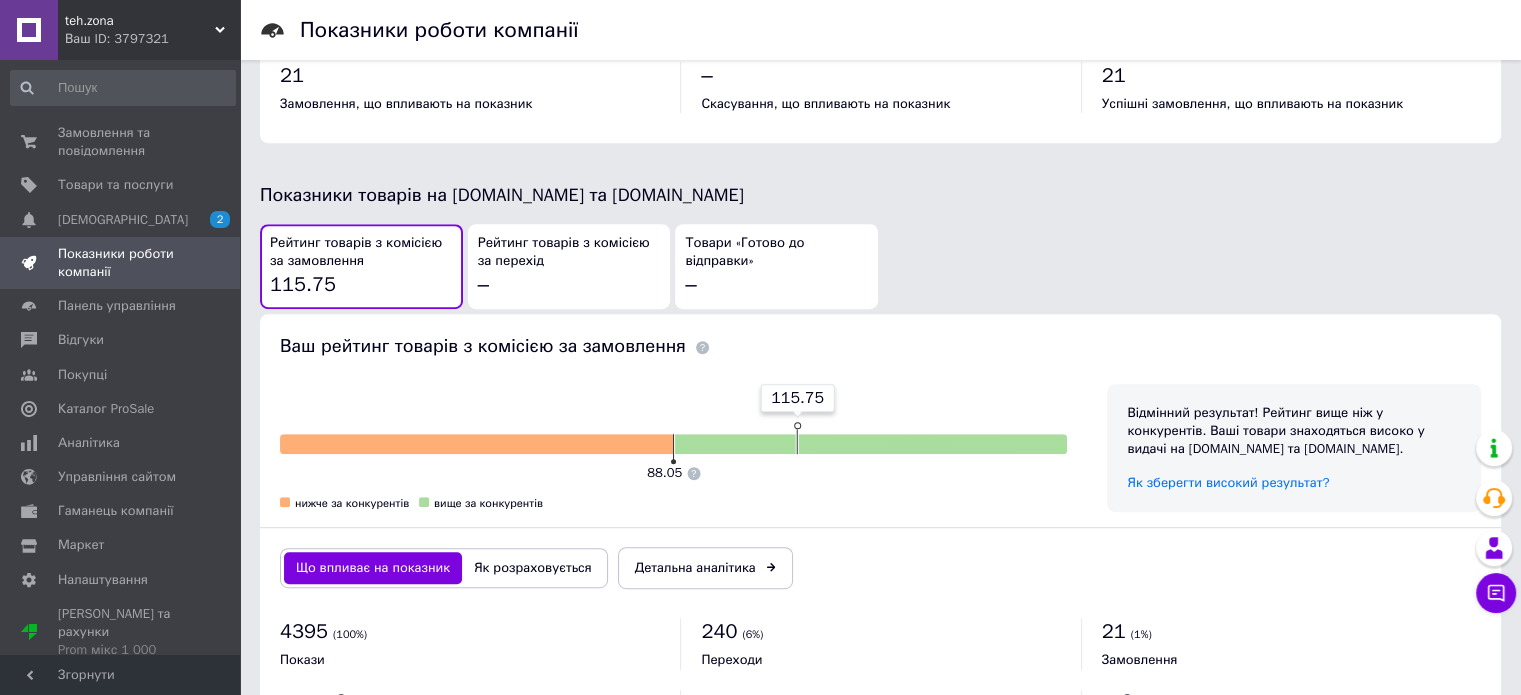 scroll, scrollTop: 1073, scrollLeft: 0, axis: vertical 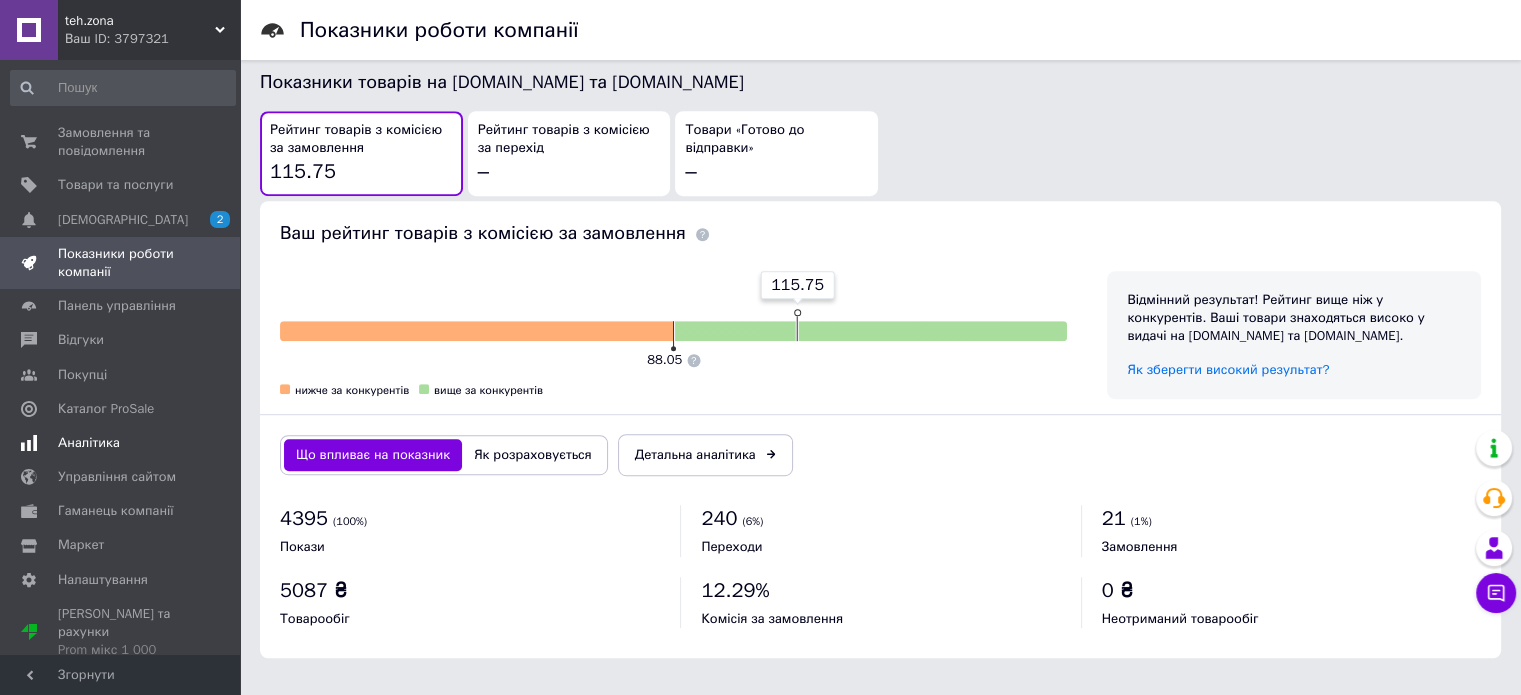 click on "Аналітика" at bounding box center [123, 443] 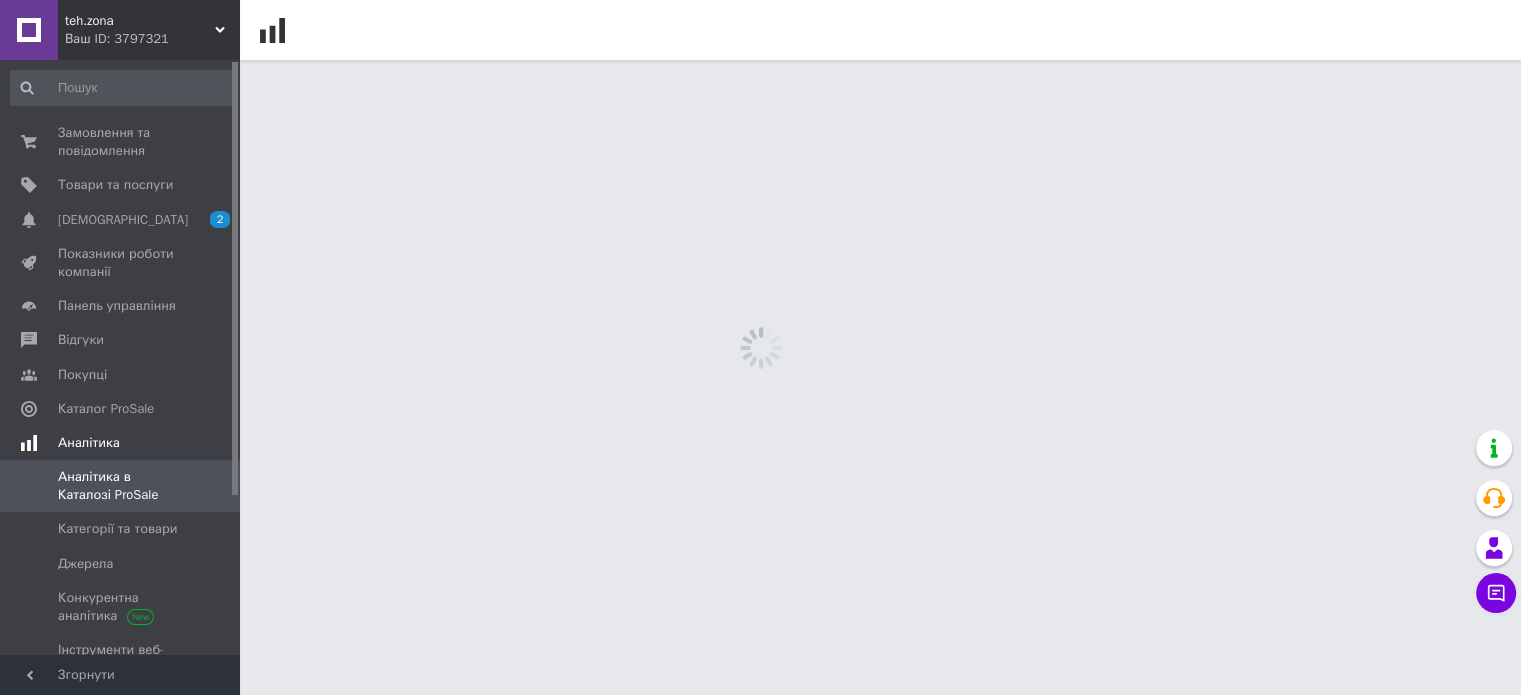 scroll, scrollTop: 0, scrollLeft: 0, axis: both 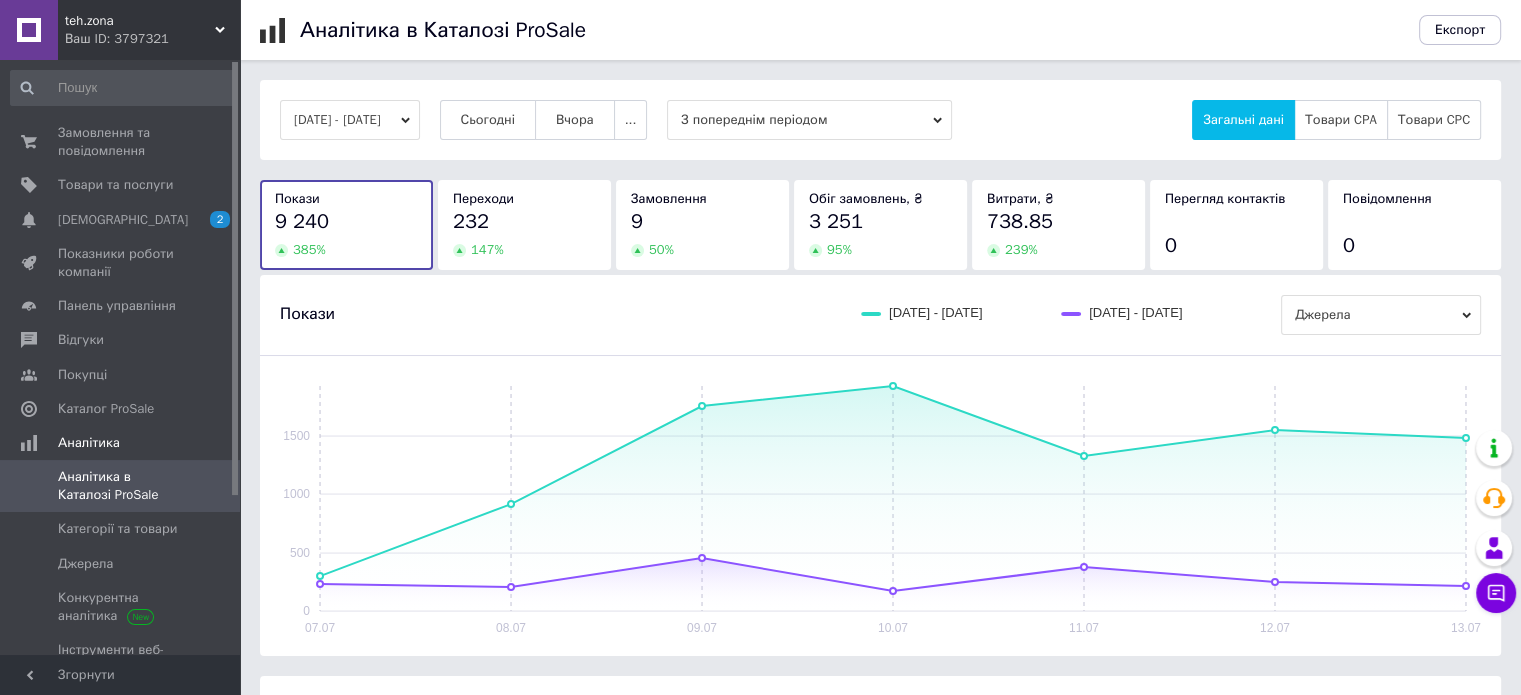 click on "[DATE] - [DATE]" at bounding box center (350, 120) 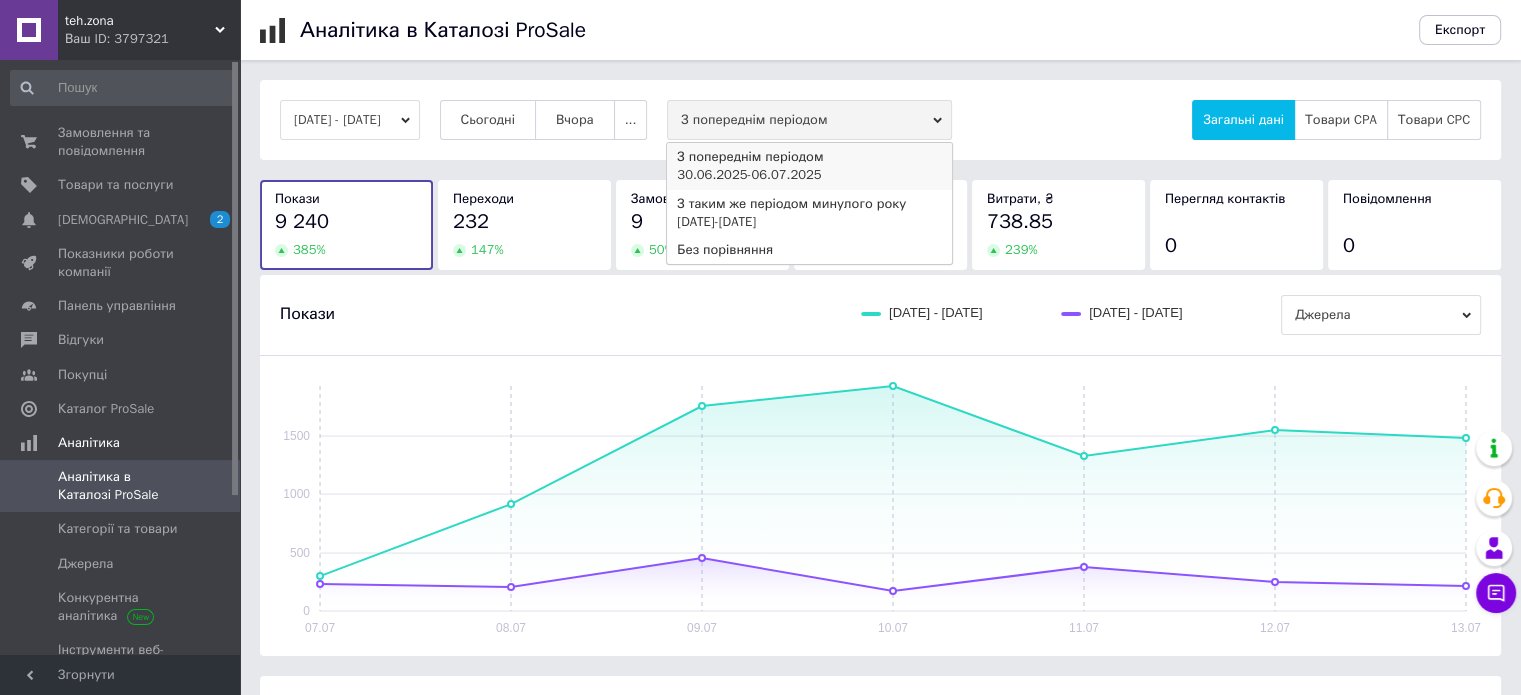 click on "[DATE]  -  [DATE]" at bounding box center (809, 175) 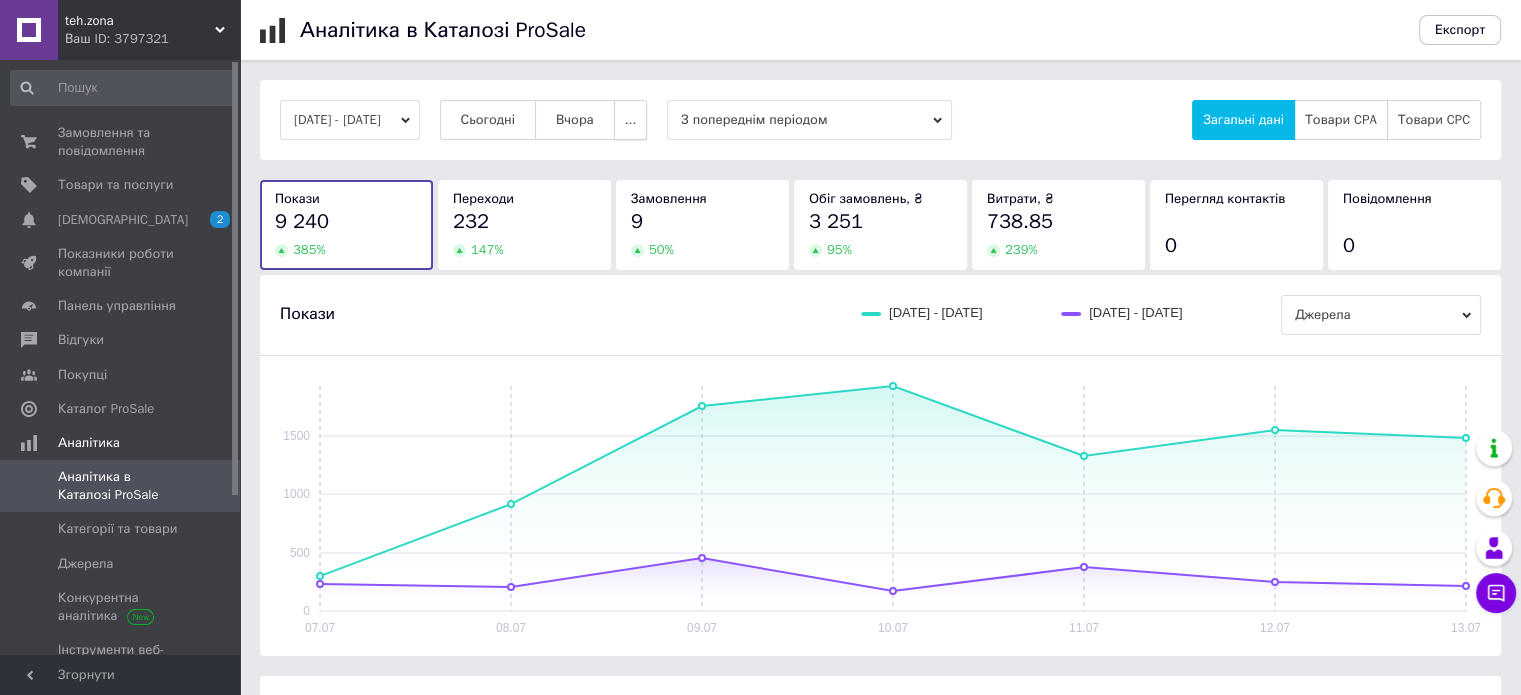 click on "..." at bounding box center (631, 120) 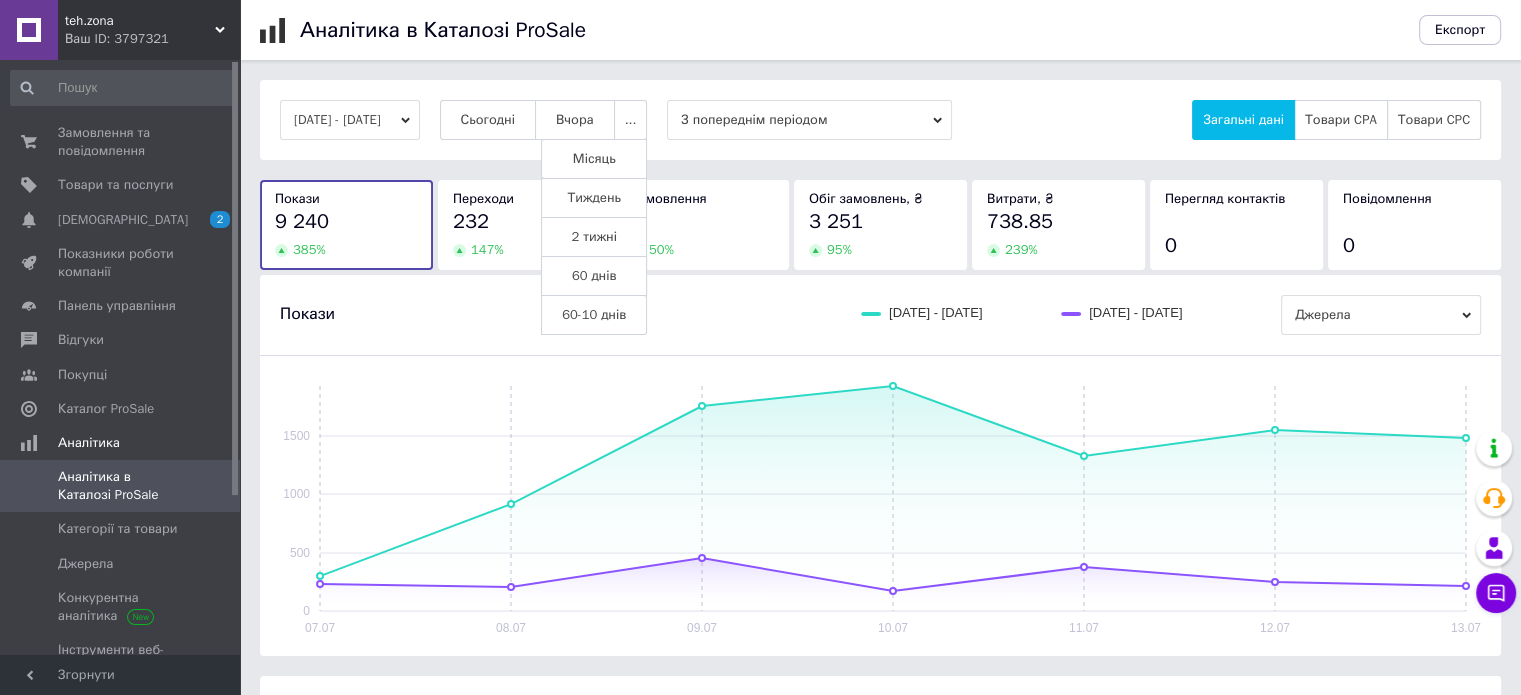 click on "60 днів" at bounding box center (594, 276) 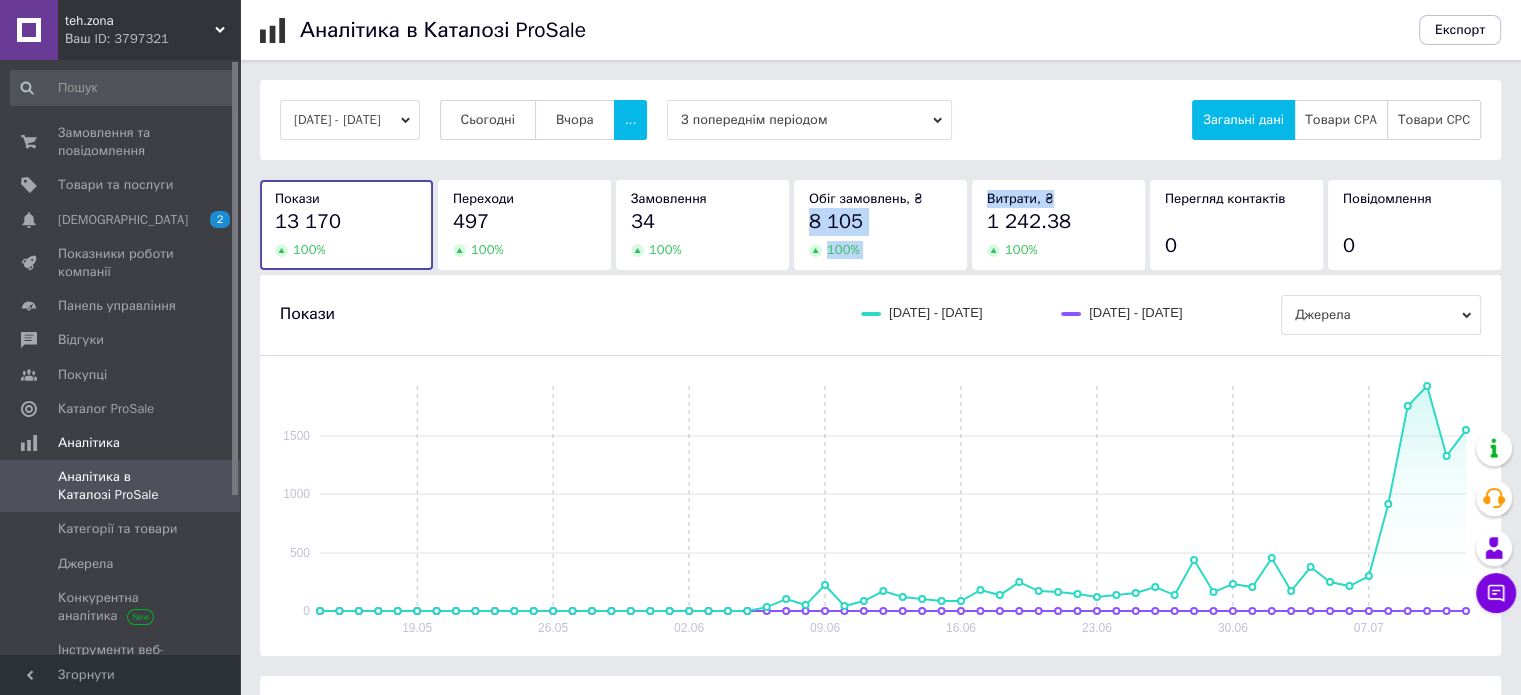 drag, startPoint x: 982, startPoint y: 219, endPoint x: 926, endPoint y: 175, distance: 71.21797 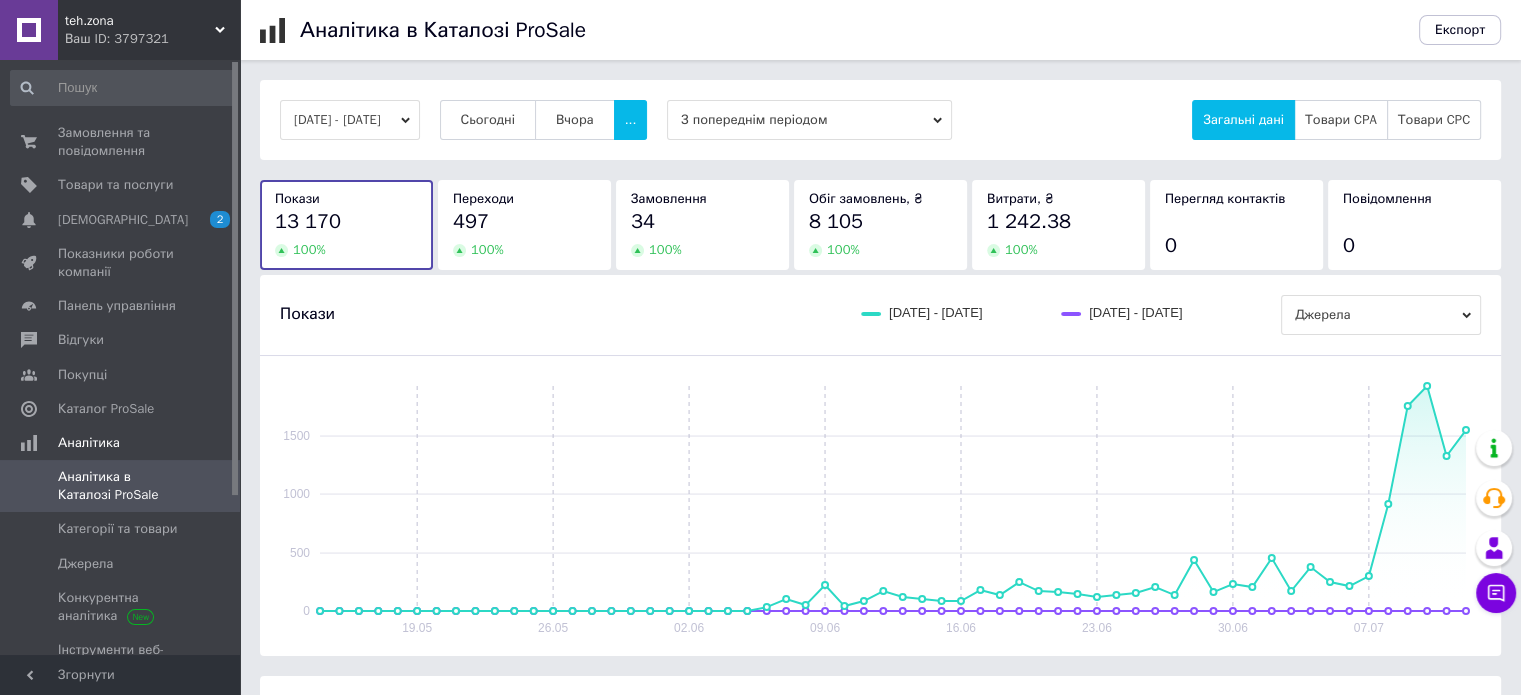 click on "[DATE] - [DATE] Сьогодні [GEOGRAPHIC_DATA] ... З попереднім періодом Загальні дані Товари CPA Товари CPC" at bounding box center (880, 120) 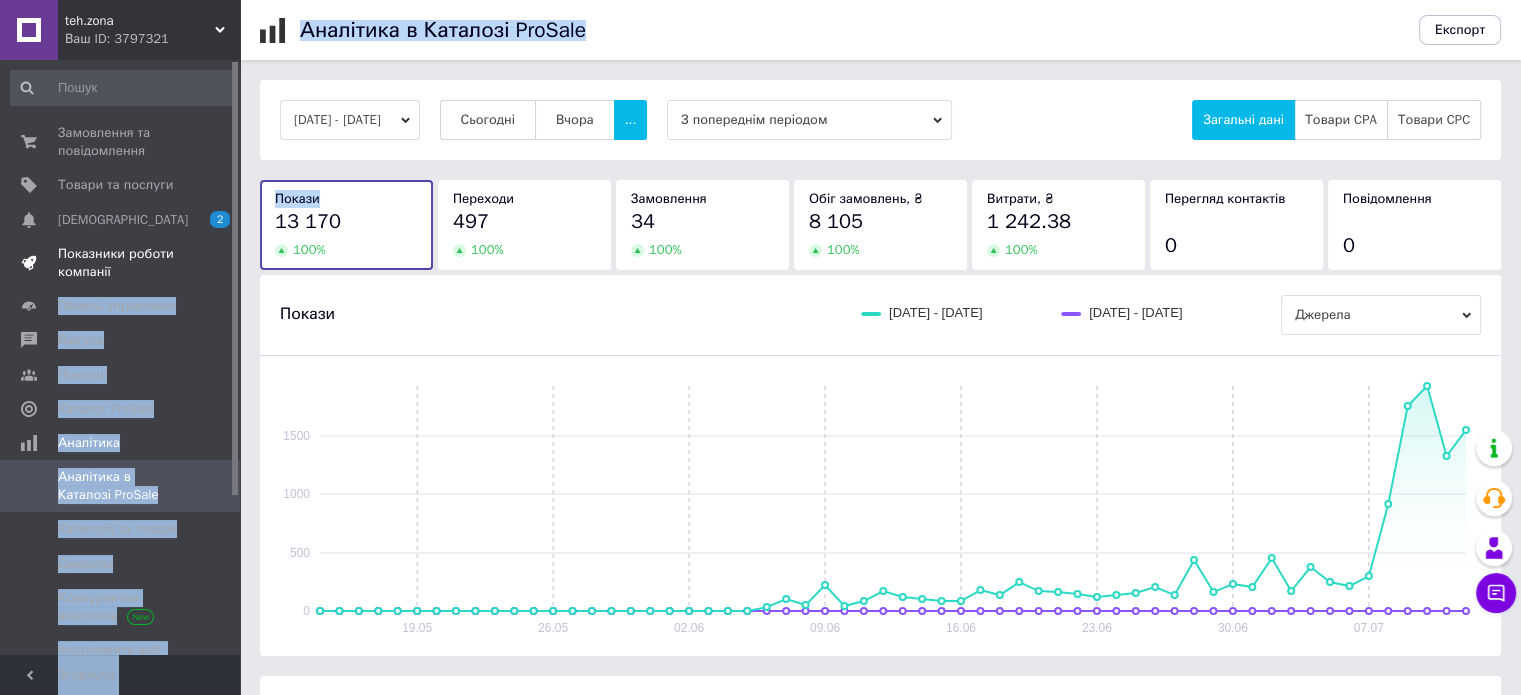 drag, startPoint x: 269, startPoint y: 224, endPoint x: 215, endPoint y: 237, distance: 55.542778 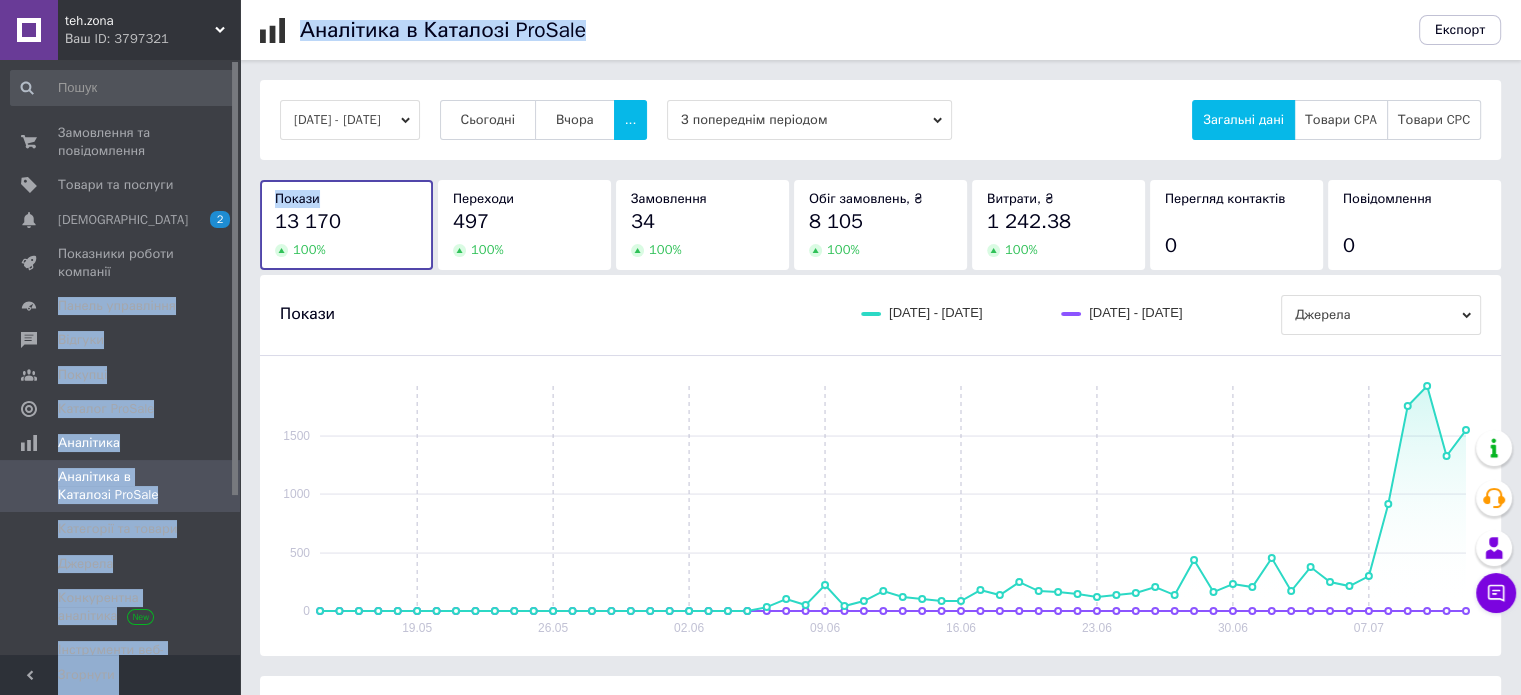 click on "[DATE] - [DATE] Сьогодні [GEOGRAPHIC_DATA] ... З попереднім періодом Загальні дані Товари CPA Товари CPC Покази 13 170 100 % Переходи 497 100 % Замовлення 34 100 % Обіг замовлень, ₴ 8 105 100 % Витрати, ₴ 1 242.38 100 % Перегляд контактів 0 Повідомлення 0 Покази [DATE] - [DATE] [DATE] - [DATE] [GEOGRAPHIC_DATA] 19.05 26.05 02.06 09.06 16.06 23.06 30.06 07.07 0 500 1000 1500 Всі кампанії Виберіть категорію Покази Переходи Замовлення Обіг замовлень, ₴ Витрати, ₴ Товари з комісією за замовлення Подивитись по каналах 13 170 497 (4%) 34 (0%) 8 105 ₴ 1 242.38 ₴ (15%)" at bounding box center (880, 498) 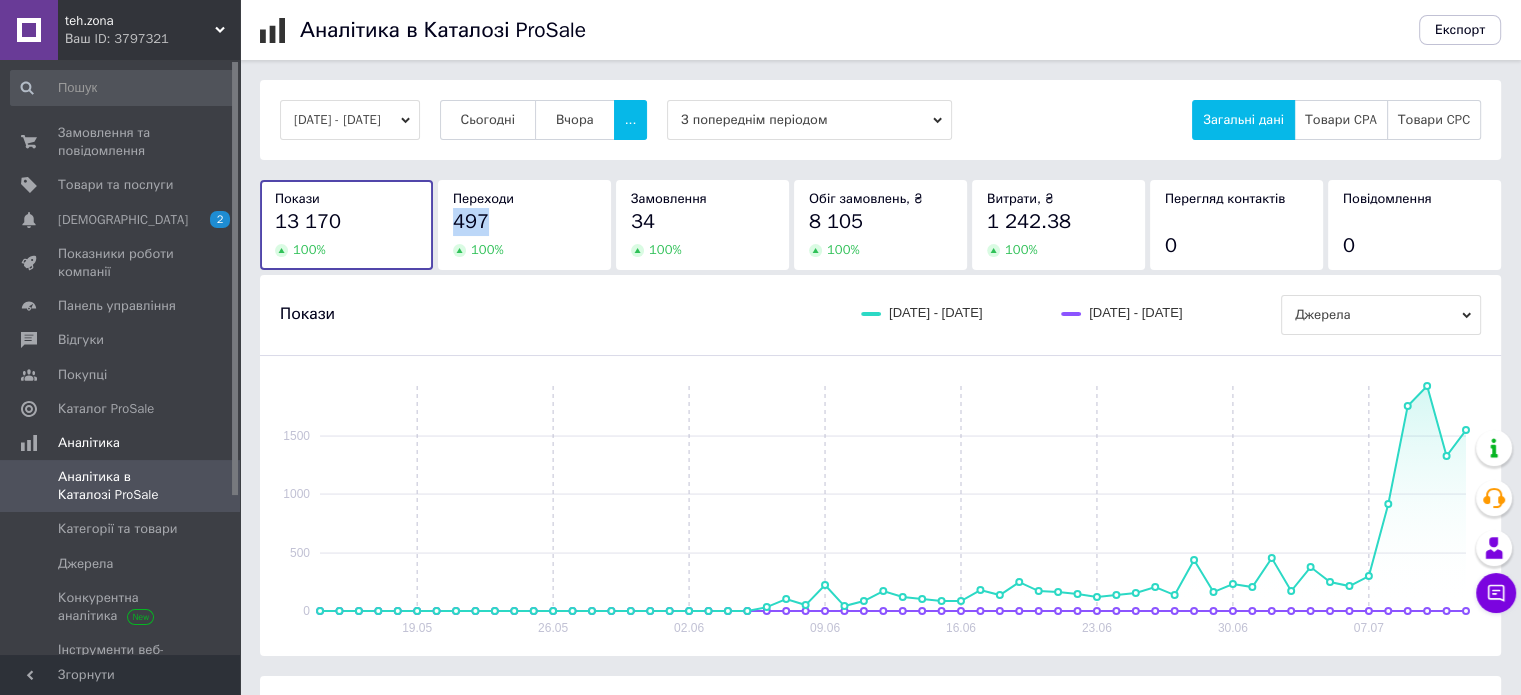 drag, startPoint x: 436, startPoint y: 215, endPoint x: 445, endPoint y: 245, distance: 31.320919 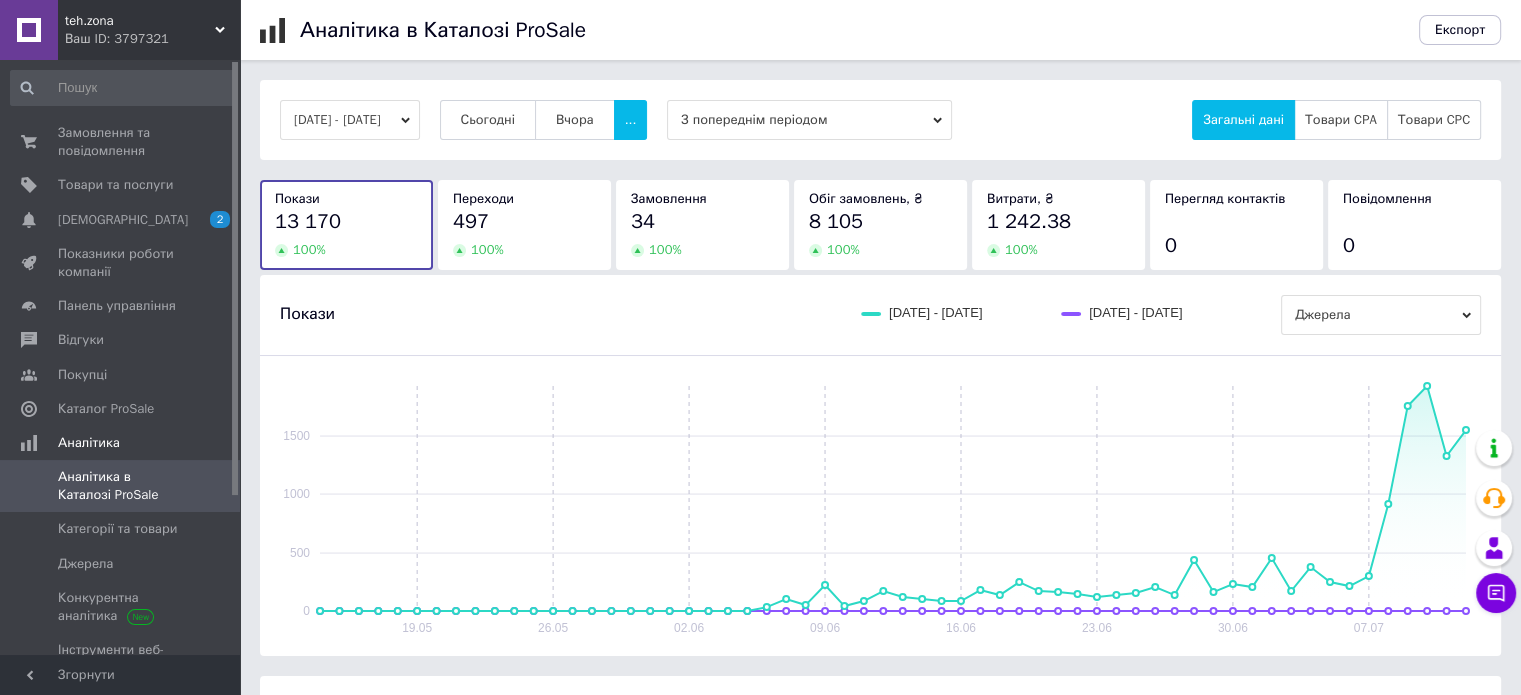drag, startPoint x: 675, startPoint y: 221, endPoint x: 624, endPoint y: 242, distance: 55.154327 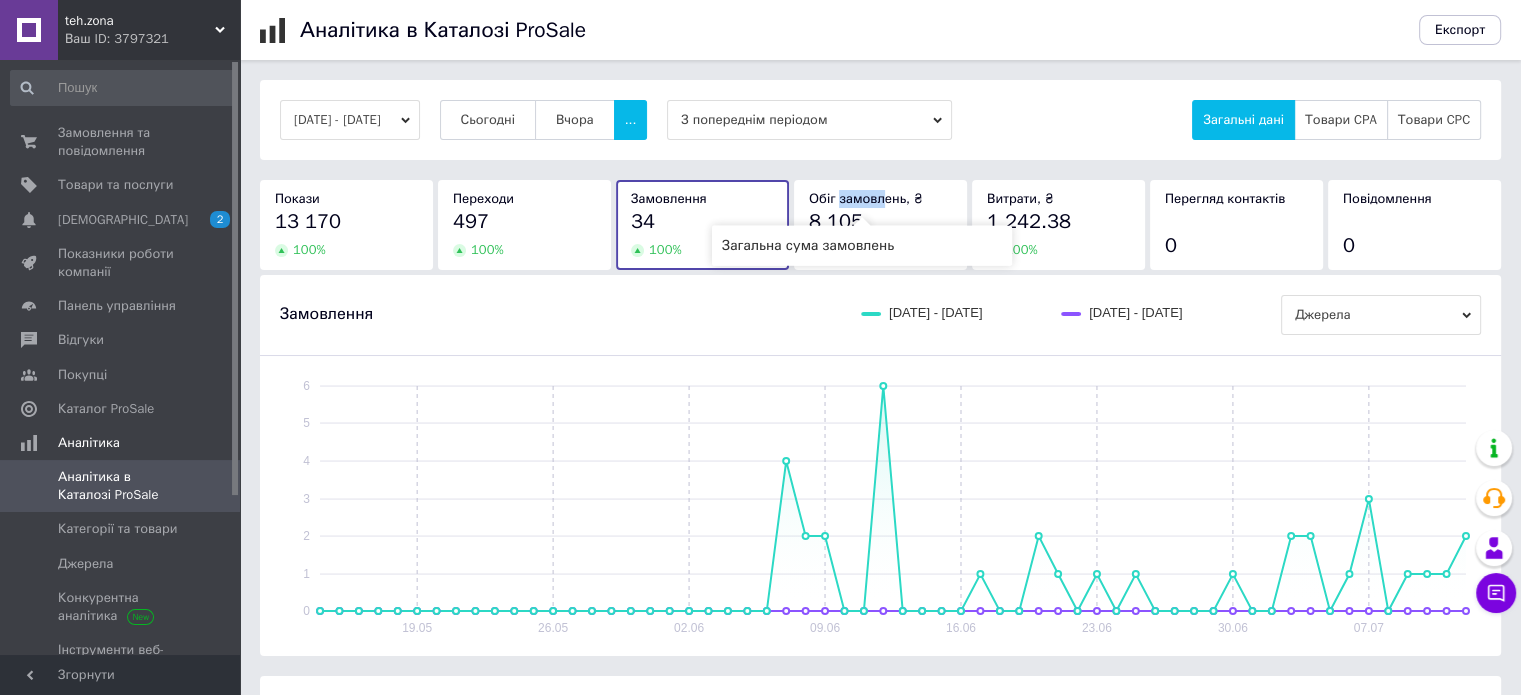 drag, startPoint x: 884, startPoint y: 204, endPoint x: 840, endPoint y: 206, distance: 44.04543 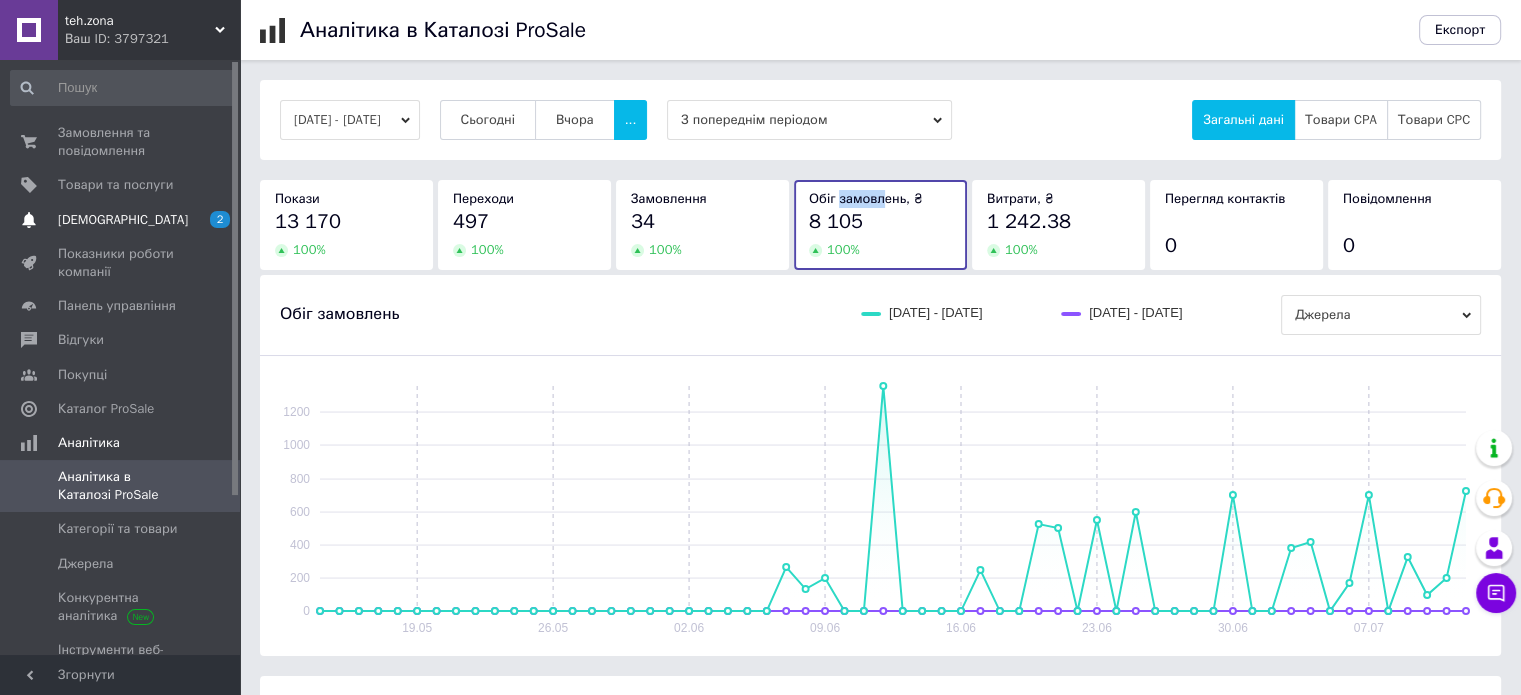 click on "[DEMOGRAPHIC_DATA]" at bounding box center [123, 220] 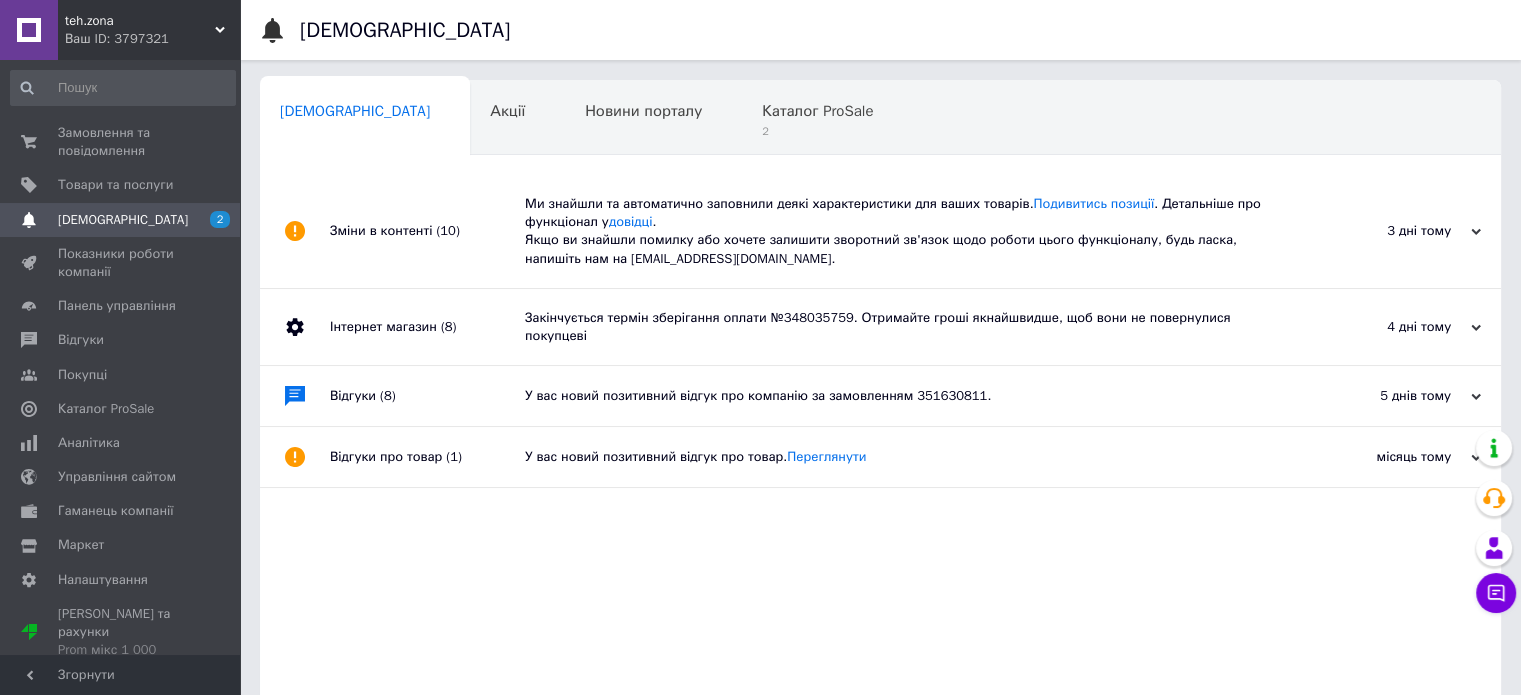 click on "2" at bounding box center [220, 219] 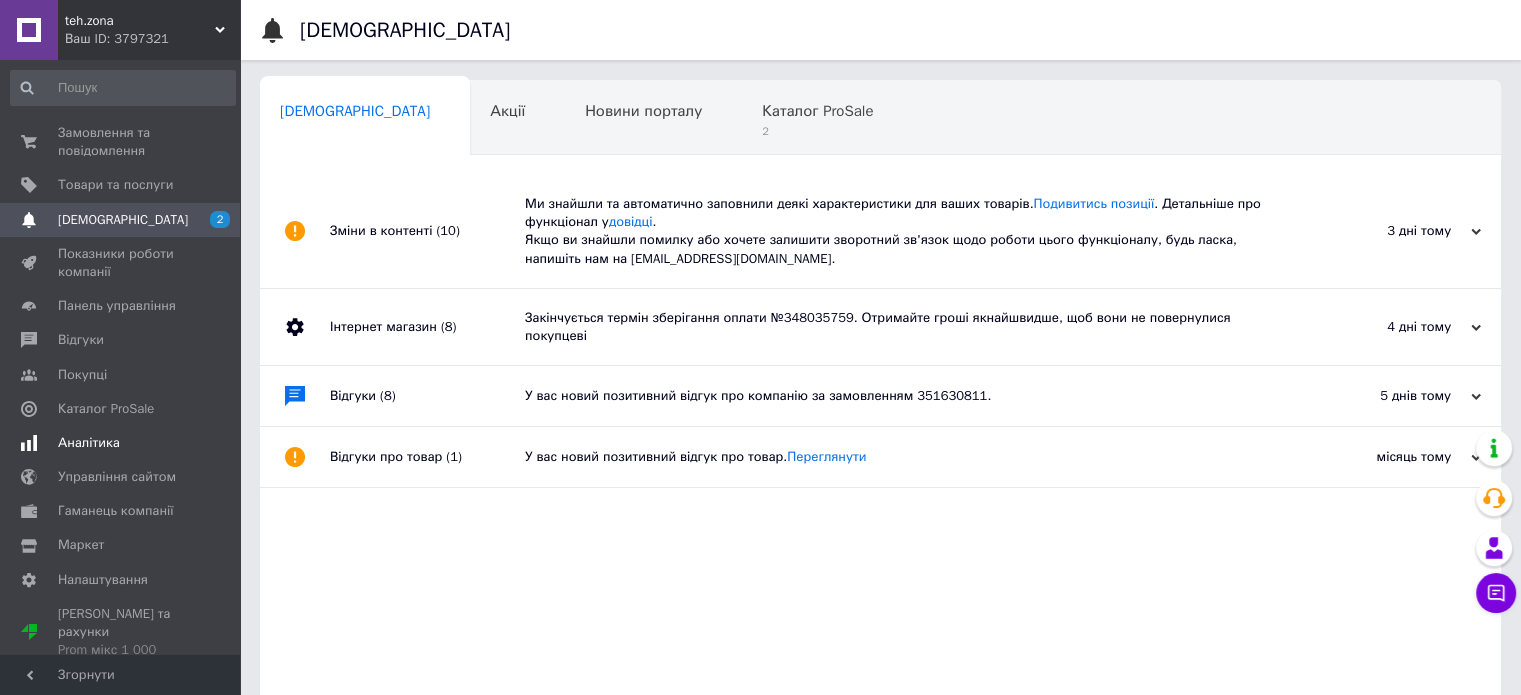 click on "Аналітика" at bounding box center [89, 443] 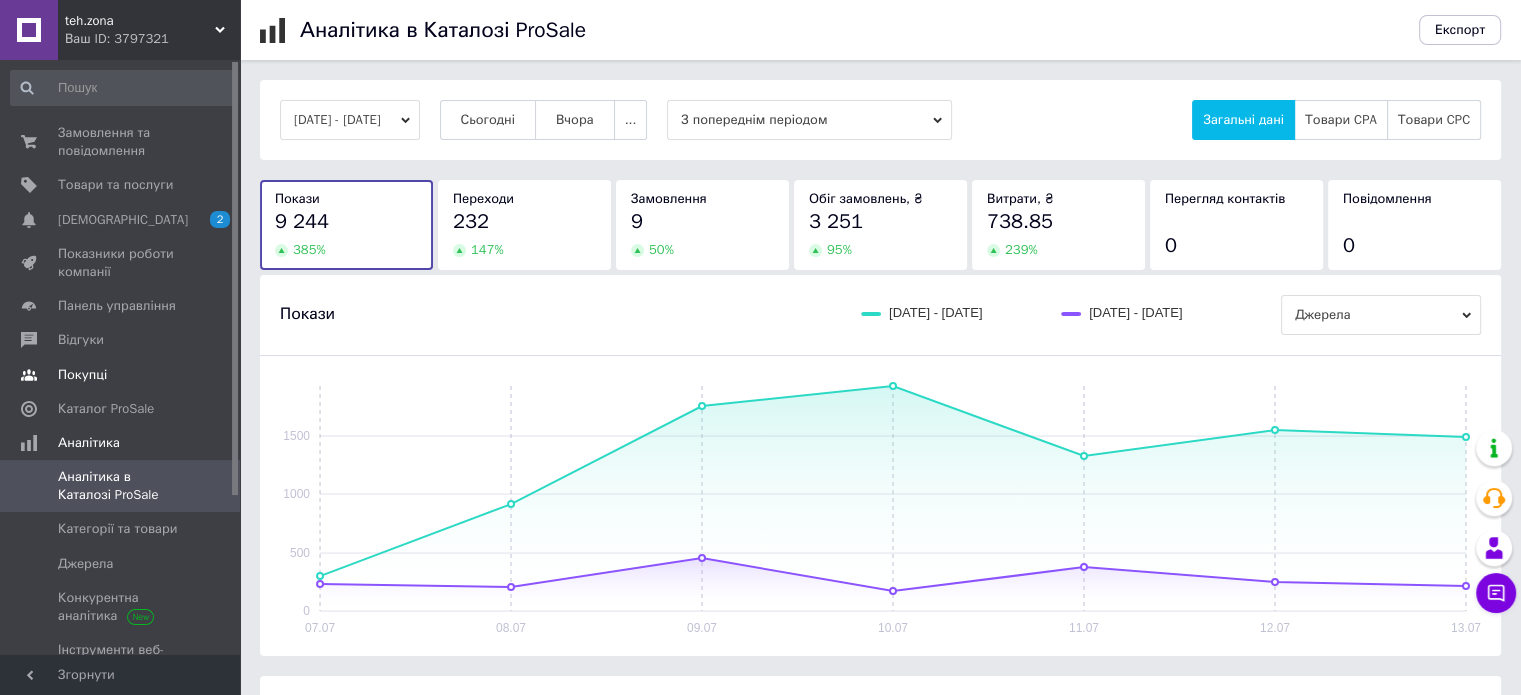 click on "Покупці" at bounding box center (123, 375) 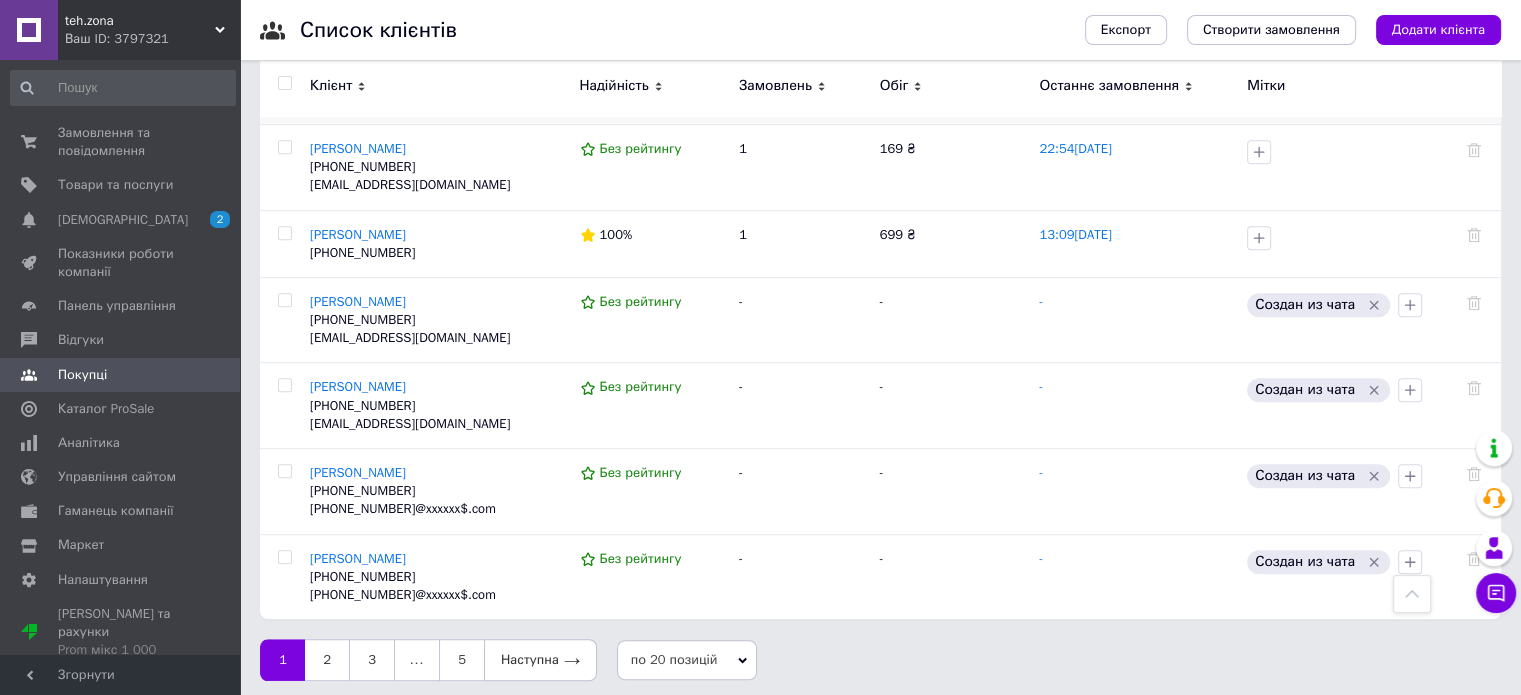 scroll, scrollTop: 1121, scrollLeft: 0, axis: vertical 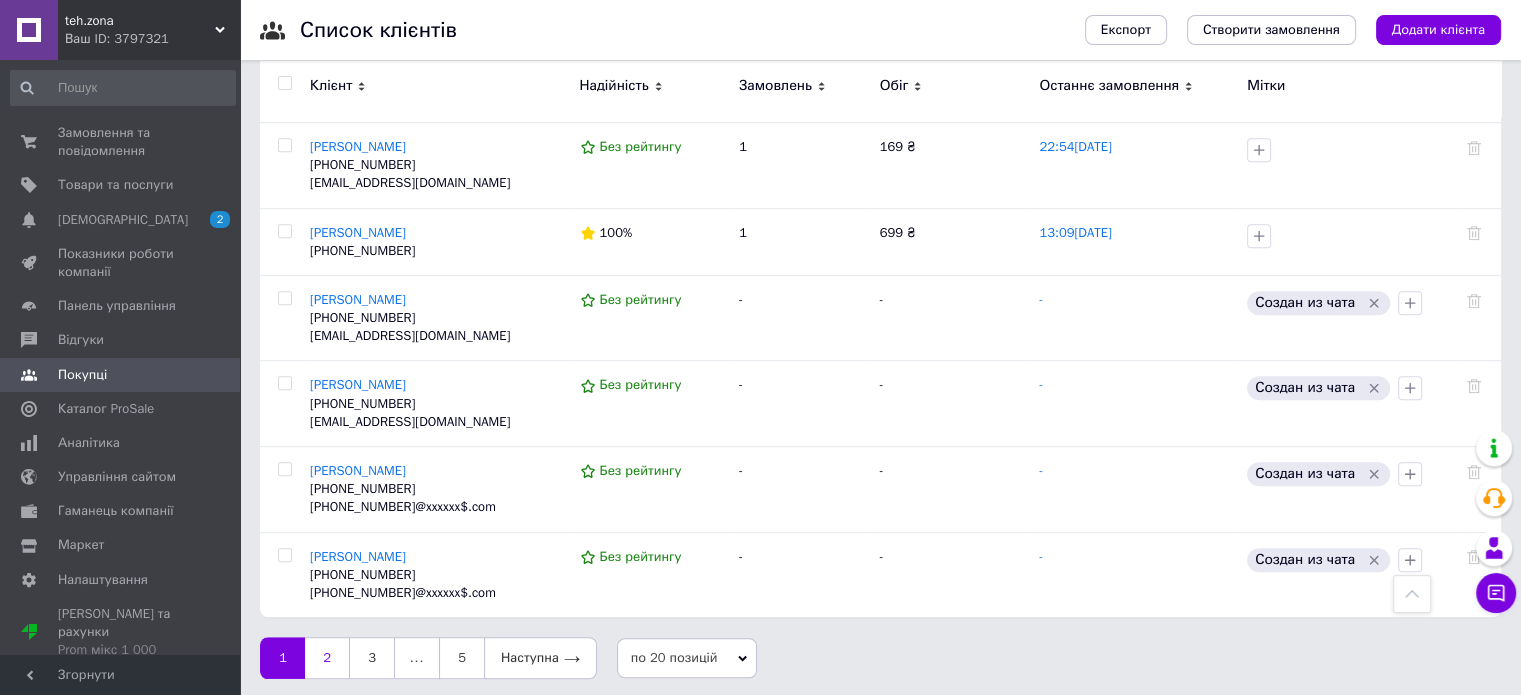 click on "2" at bounding box center (327, 658) 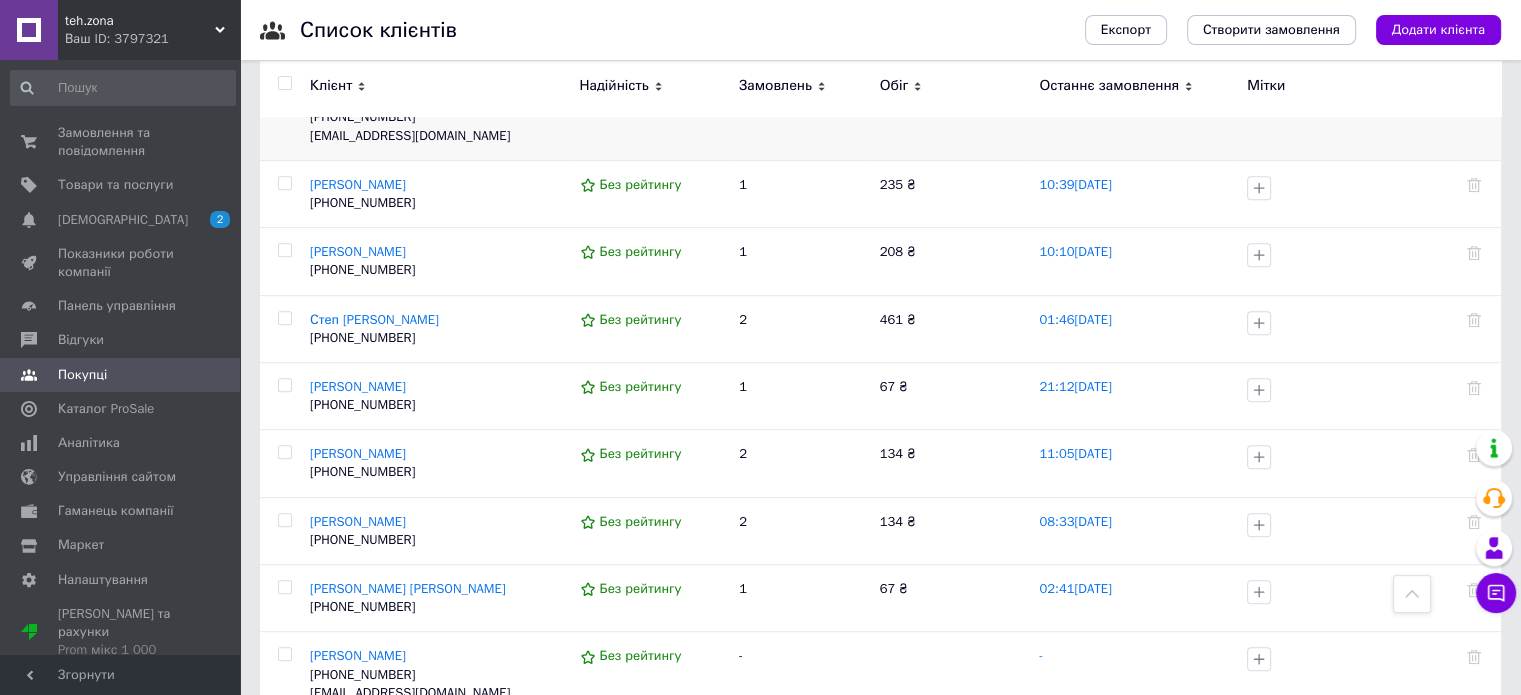 scroll, scrollTop: 1103, scrollLeft: 0, axis: vertical 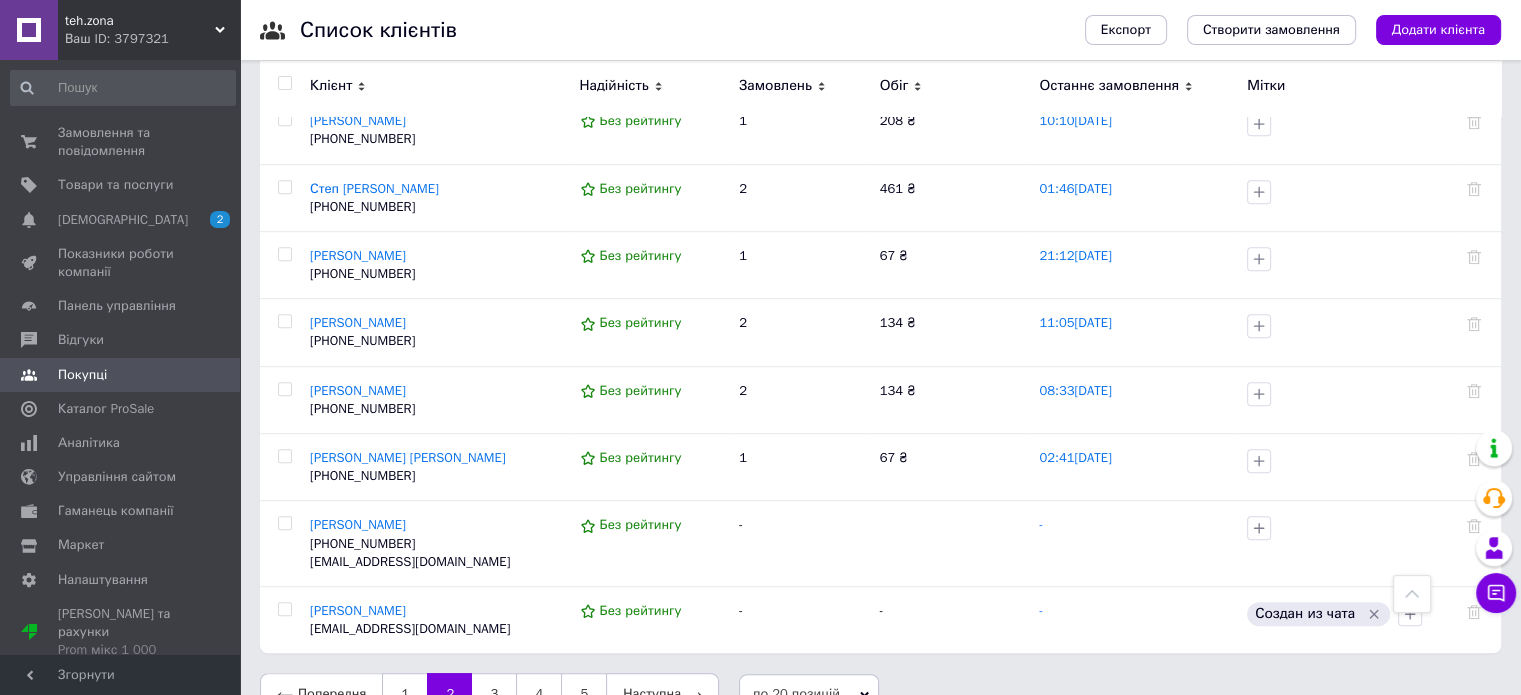 click on "2" at bounding box center [449, 694] 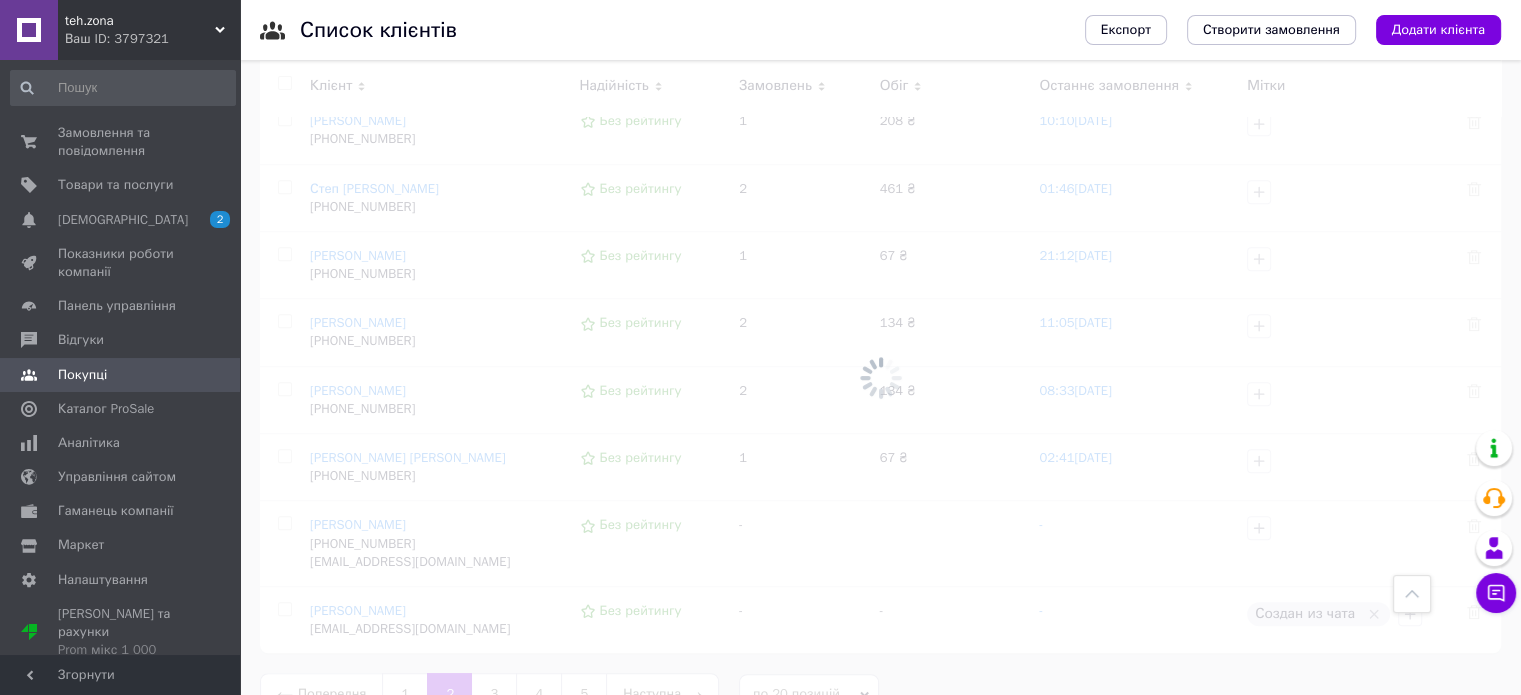 scroll, scrollTop: 0, scrollLeft: 0, axis: both 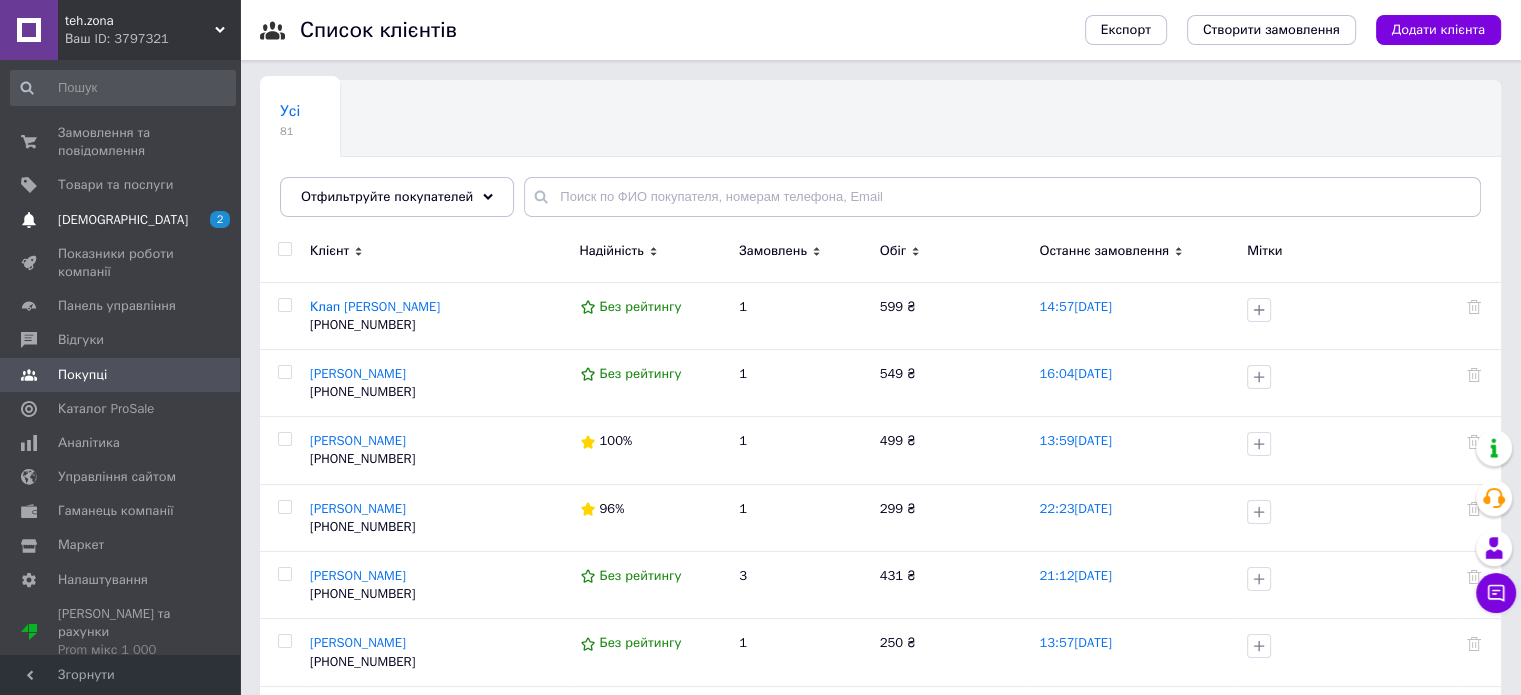 click on "2" at bounding box center (220, 219) 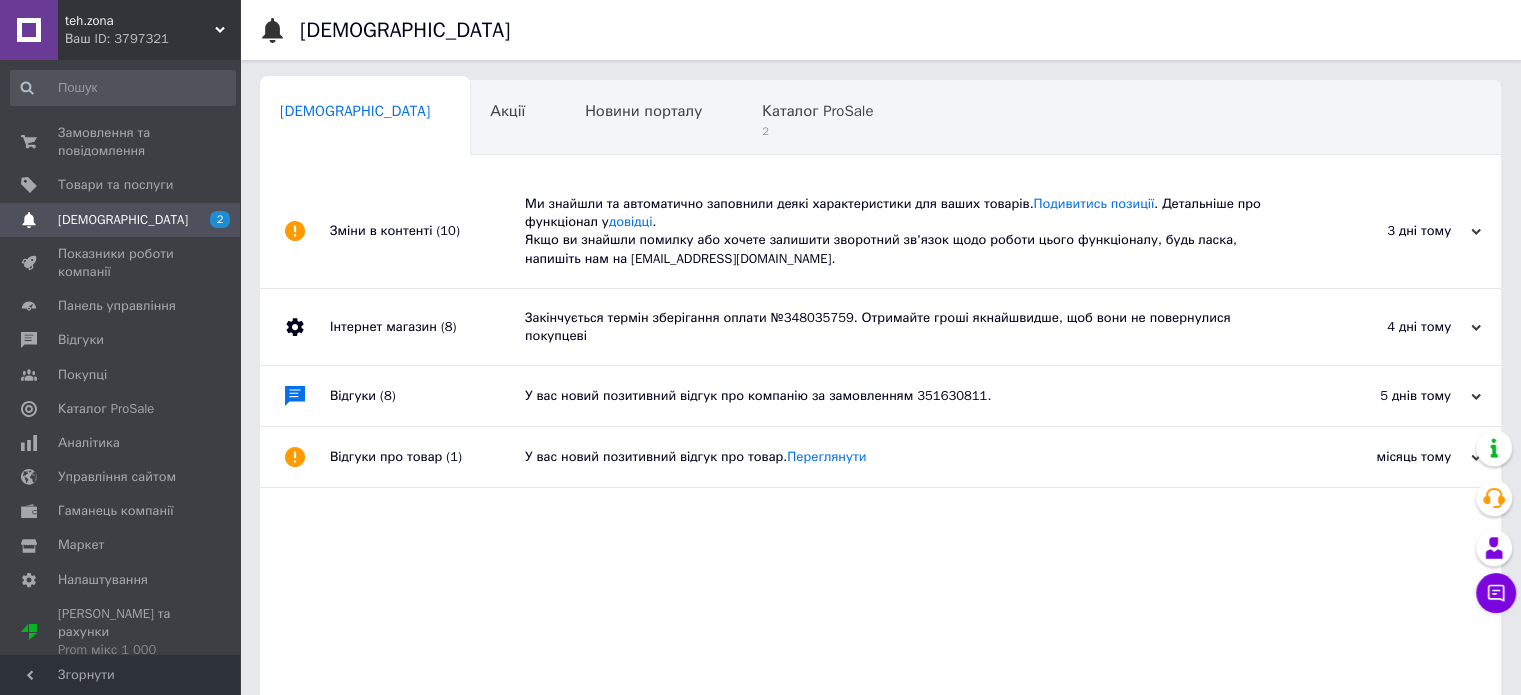 click on "Ми знайшли та автоматично заповнили деякі характеристики для ваших товарів.  Подивитись позиції . Детальніше про функціонал у  довідці . Якщо ви знайшли помилку або хочете залишити зворотний зв'язок щодо роботи цього функціоналу, будь ласка, напишіть нам на [EMAIL_ADDRESS][DOMAIN_NAME]." at bounding box center (903, 231) 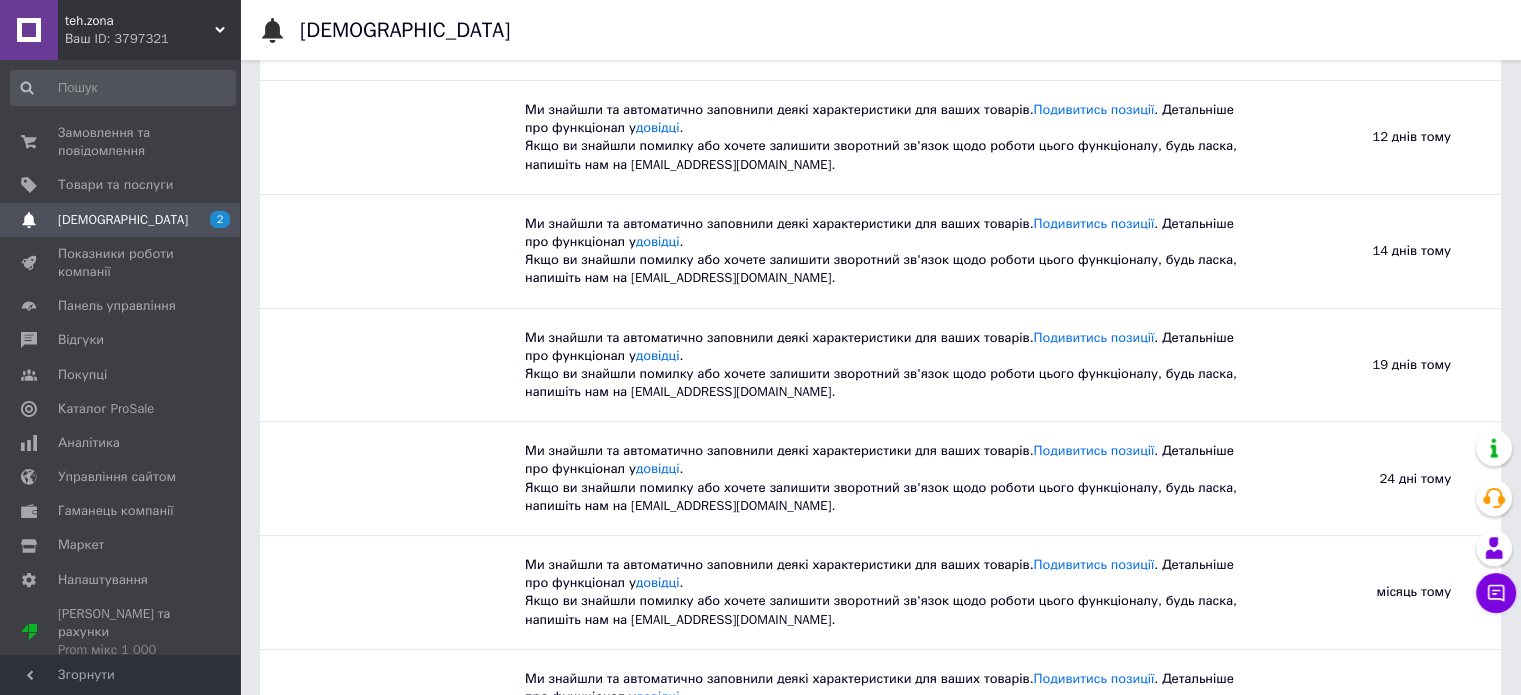 scroll, scrollTop: 934, scrollLeft: 0, axis: vertical 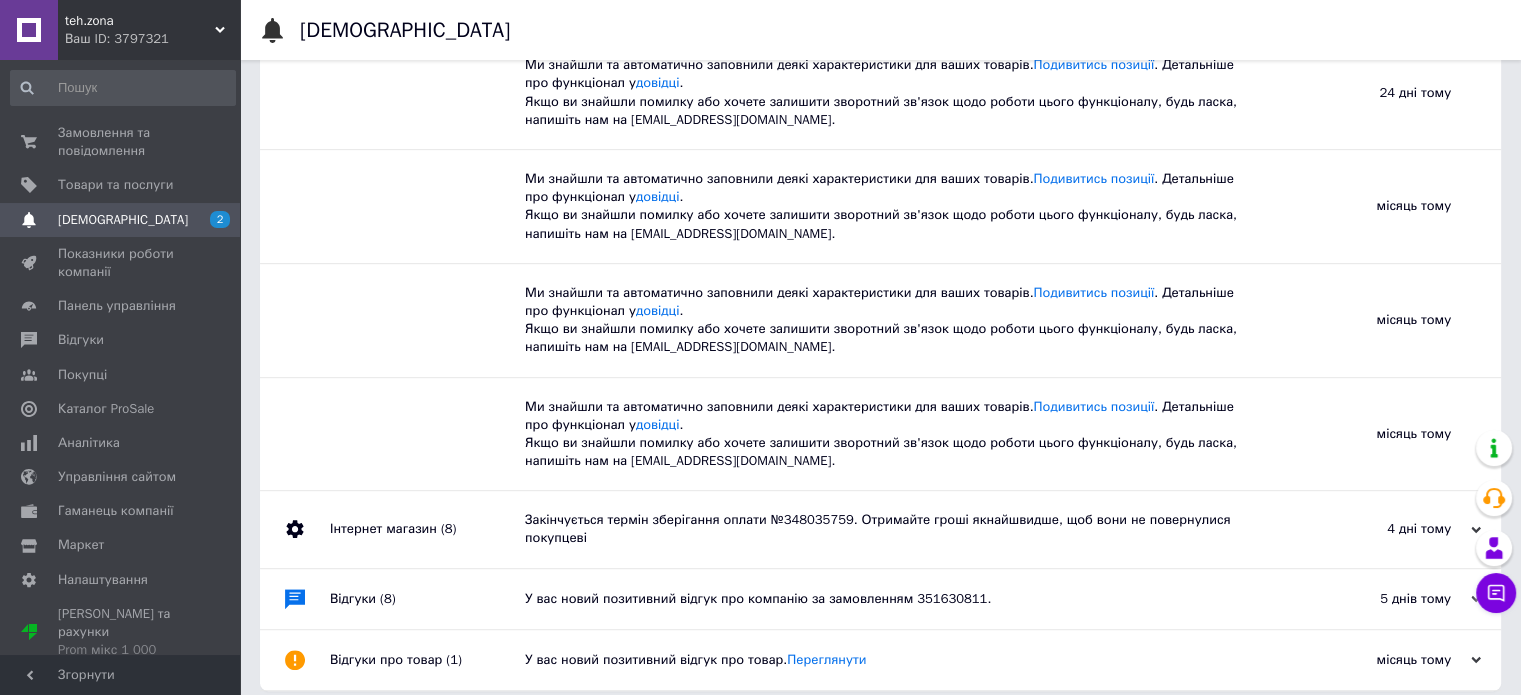 click on "Закінчується термін зберігання оплати №348035759. Отримайте гроші якнайшвидше, щоб вони не повернулися покупцеві" at bounding box center (903, 529) 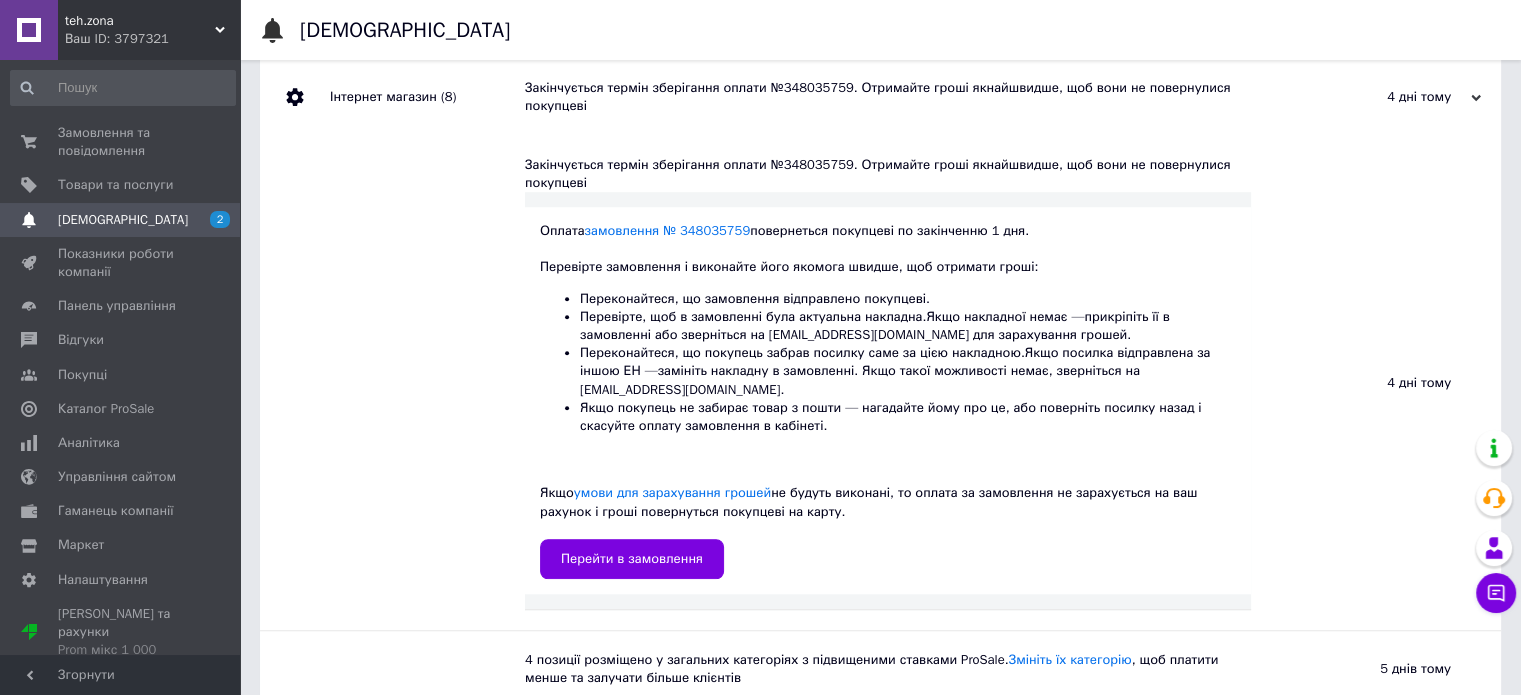 scroll, scrollTop: 1368, scrollLeft: 0, axis: vertical 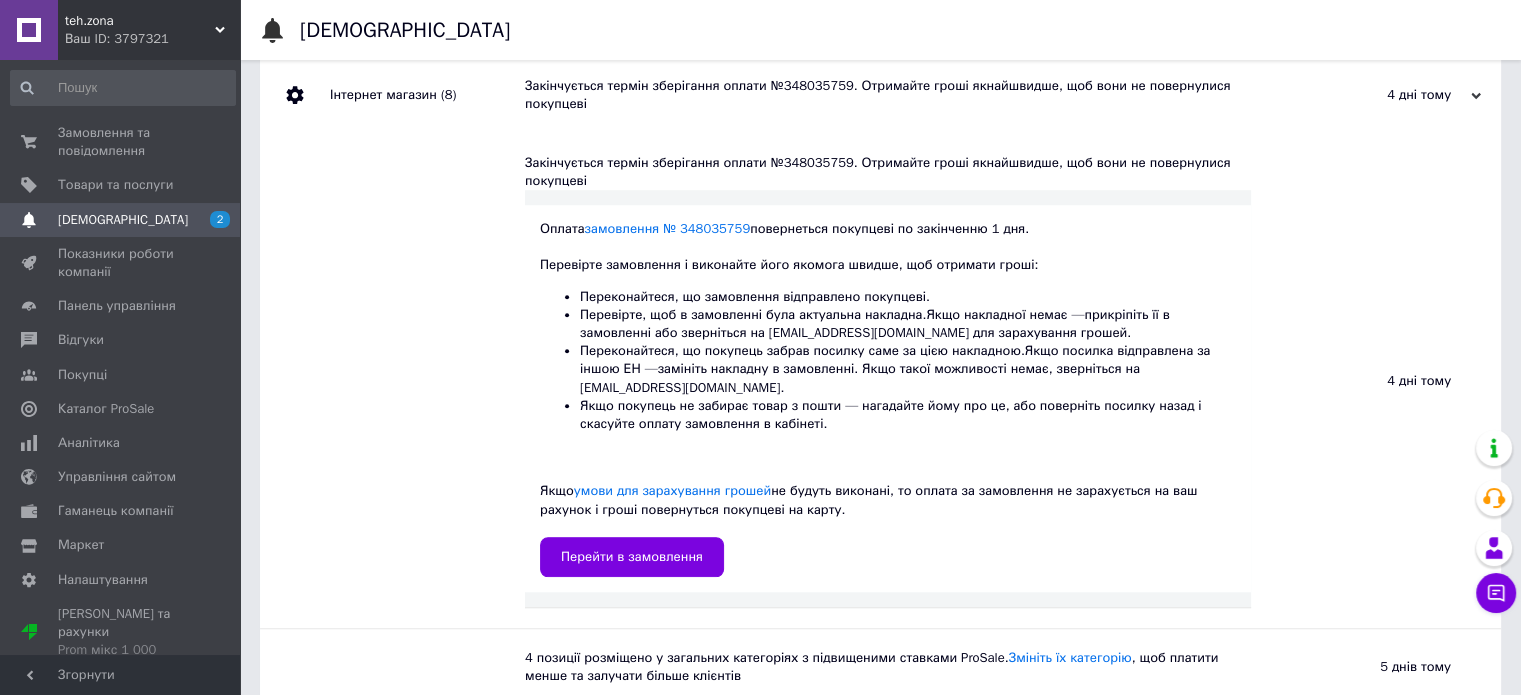 click on "2" at bounding box center (220, 219) 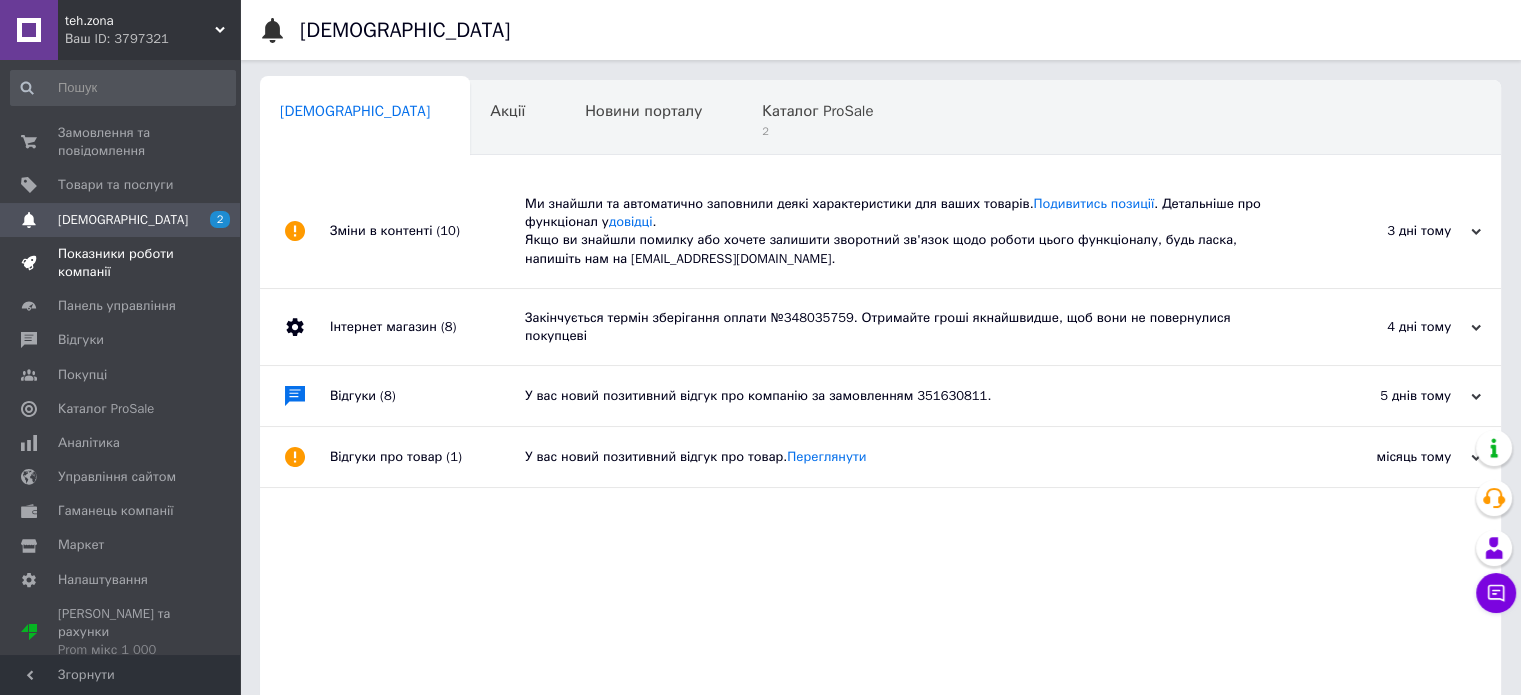 click at bounding box center (212, 263) 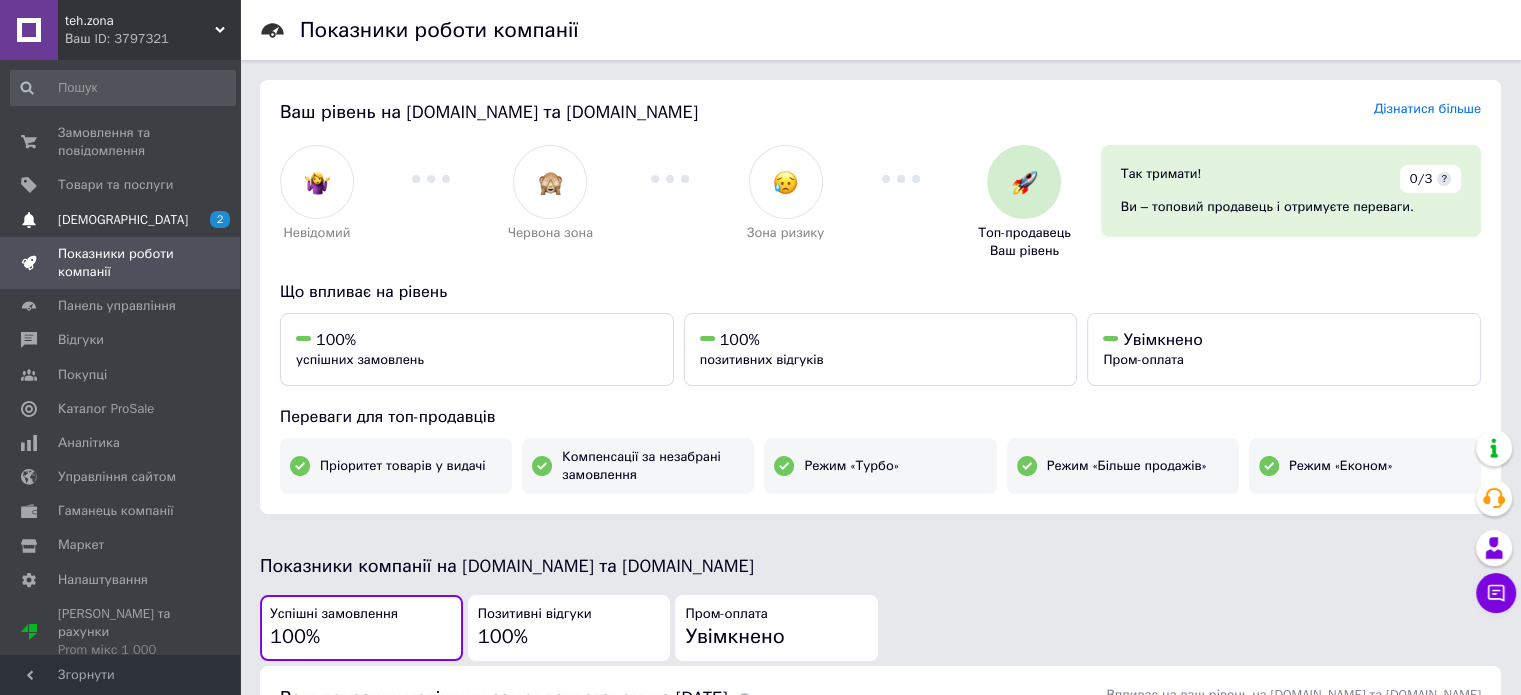 click on "2" at bounding box center (220, 219) 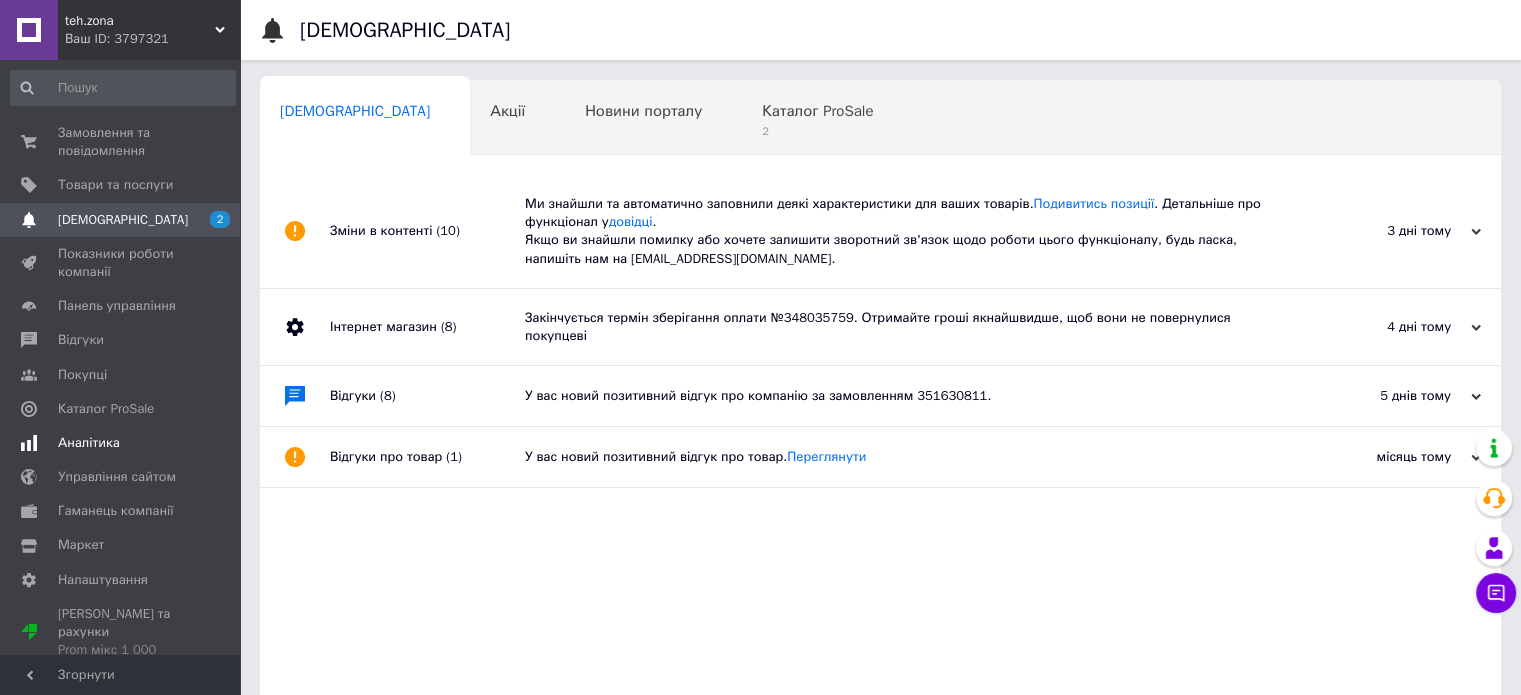 click on "Аналітика" at bounding box center [89, 443] 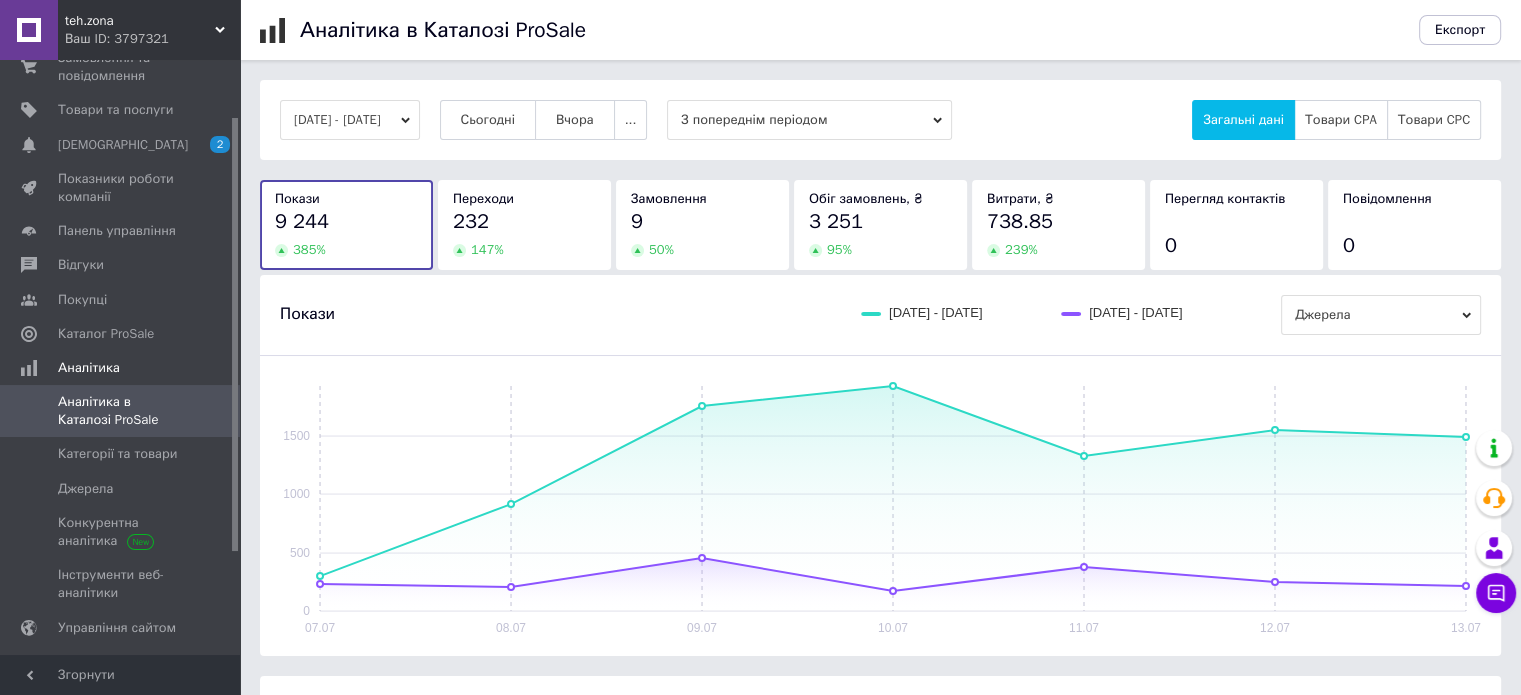 scroll, scrollTop: 219, scrollLeft: 0, axis: vertical 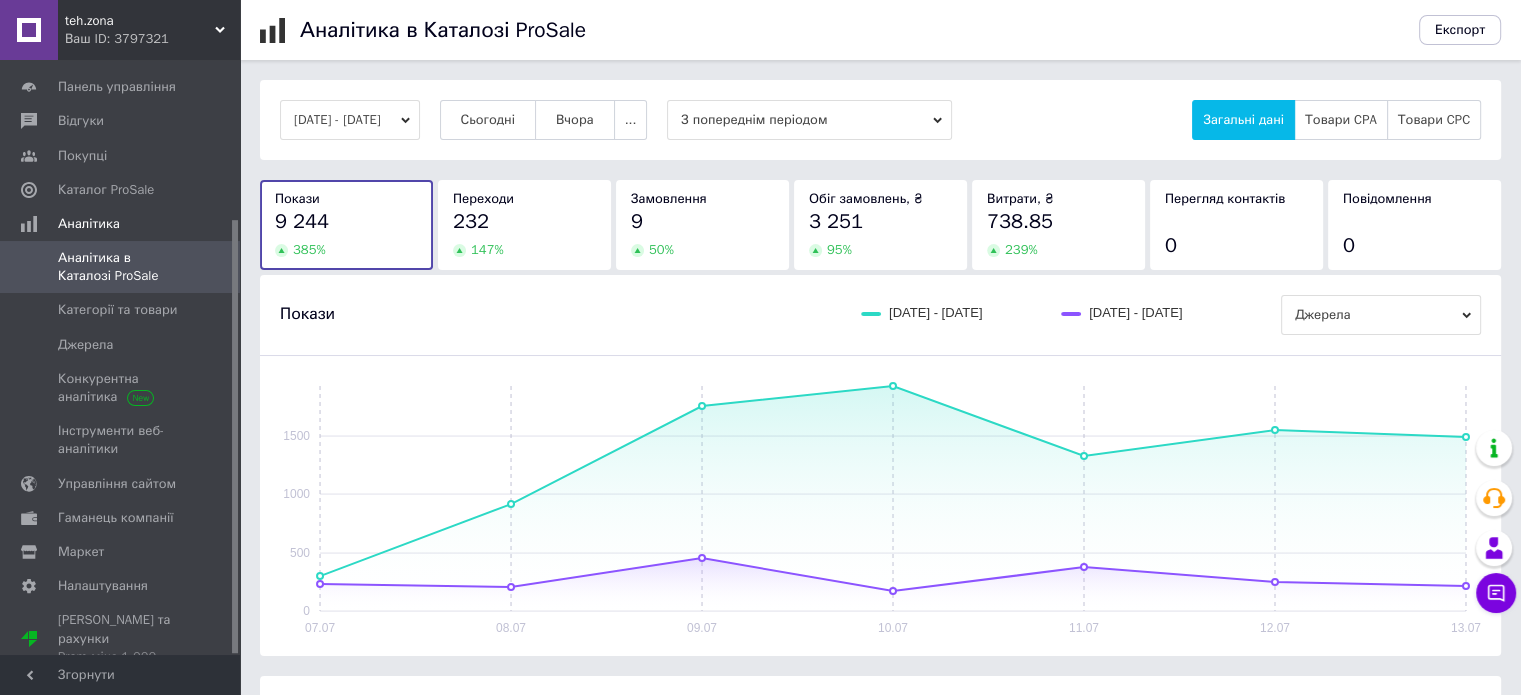drag, startPoint x: 236, startPoint y: 458, endPoint x: 193, endPoint y: 669, distance: 215.33694 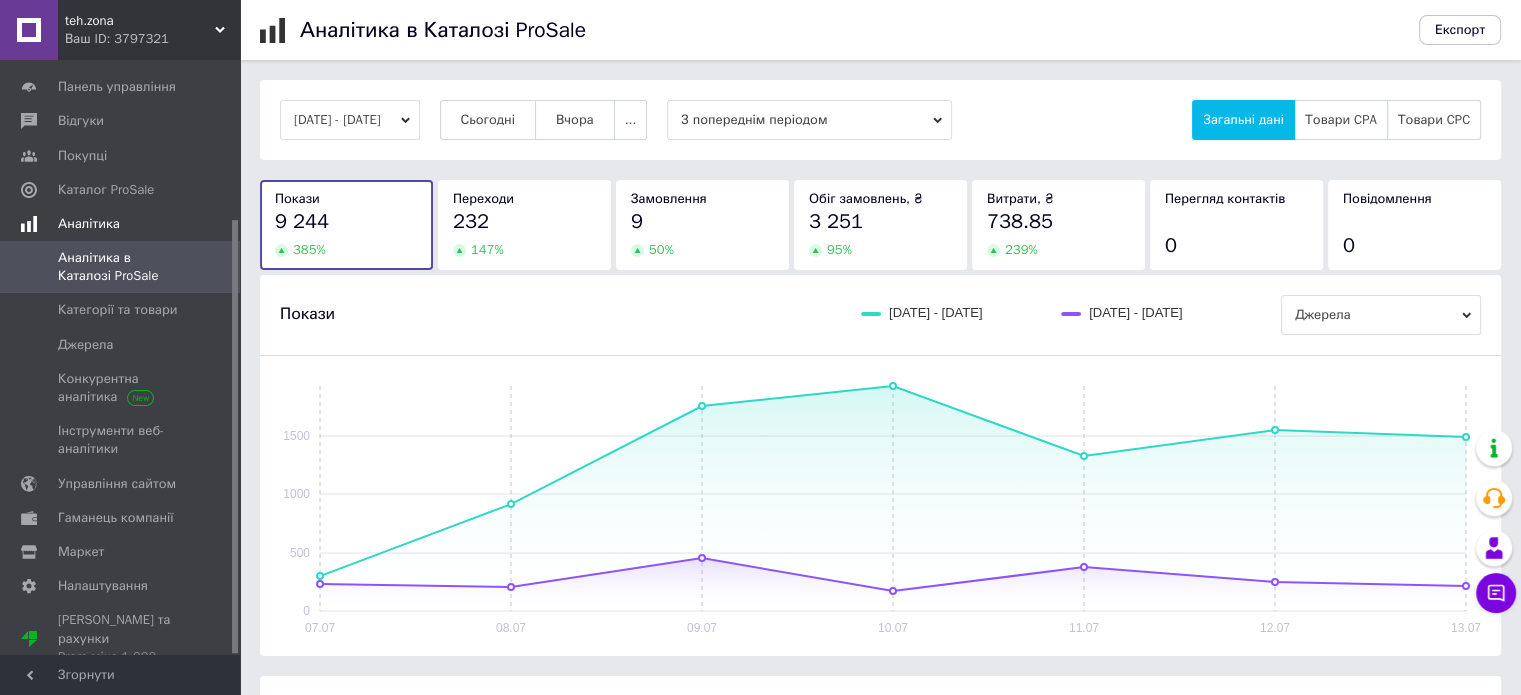 scroll, scrollTop: 0, scrollLeft: 0, axis: both 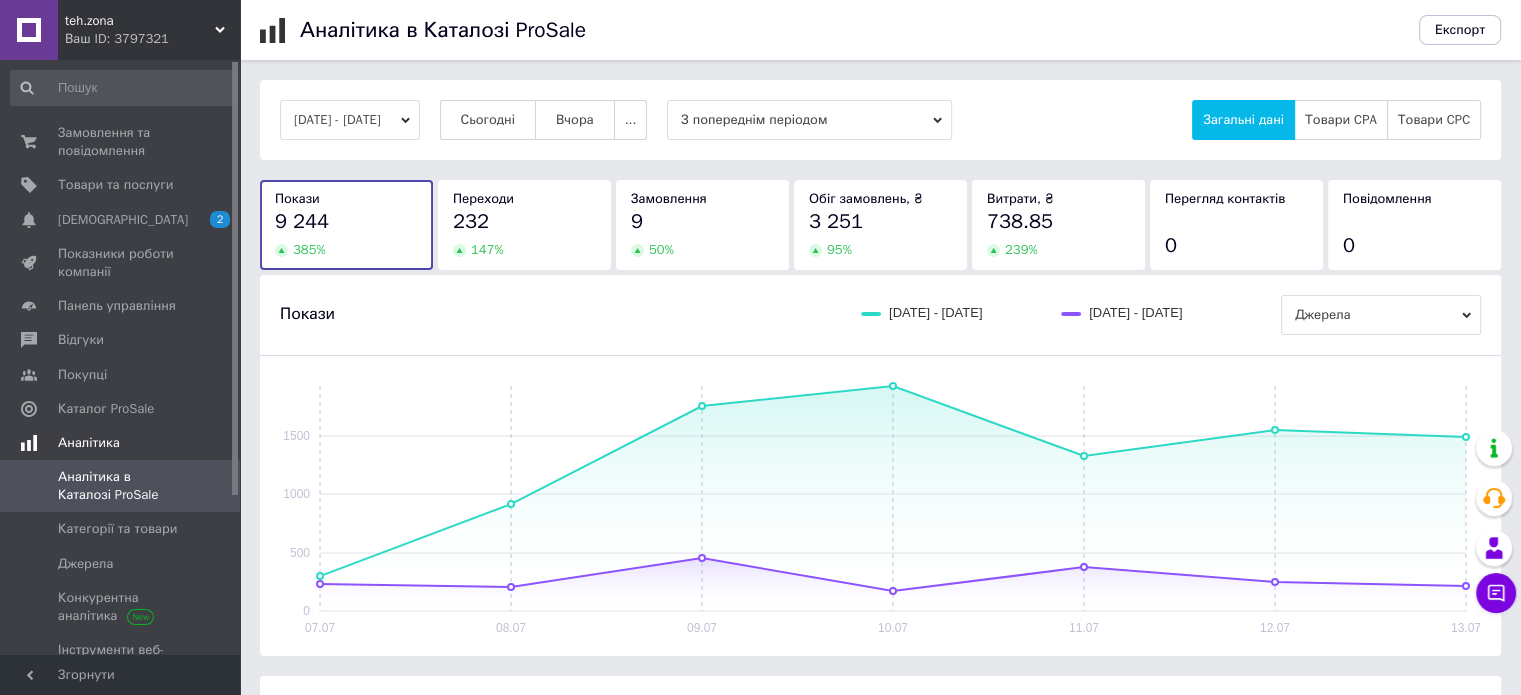 click on "[DEMOGRAPHIC_DATA]" at bounding box center (121, 220) 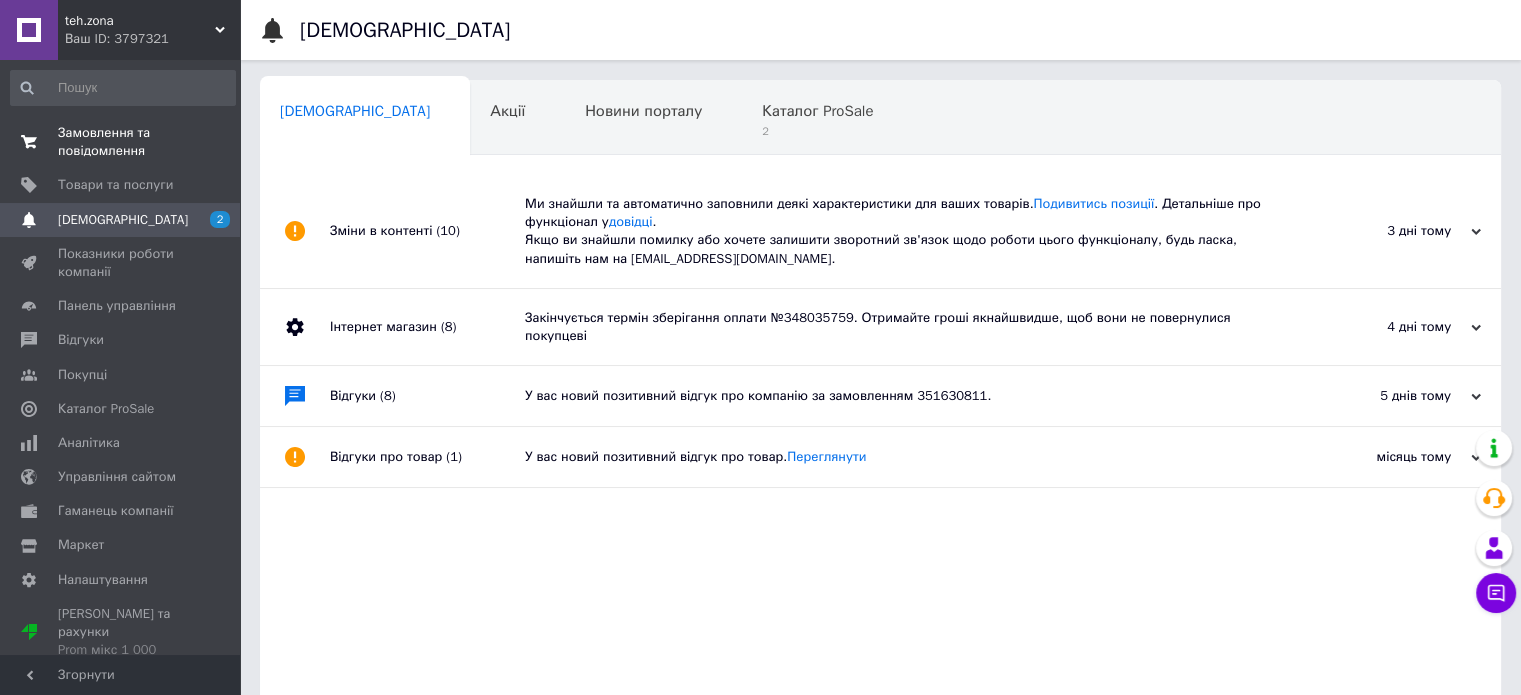 click on "Замовлення та повідомлення" at bounding box center (121, 142) 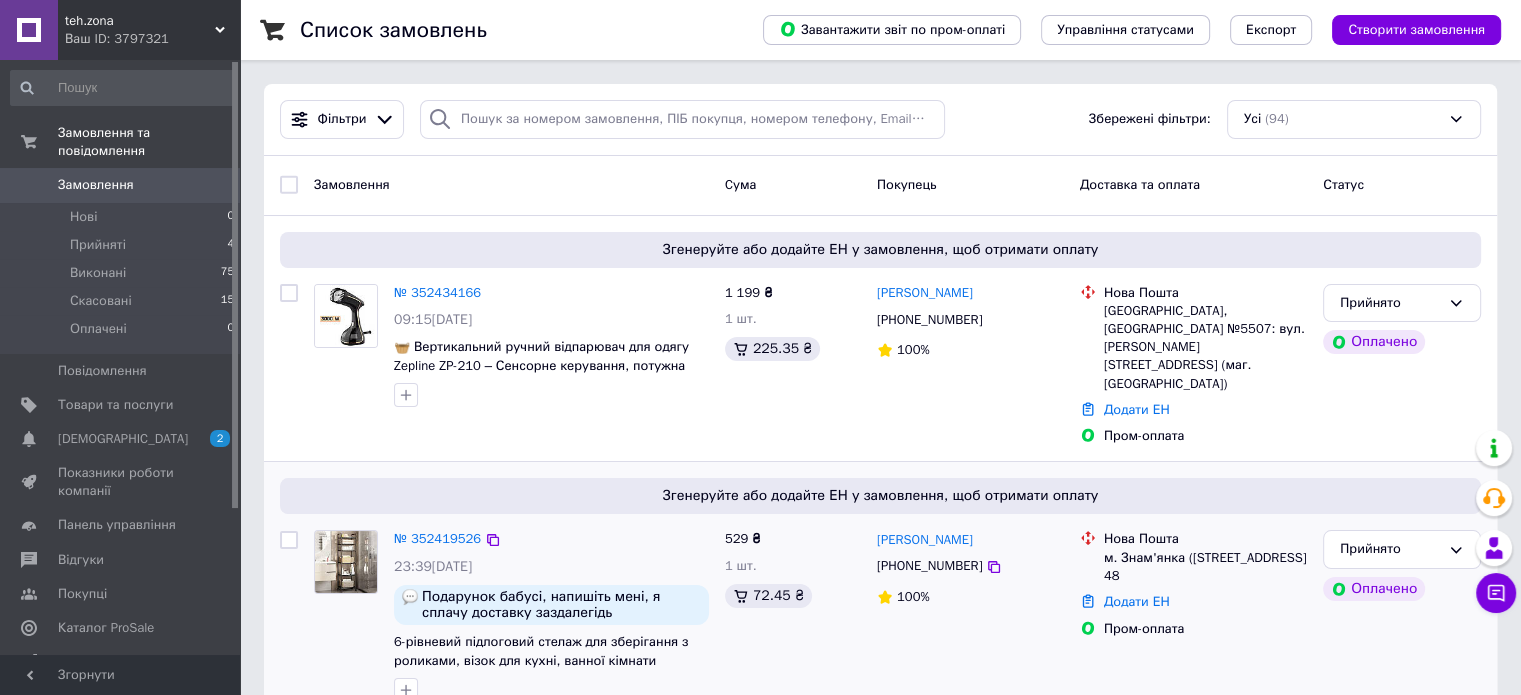 click at bounding box center (346, 562) 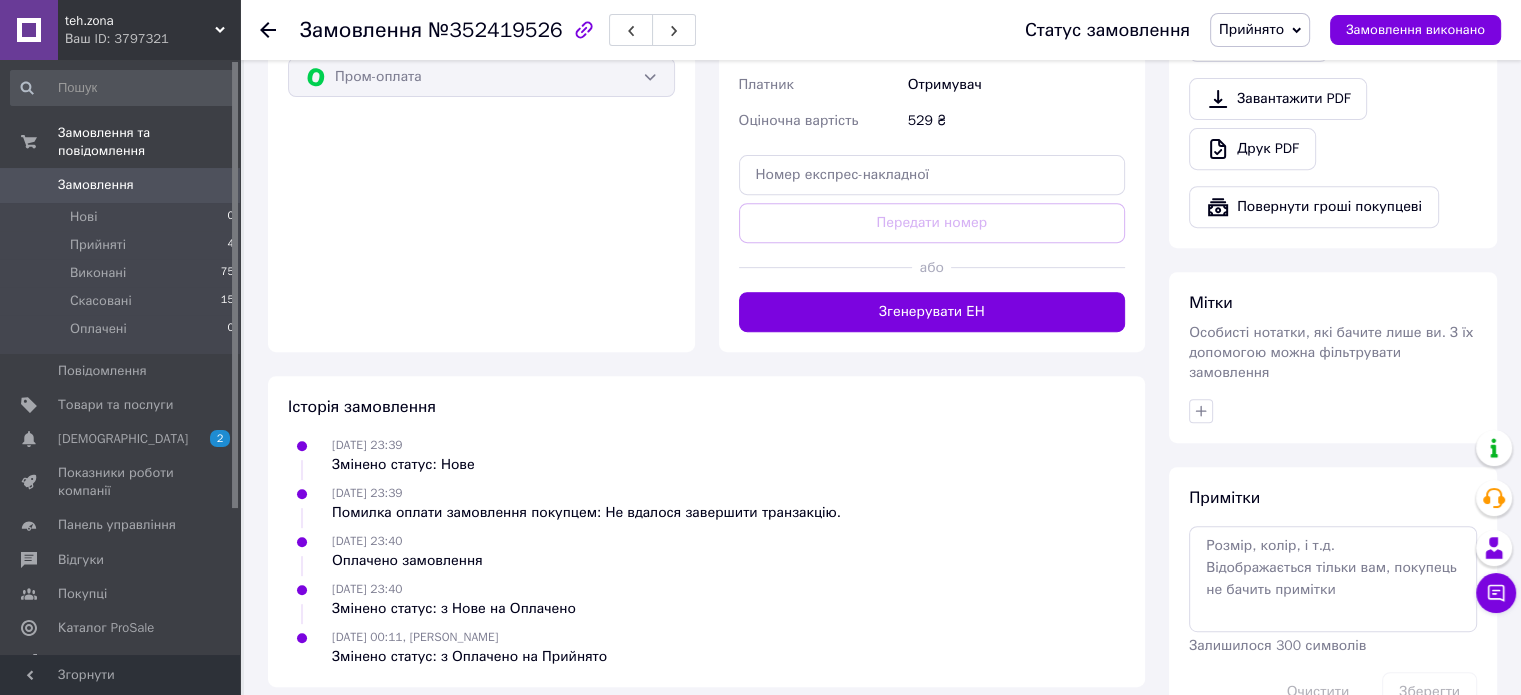 scroll, scrollTop: 822, scrollLeft: 0, axis: vertical 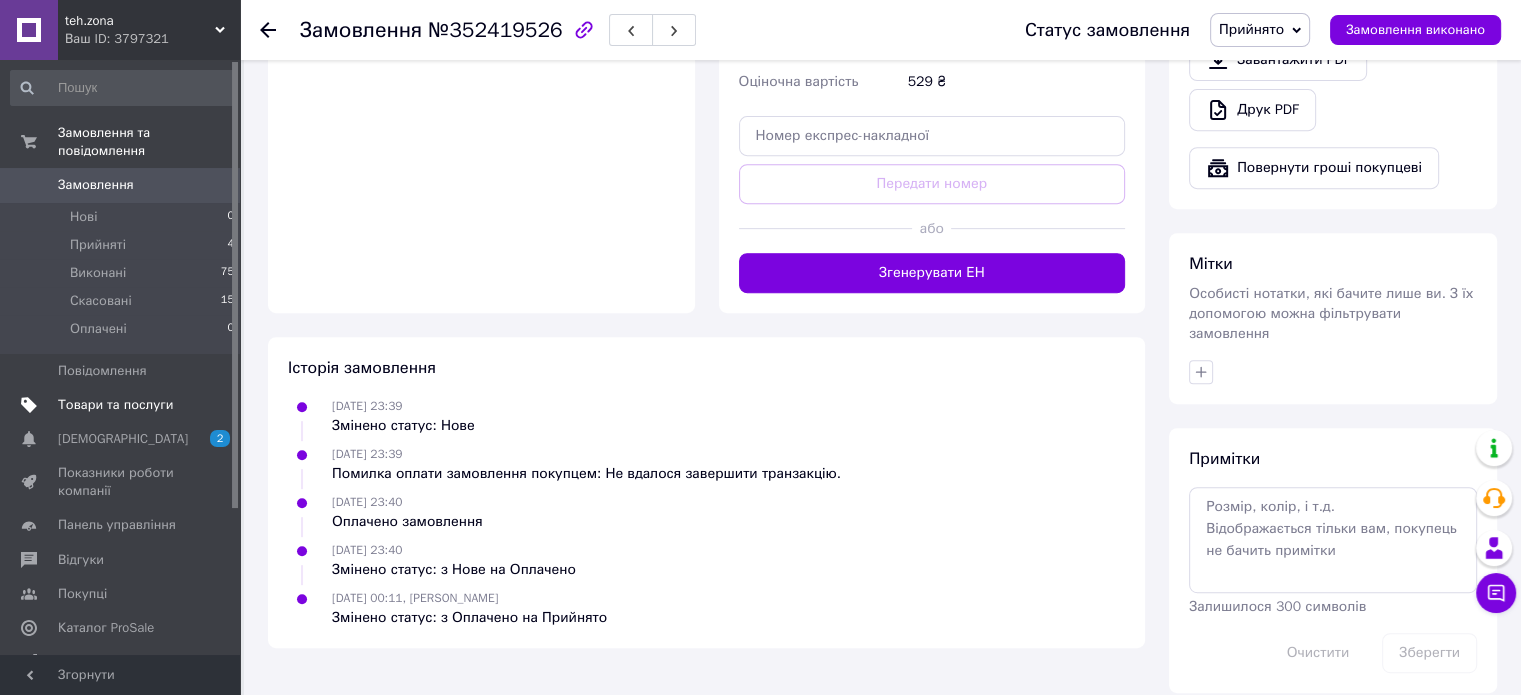 click on "Товари та послуги" at bounding box center (115, 405) 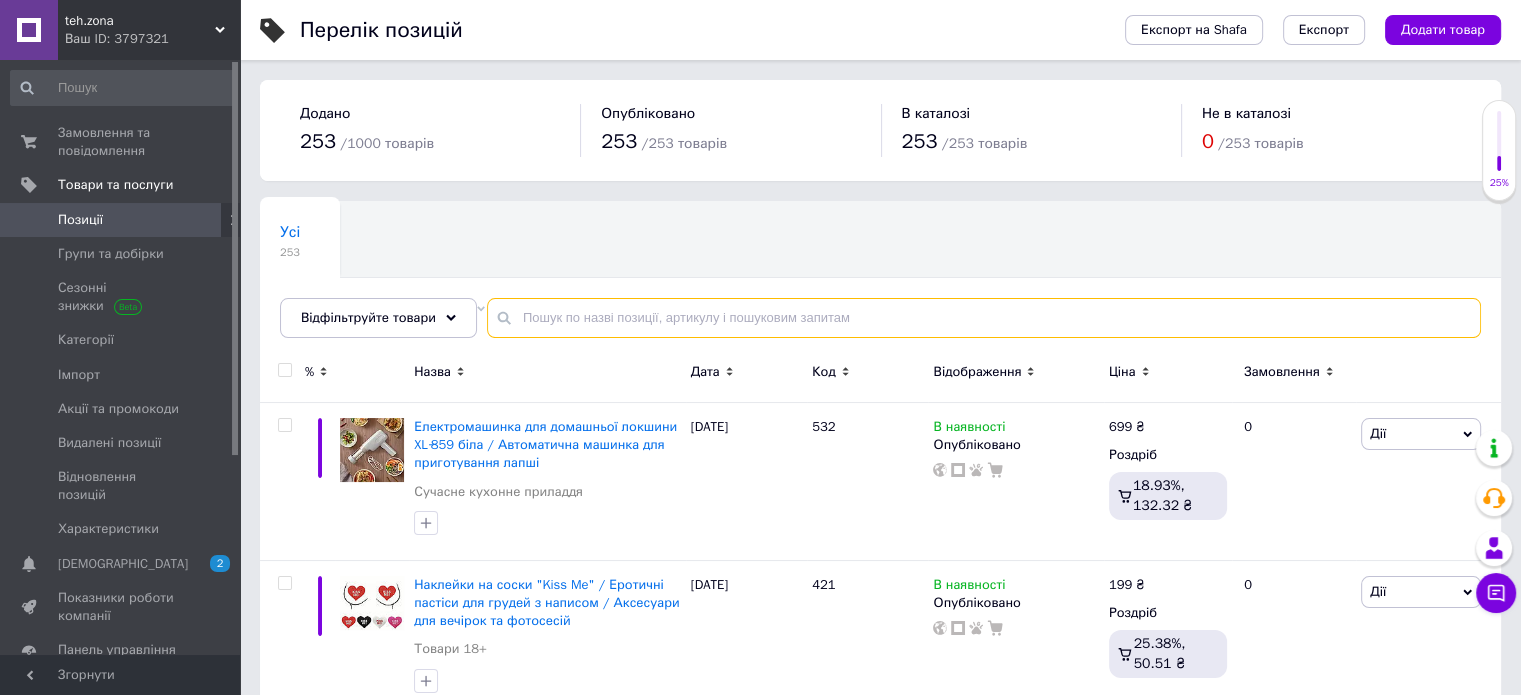 click at bounding box center [984, 318] 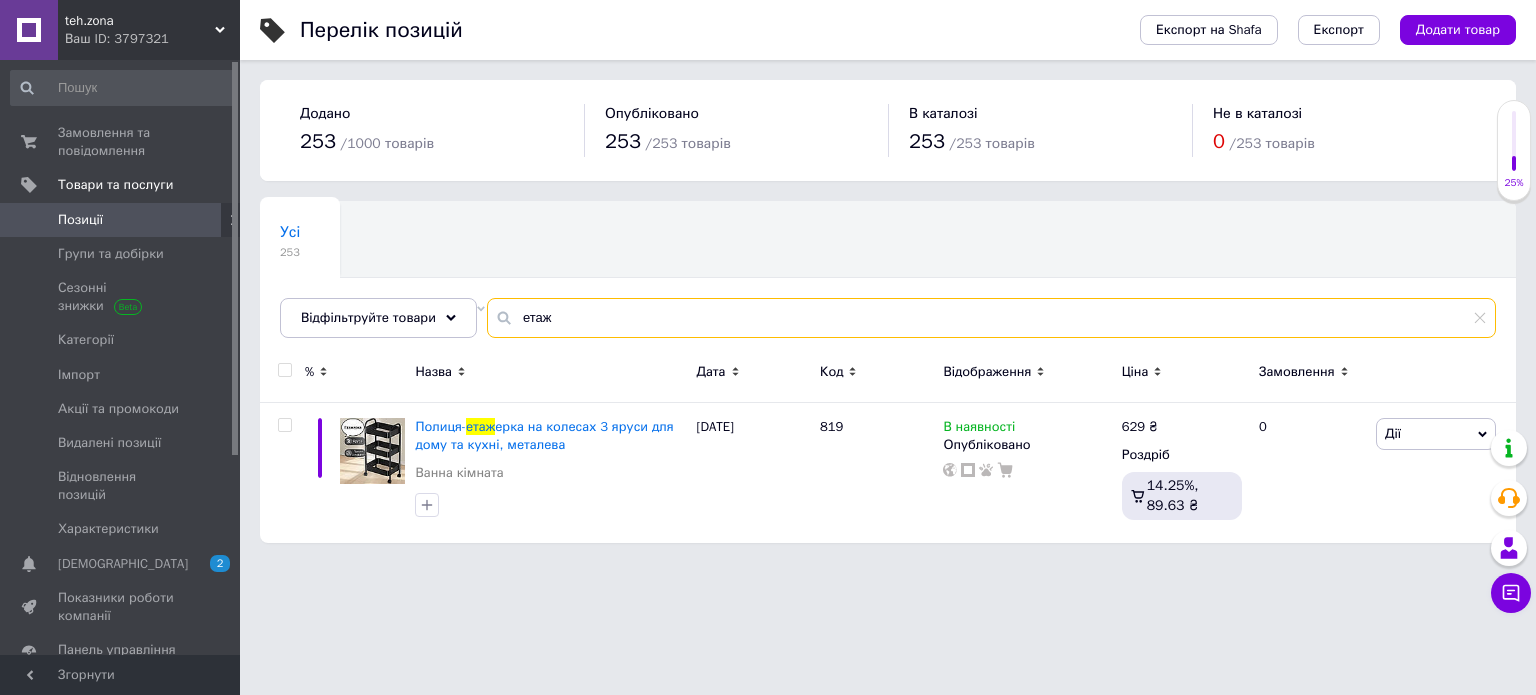 drag, startPoint x: 596, startPoint y: 307, endPoint x: 436, endPoint y: 340, distance: 163.36769 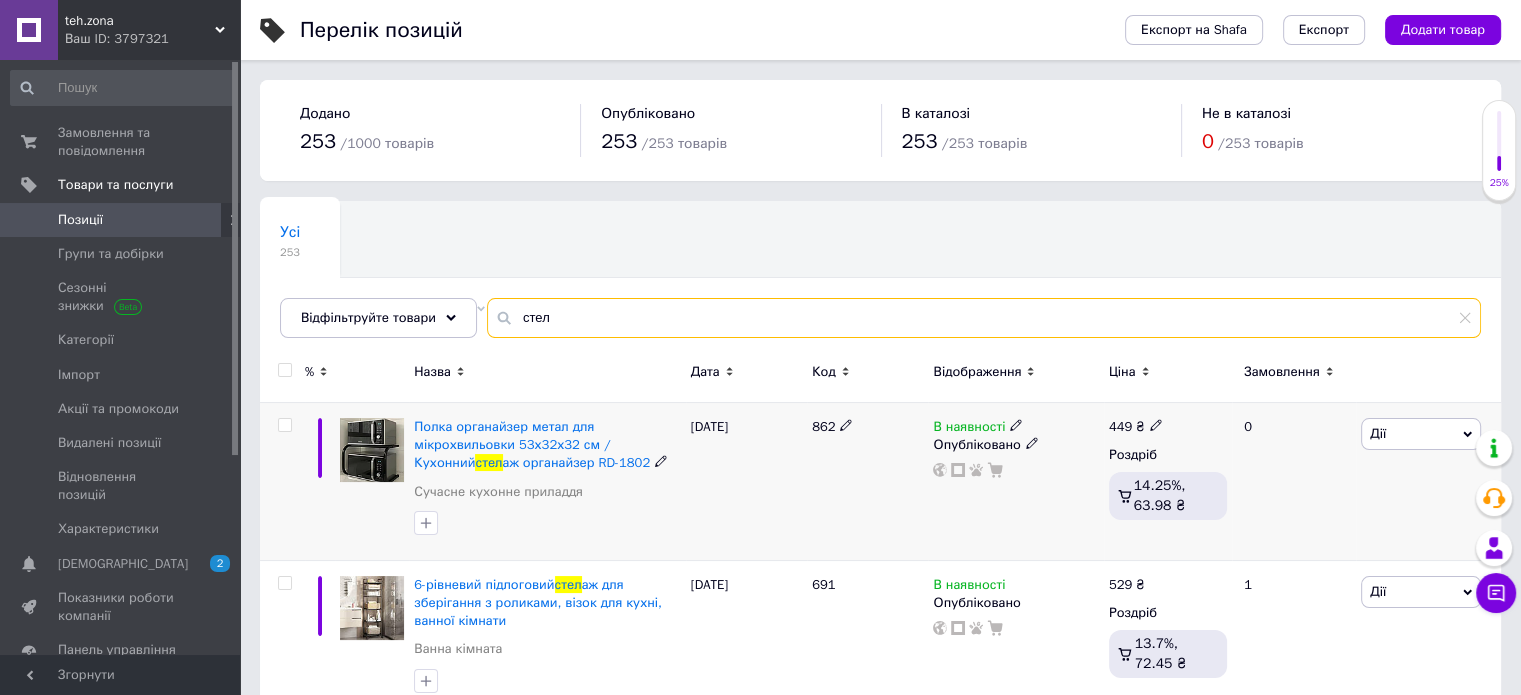 scroll, scrollTop: 41, scrollLeft: 0, axis: vertical 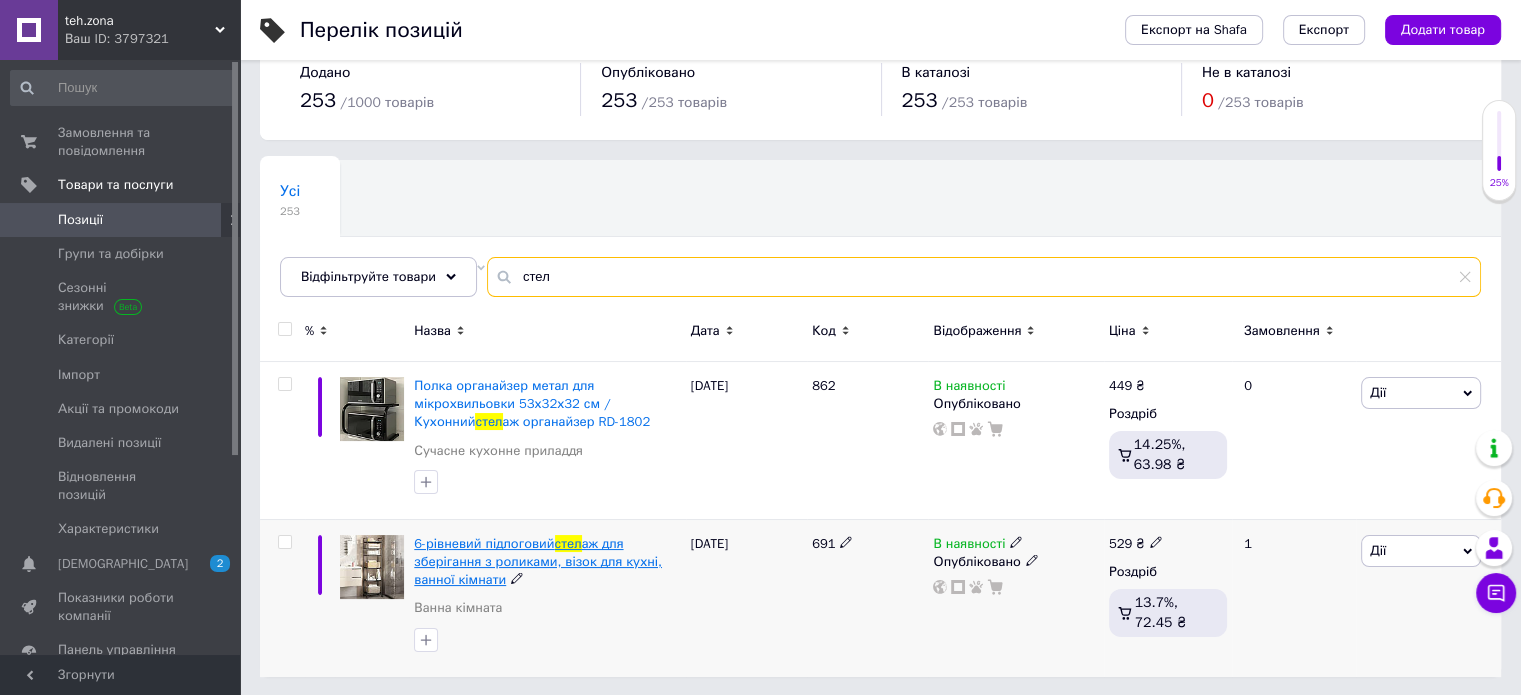 type on "стел" 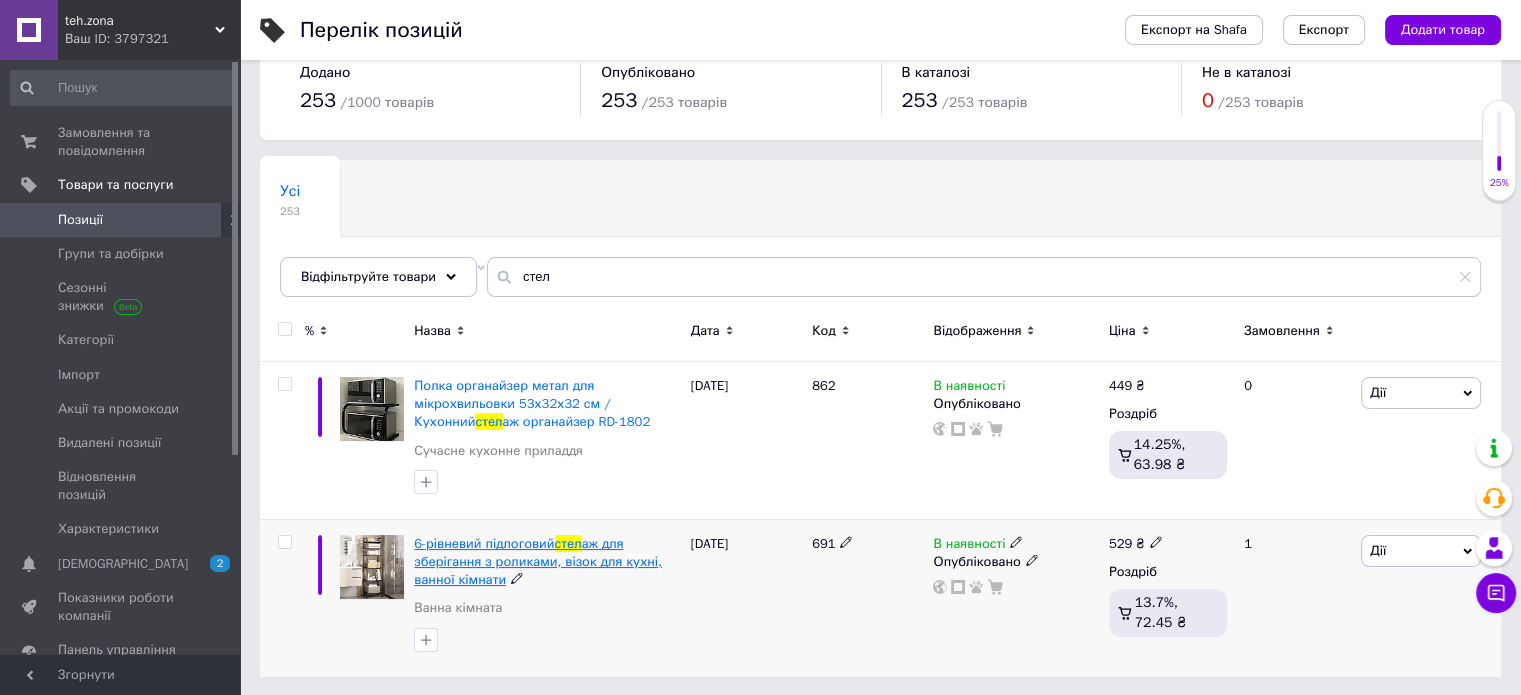 click on "аж для зберігання з роликами, візок для кухні, ванної кімнати" at bounding box center (538, 561) 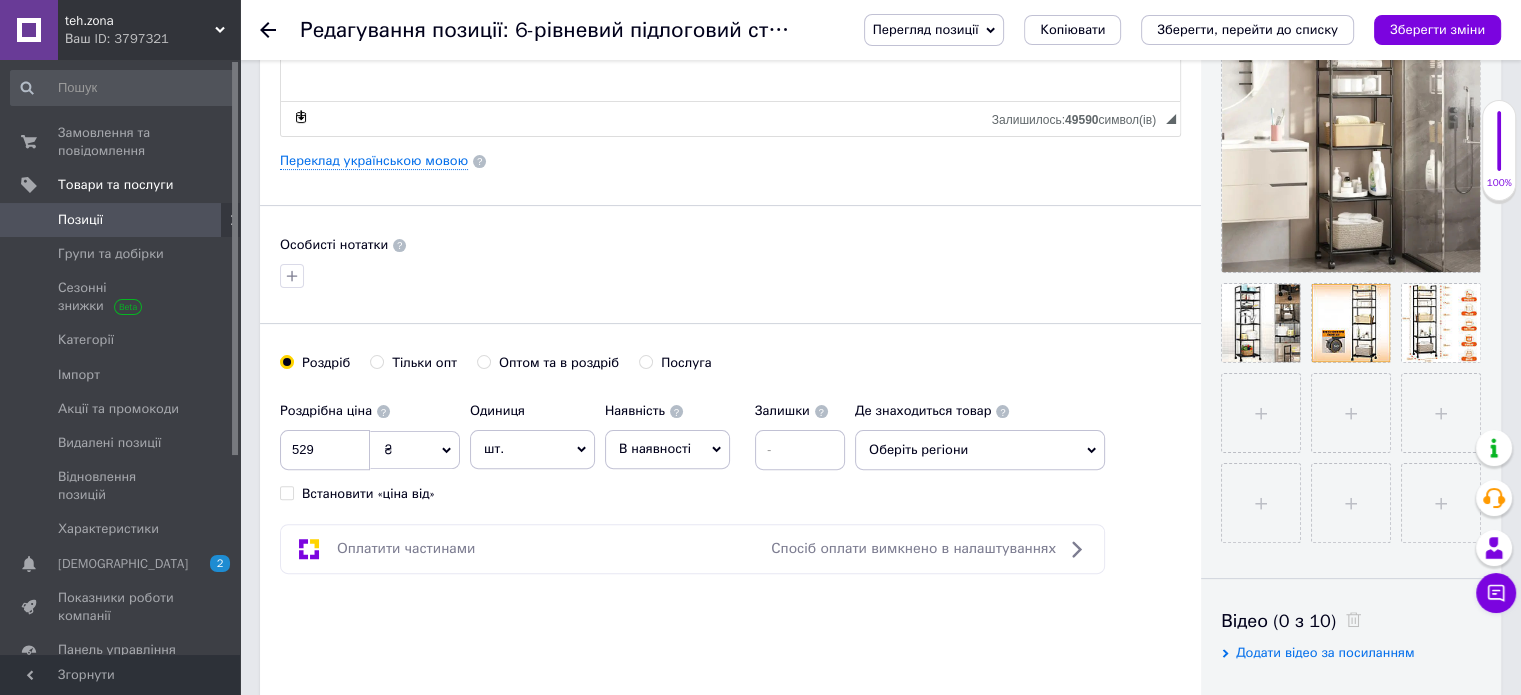 scroll, scrollTop: 484, scrollLeft: 0, axis: vertical 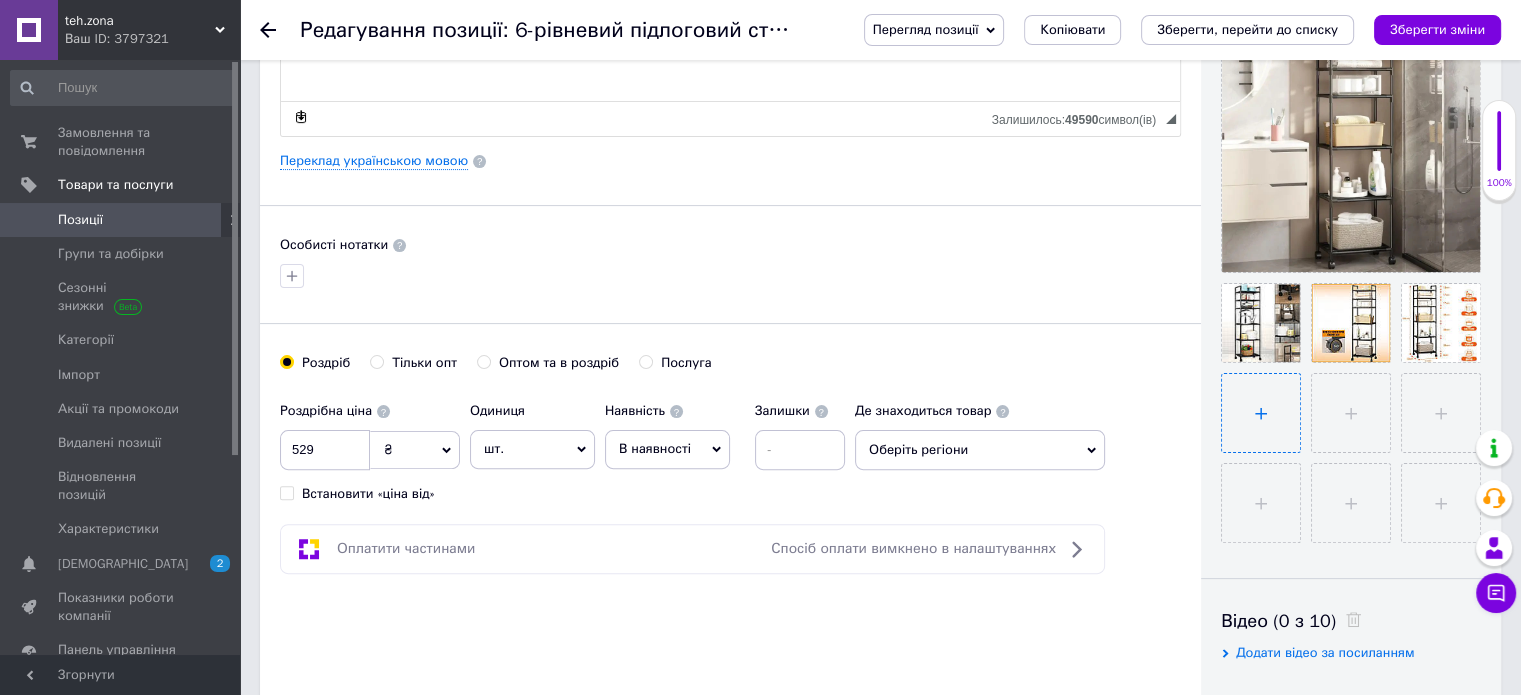 click at bounding box center (1261, 413) 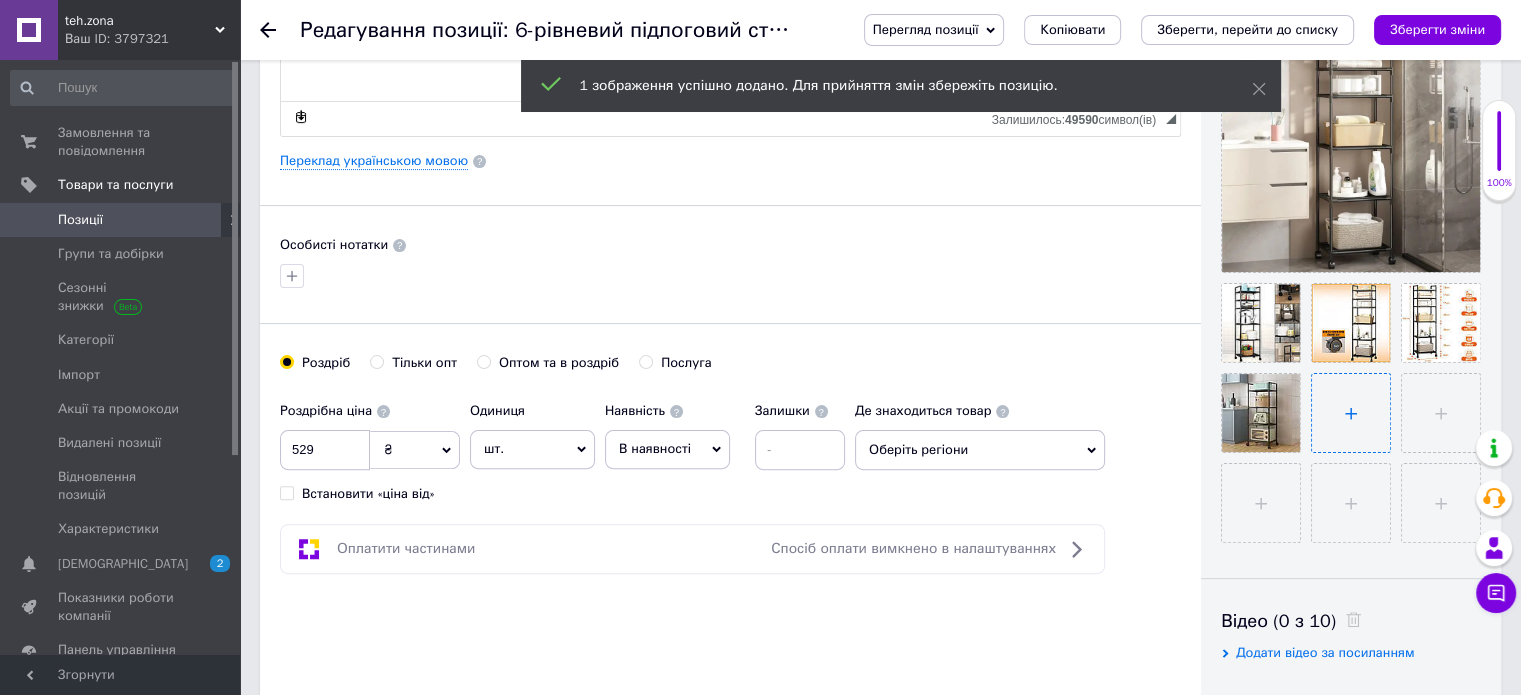 click at bounding box center (1351, 413) 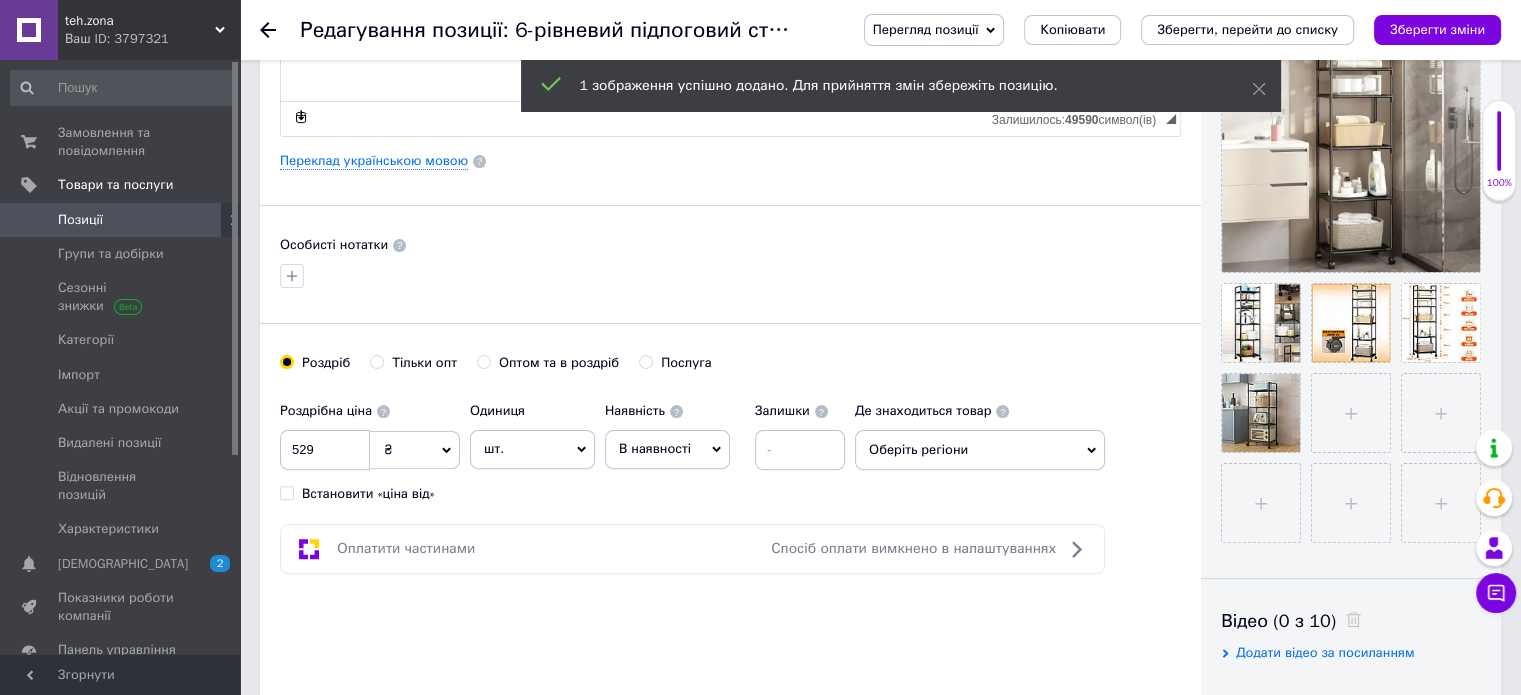 type 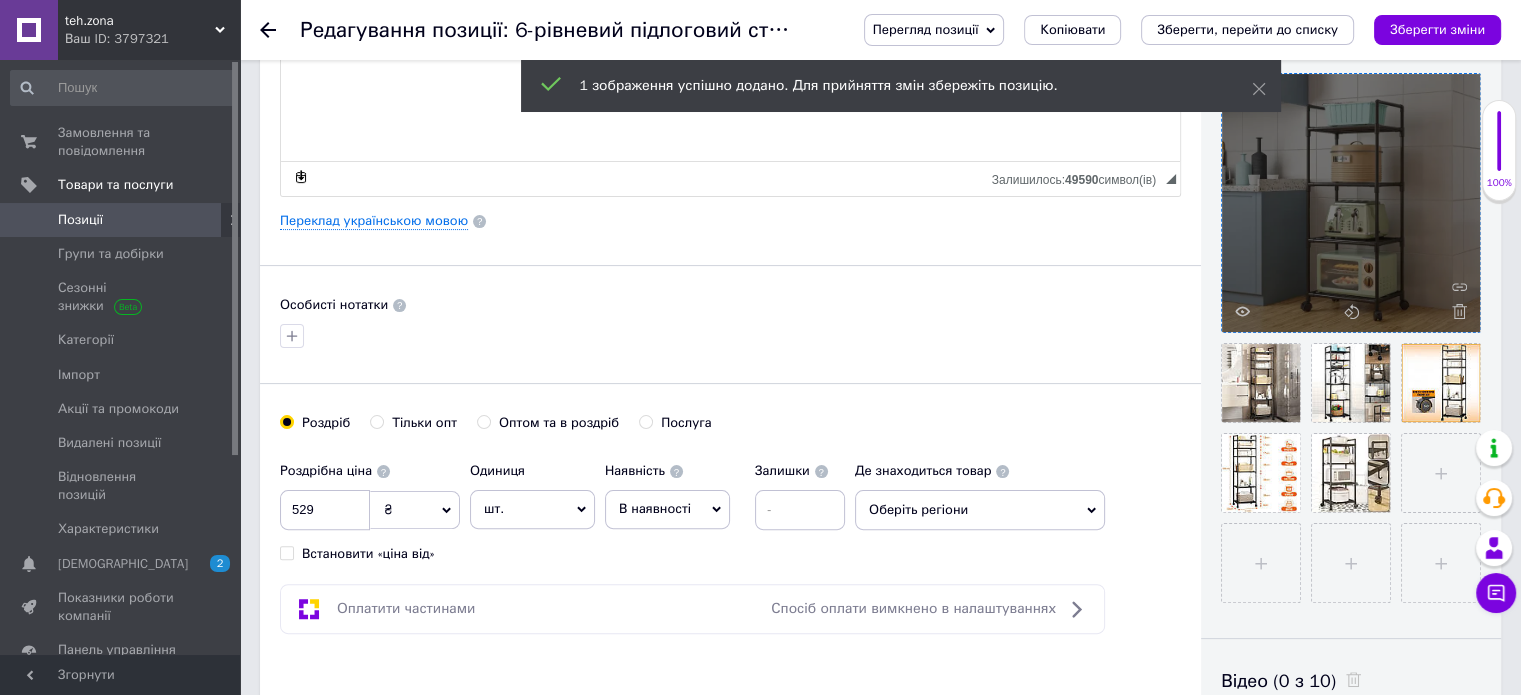 scroll, scrollTop: 420, scrollLeft: 0, axis: vertical 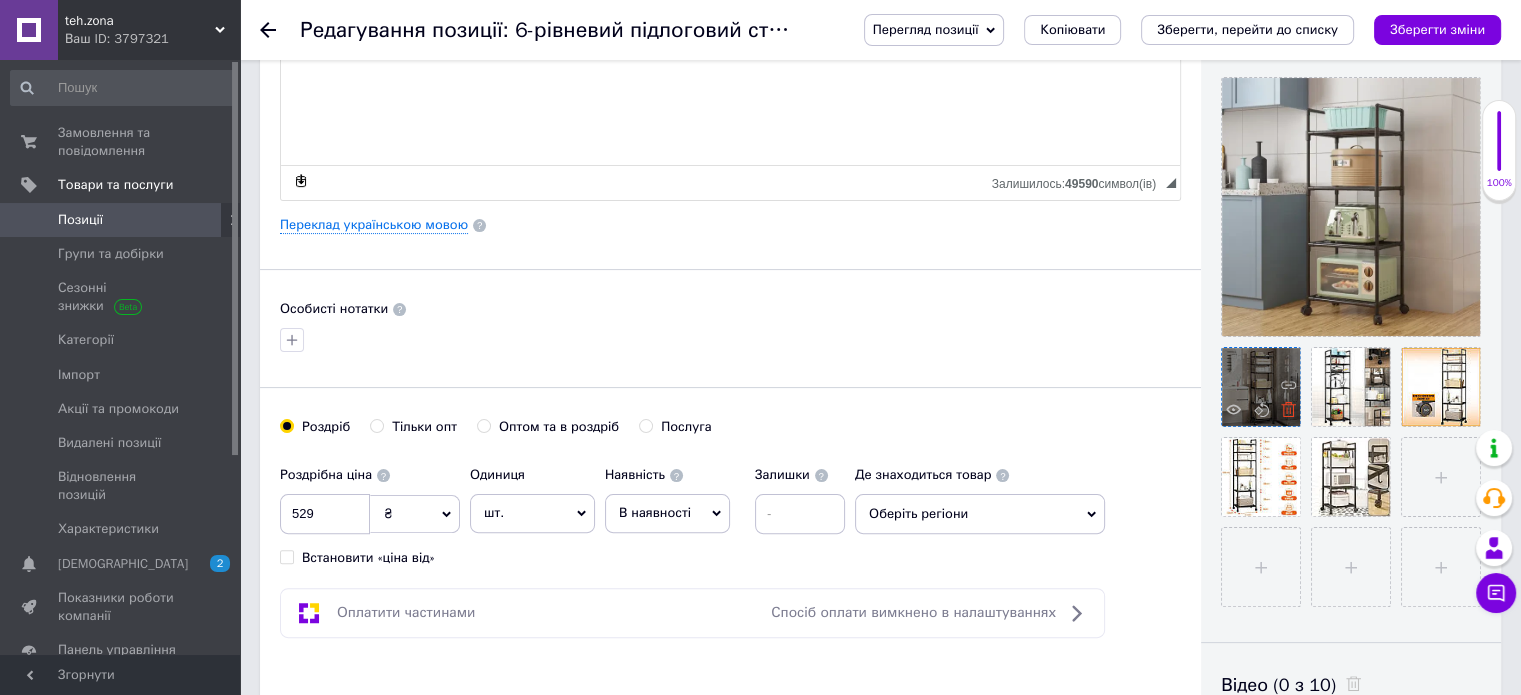 click 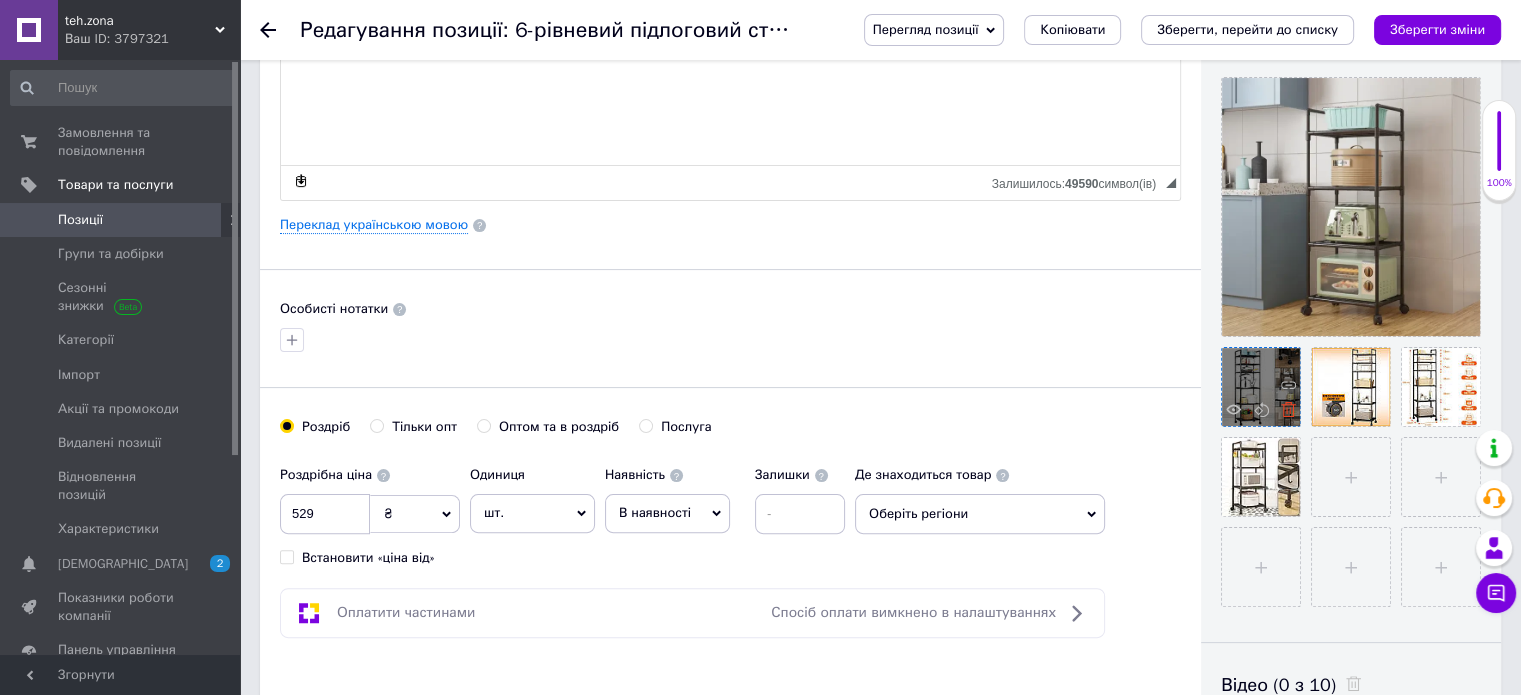 click 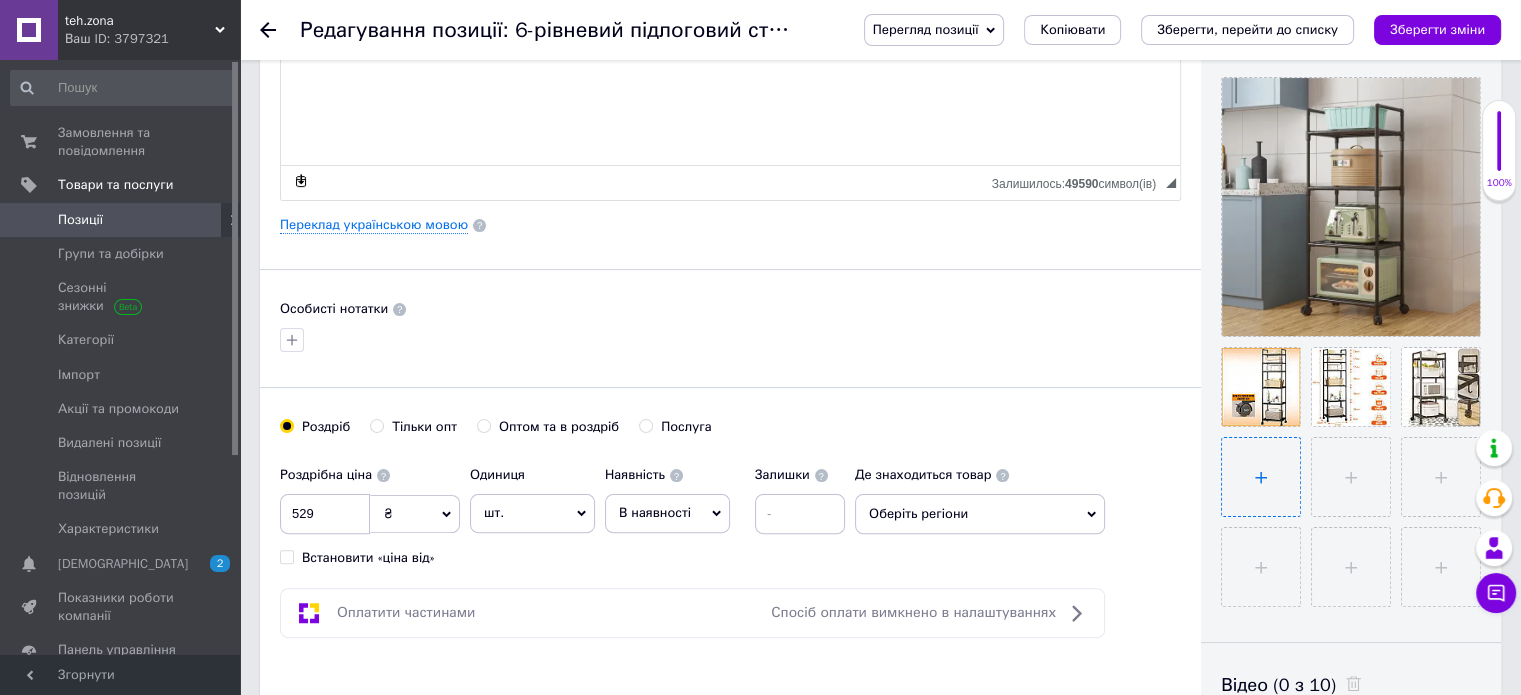 drag, startPoint x: 1288, startPoint y: 407, endPoint x: 1288, endPoint y: 437, distance: 30 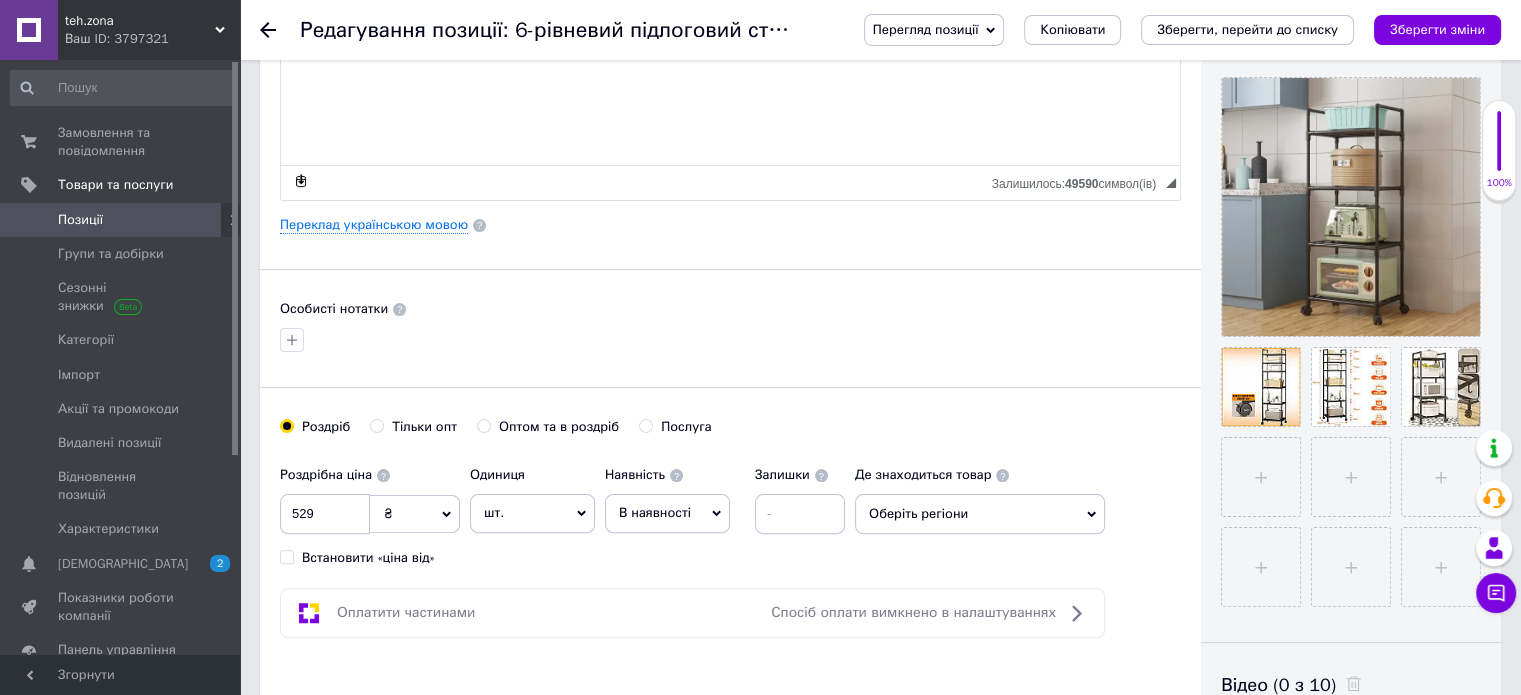 drag, startPoint x: 1288, startPoint y: 437, endPoint x: 1083, endPoint y: 527, distance: 223.88614 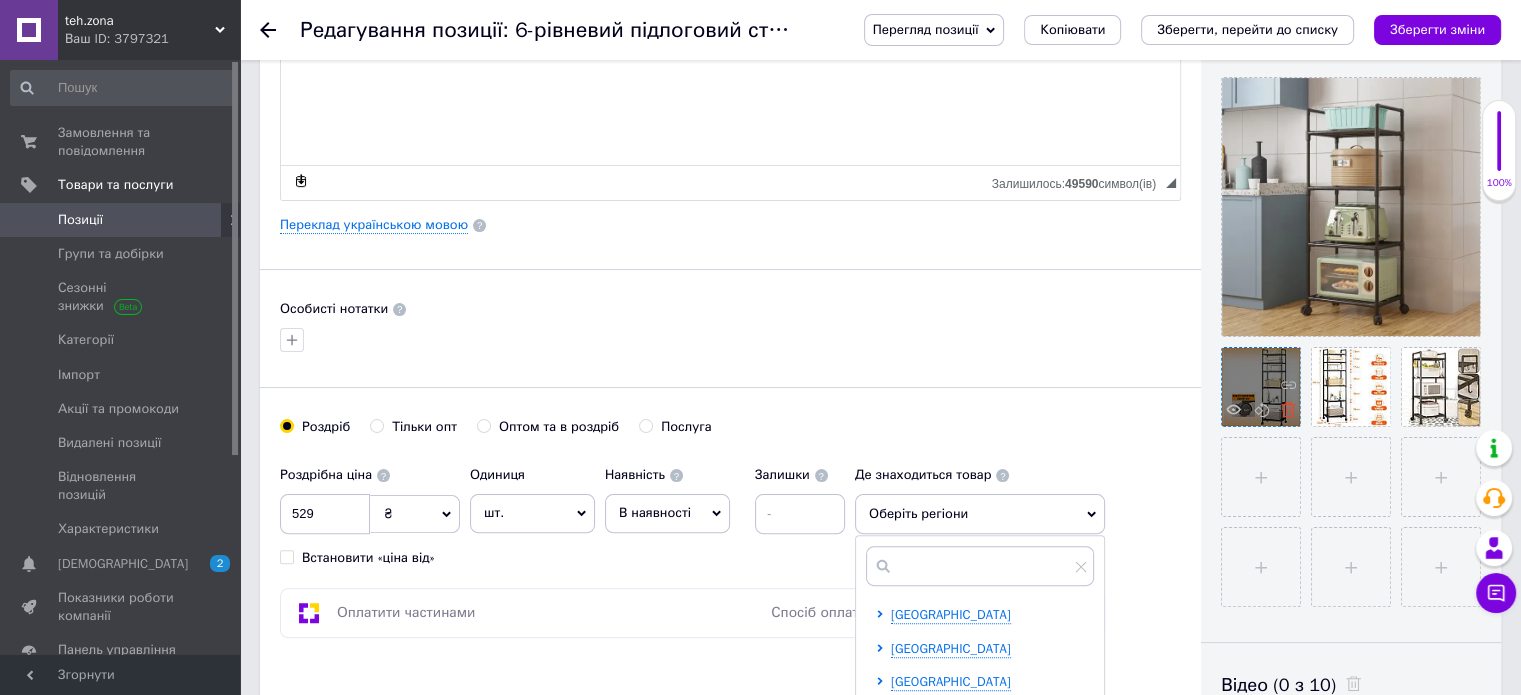 click 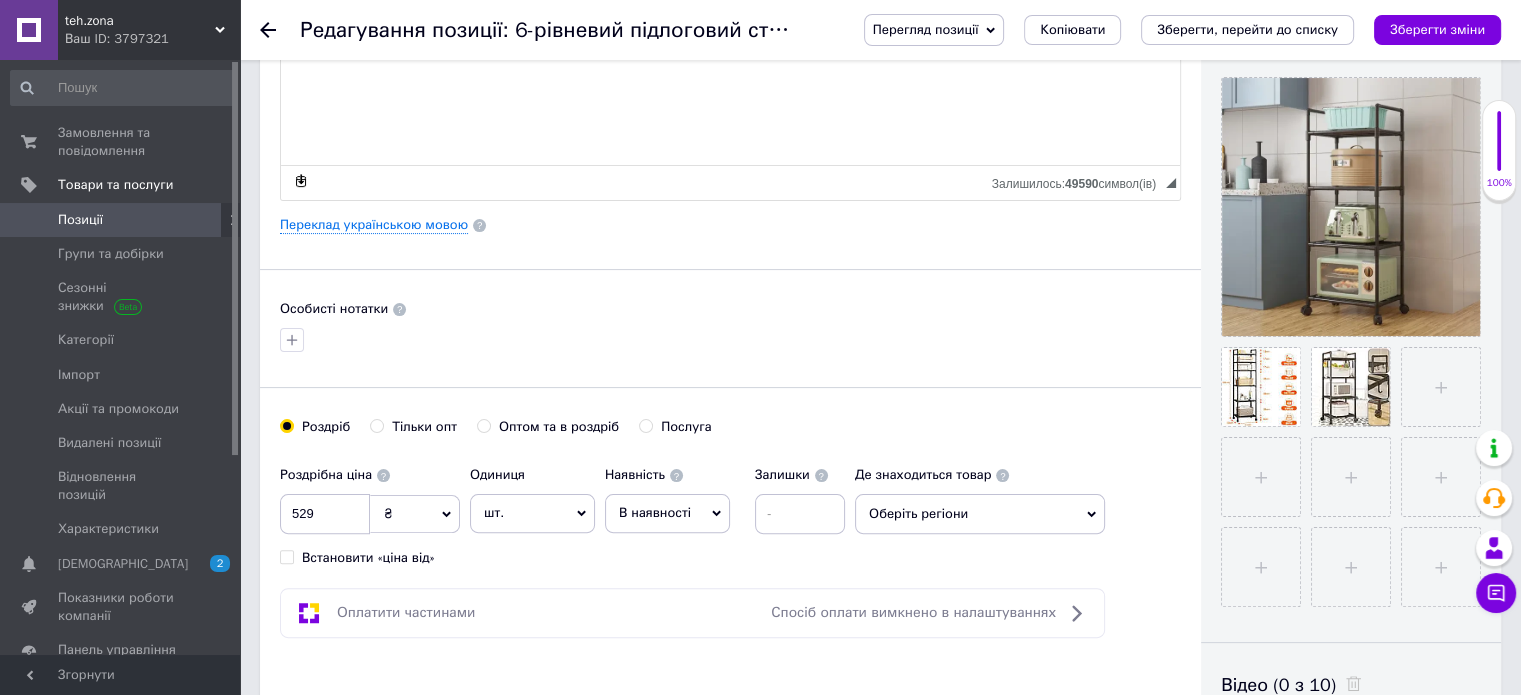click 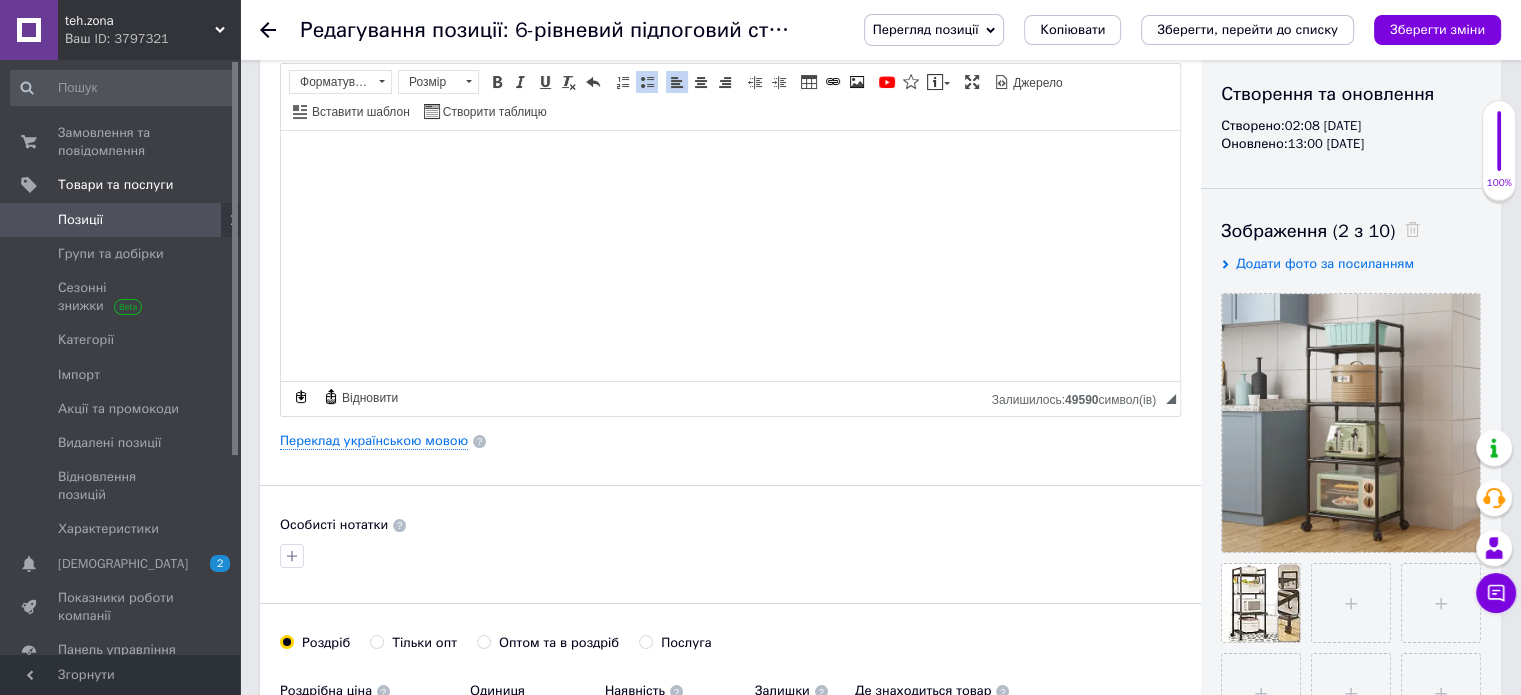 scroll, scrollTop: 0, scrollLeft: 0, axis: both 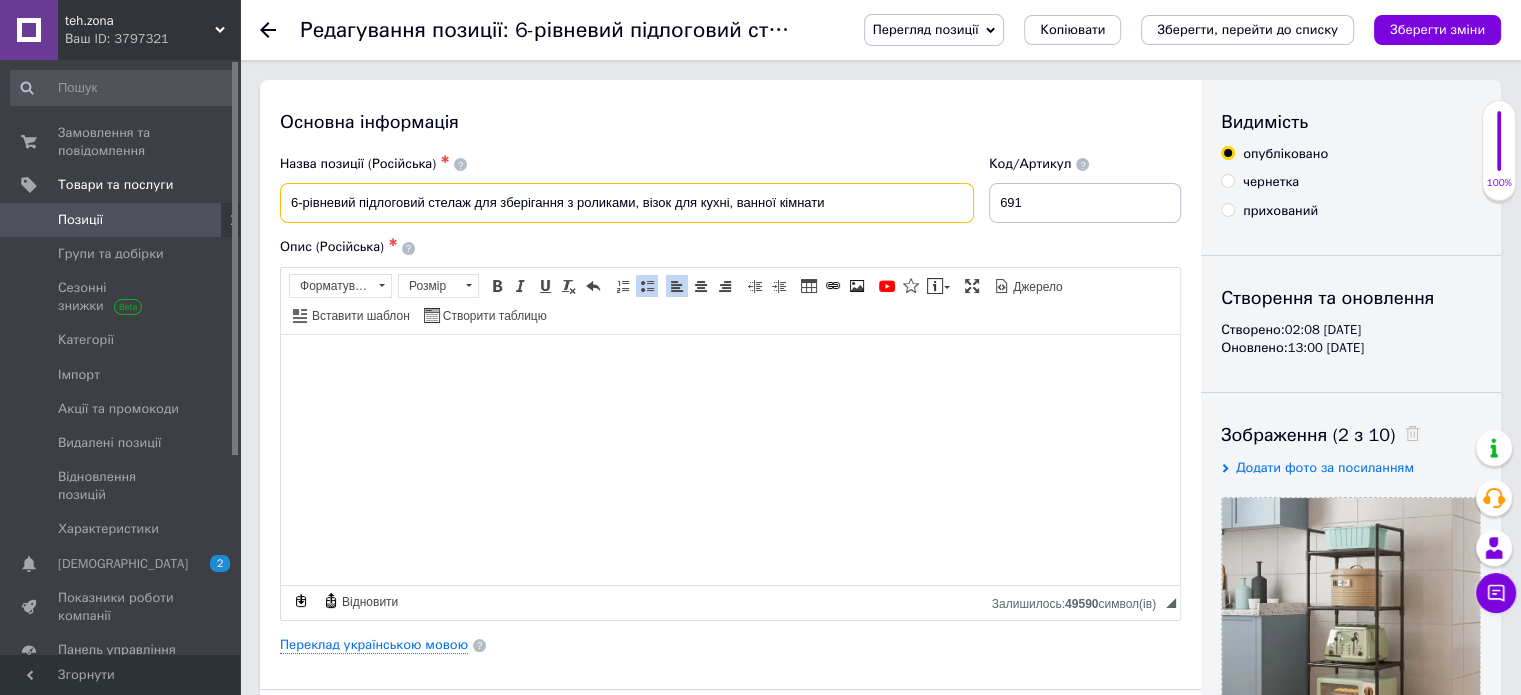 click on "6-рівневий підлоговий стелаж для зберігання з роликами, візок для кухні, ванної кімнати" at bounding box center [627, 203] 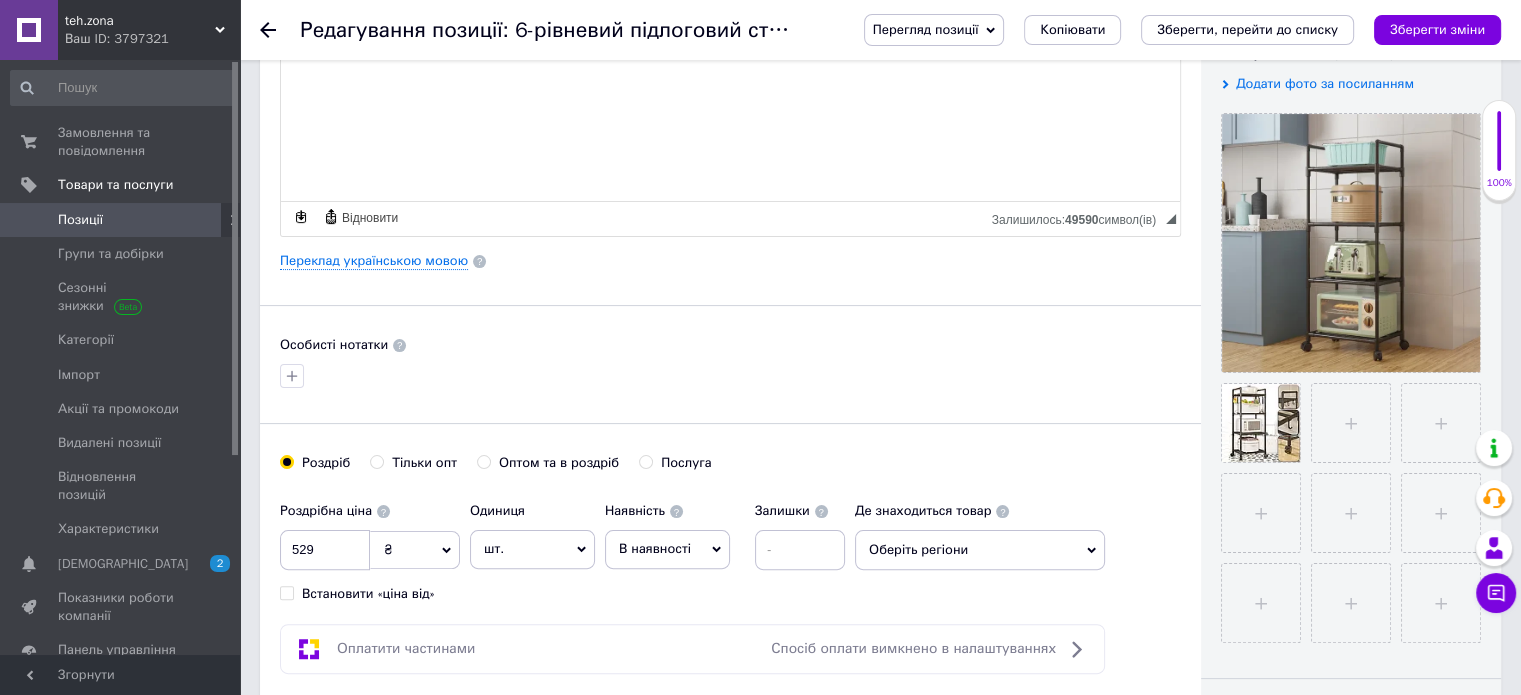 scroll, scrollTop: 383, scrollLeft: 0, axis: vertical 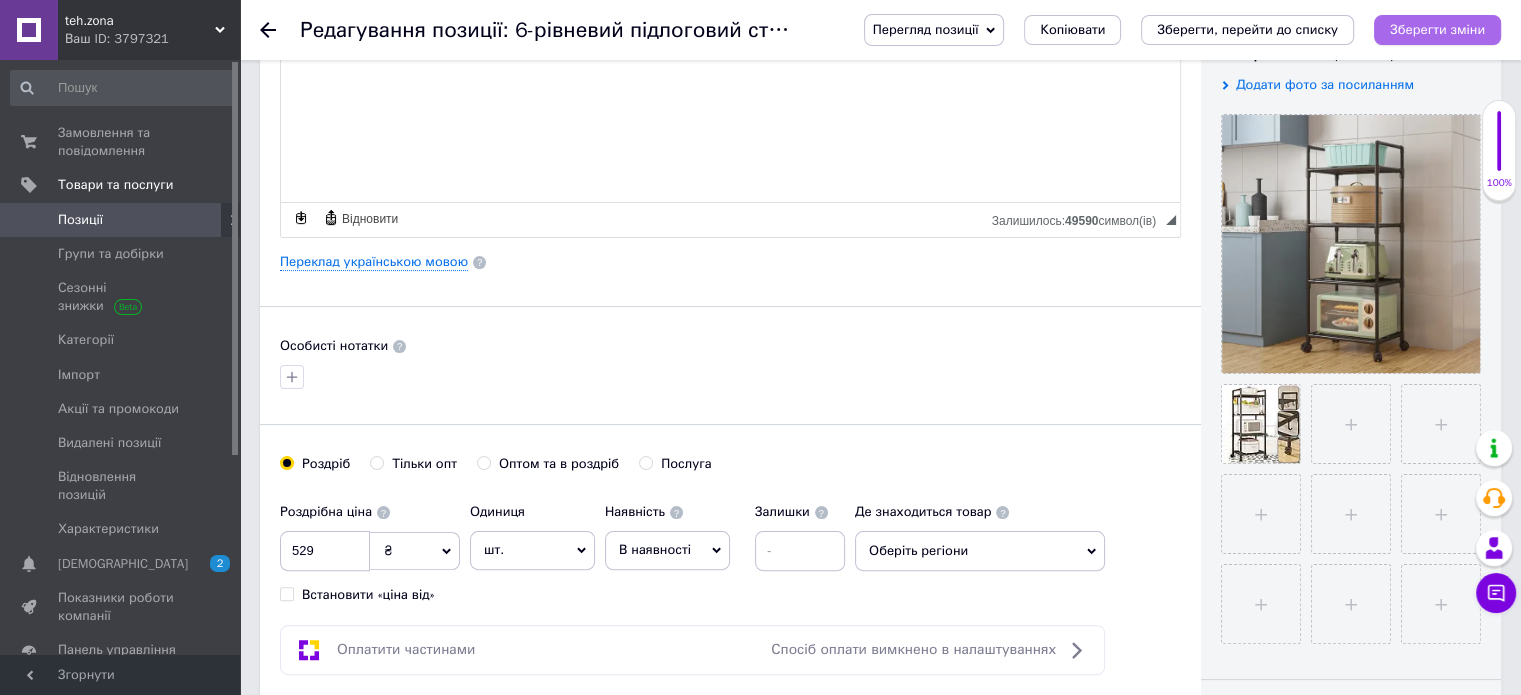 type on "4-рівневий підлоговий стелаж для зберігання з роликами, візок для кухні, ванної кімнати" 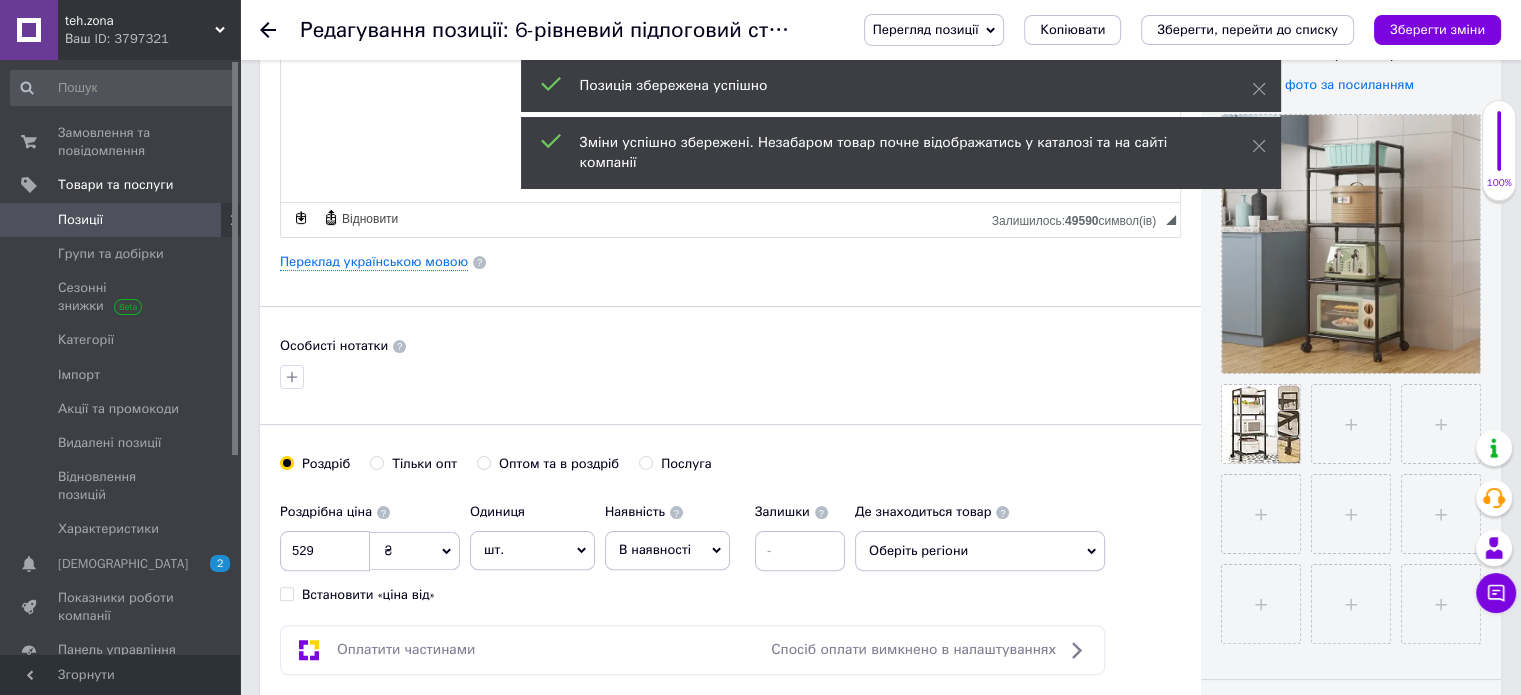click at bounding box center (212, 220) 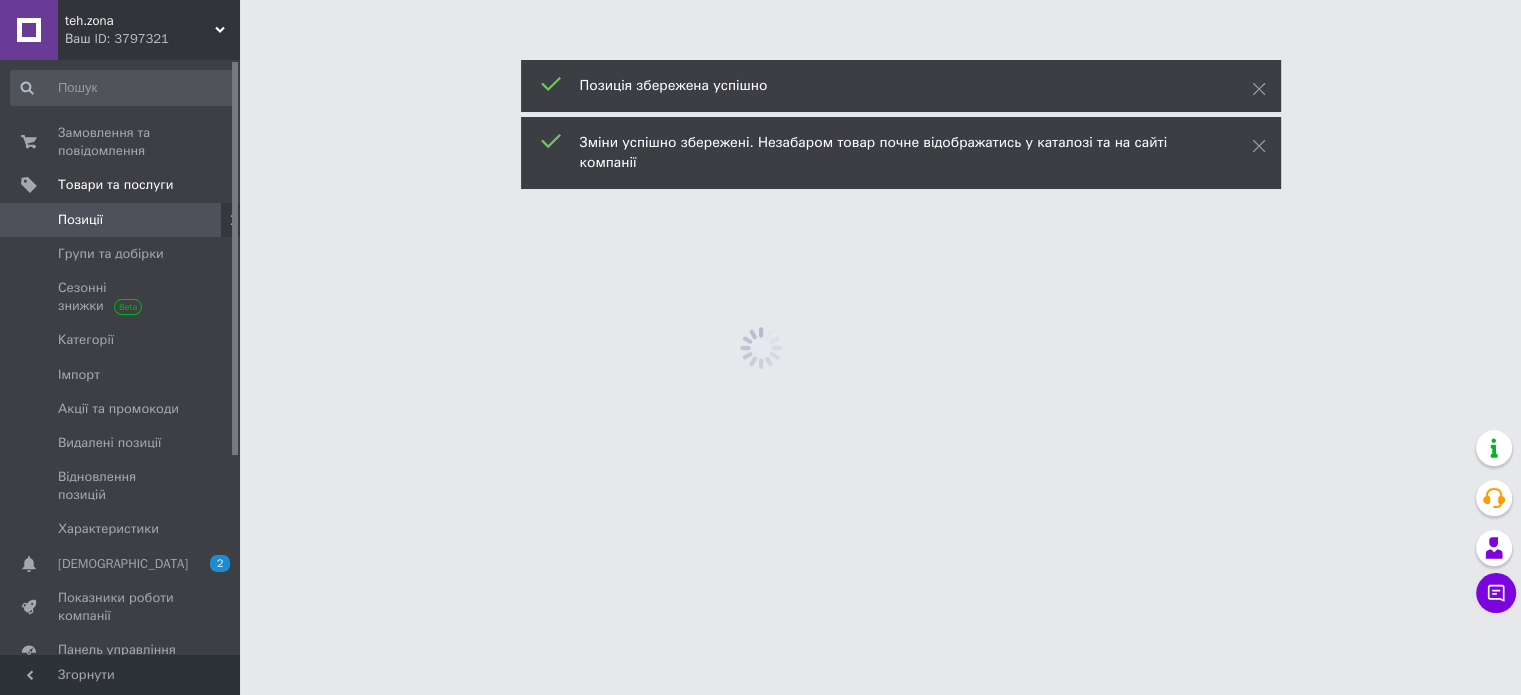 scroll, scrollTop: 0, scrollLeft: 0, axis: both 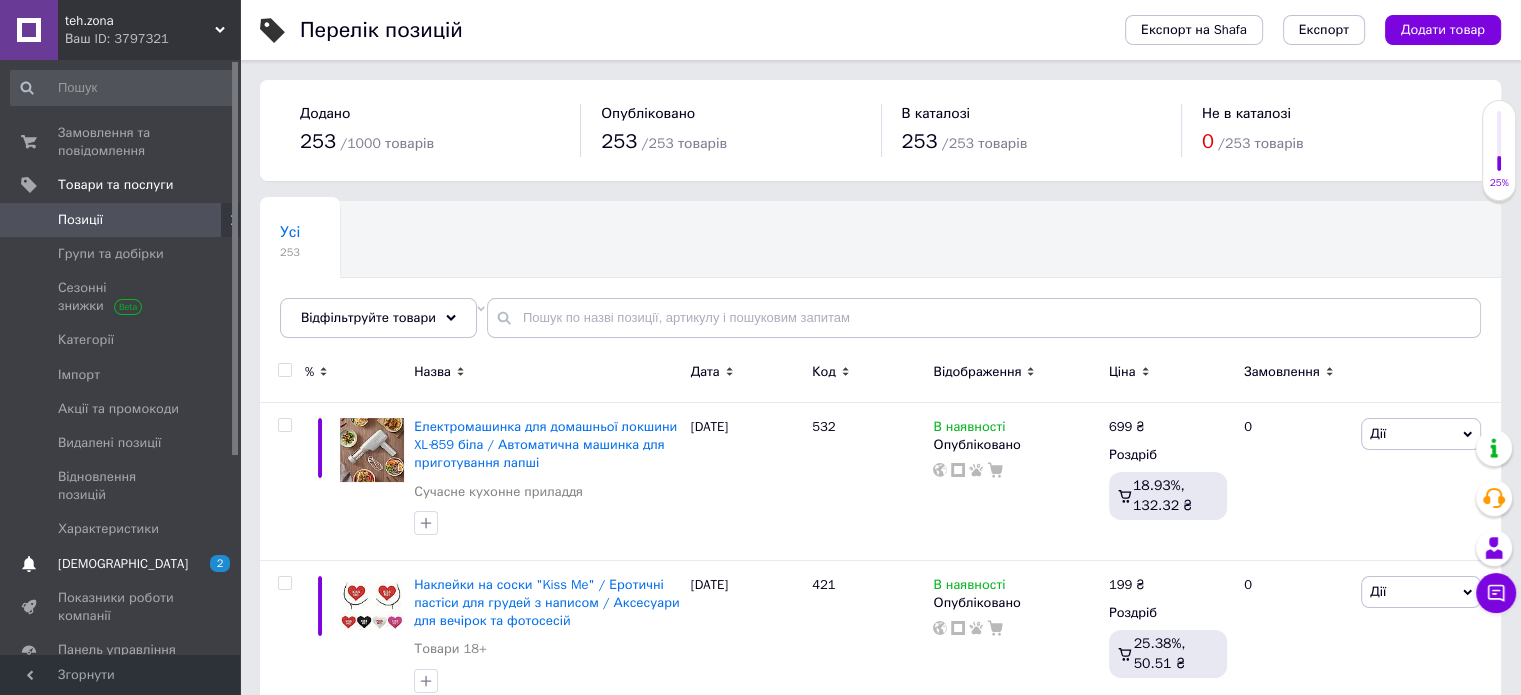 click on "2" at bounding box center (220, 563) 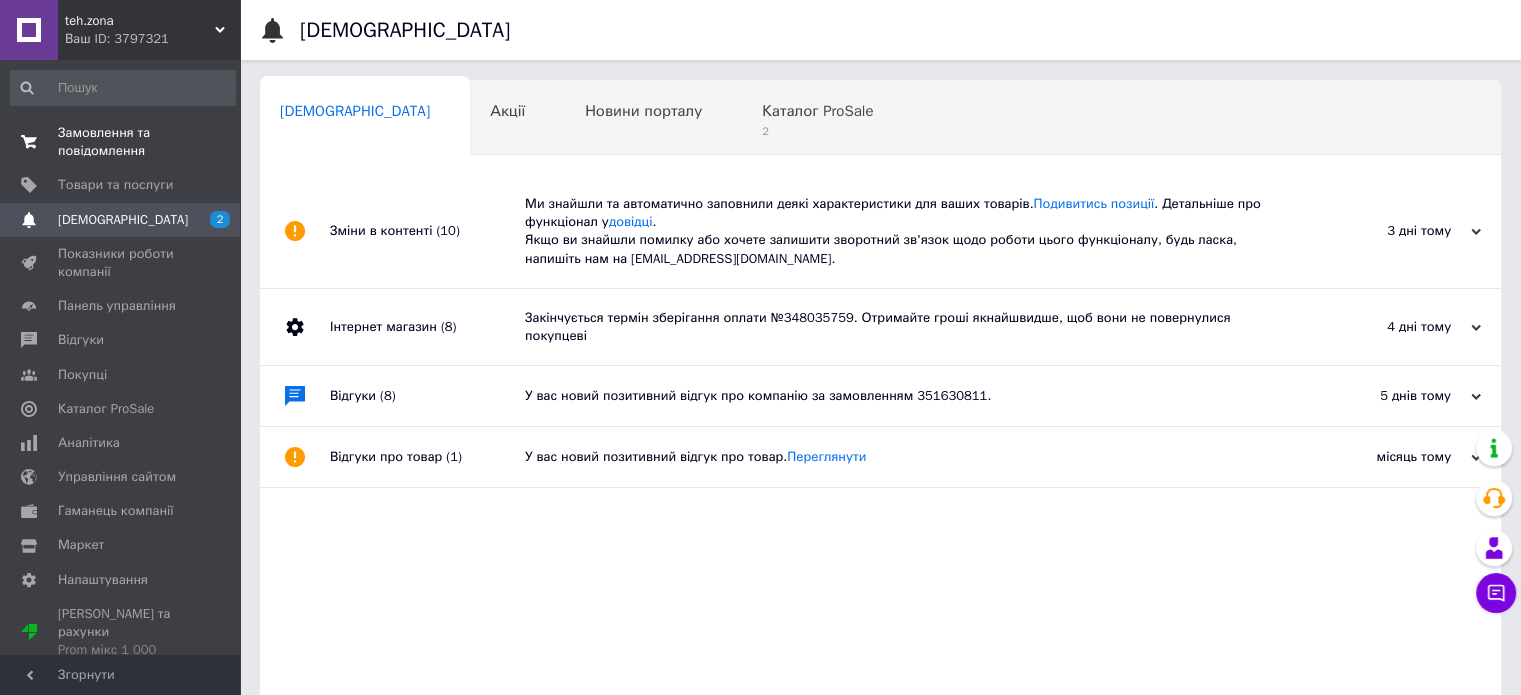 click on "Замовлення та повідомлення" at bounding box center (121, 142) 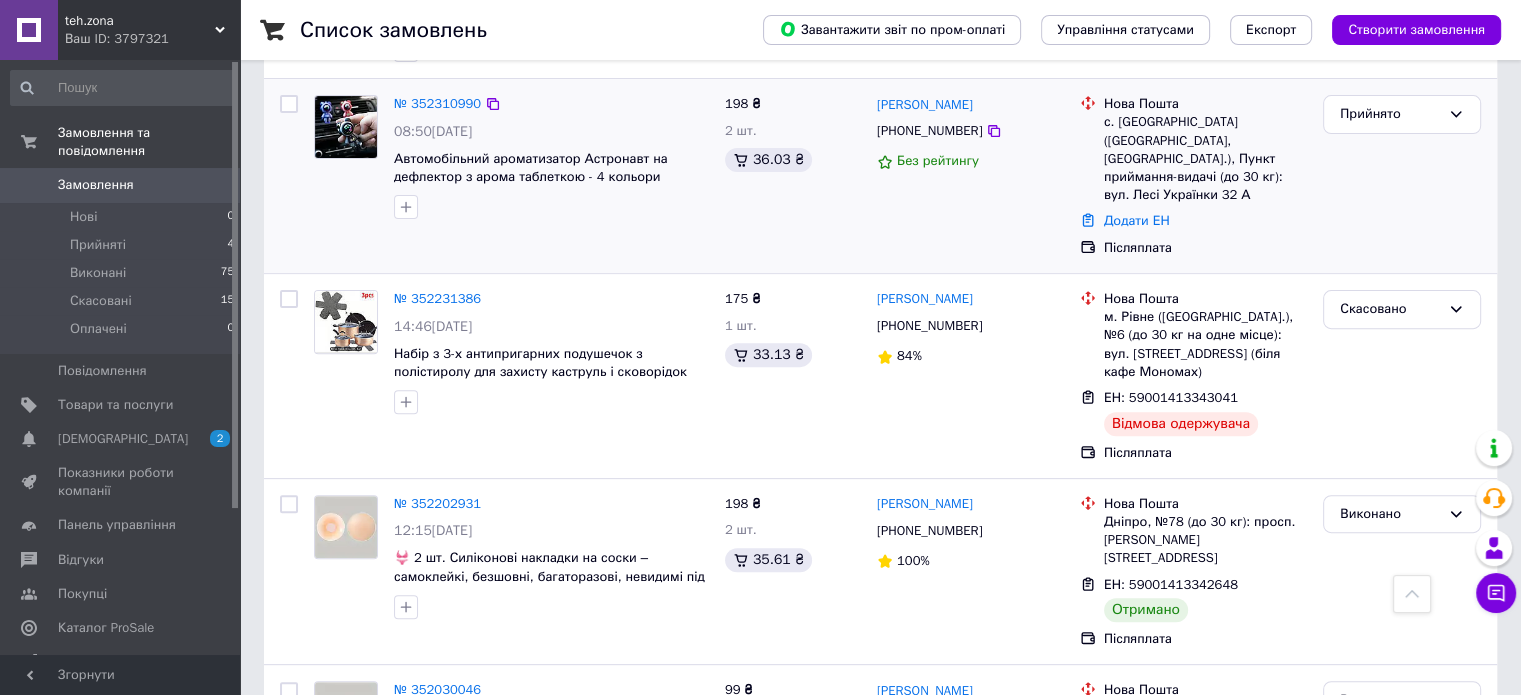 scroll, scrollTop: 566, scrollLeft: 0, axis: vertical 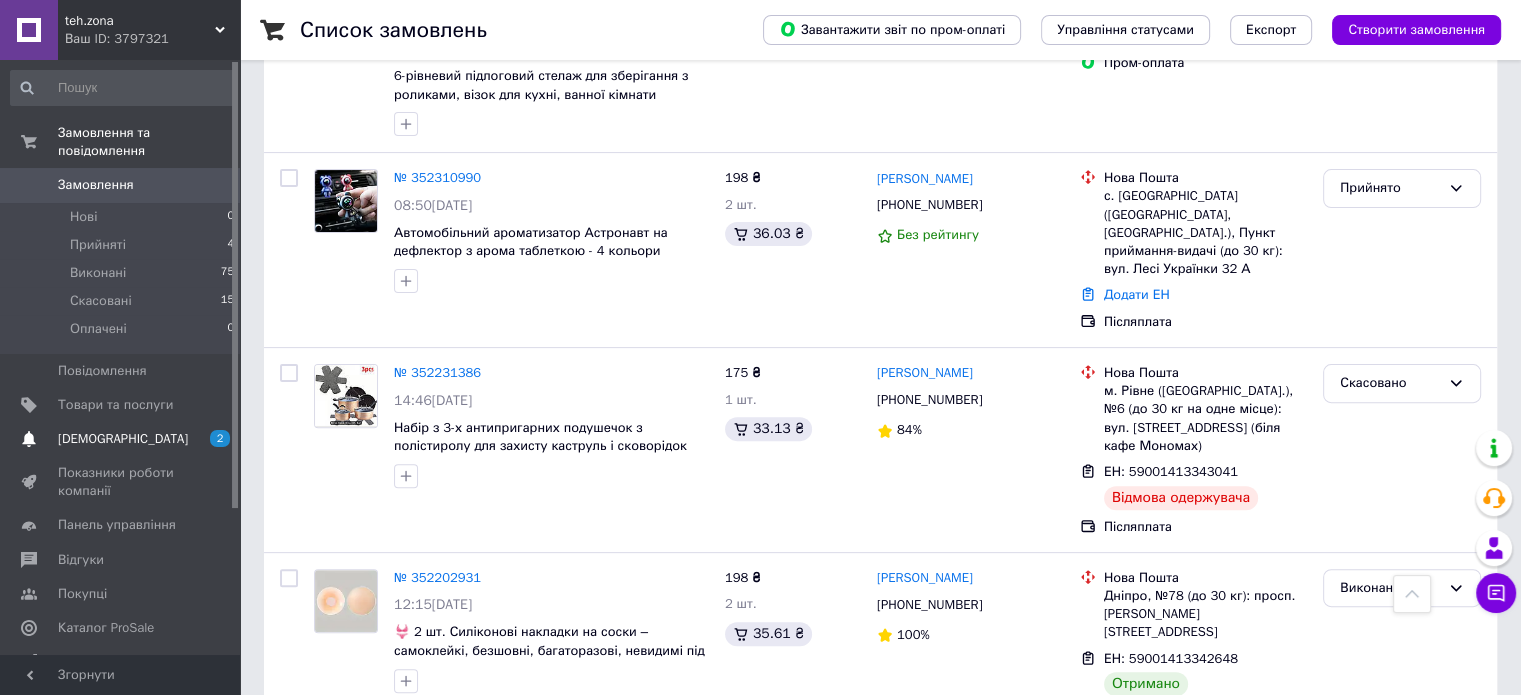 click on "2" at bounding box center (220, 438) 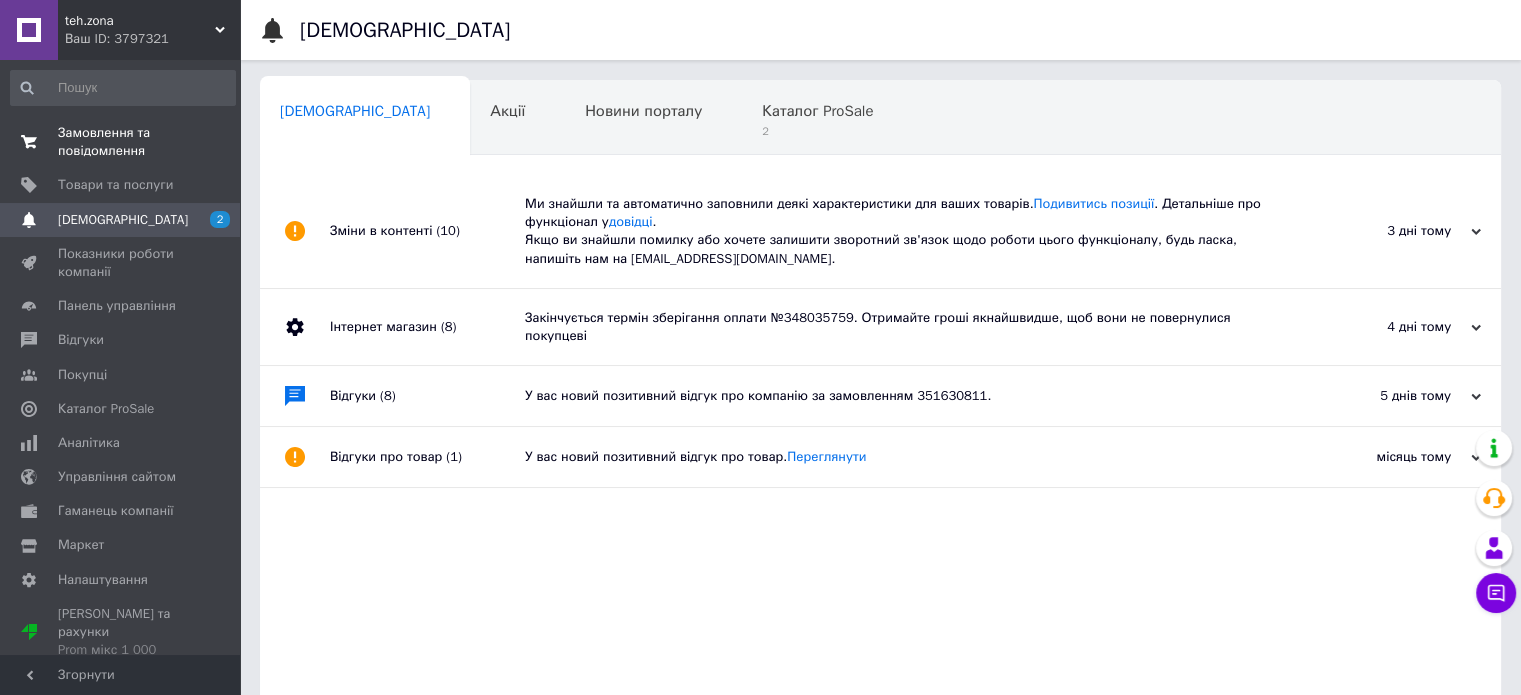 click on "Замовлення та повідомлення" at bounding box center (121, 142) 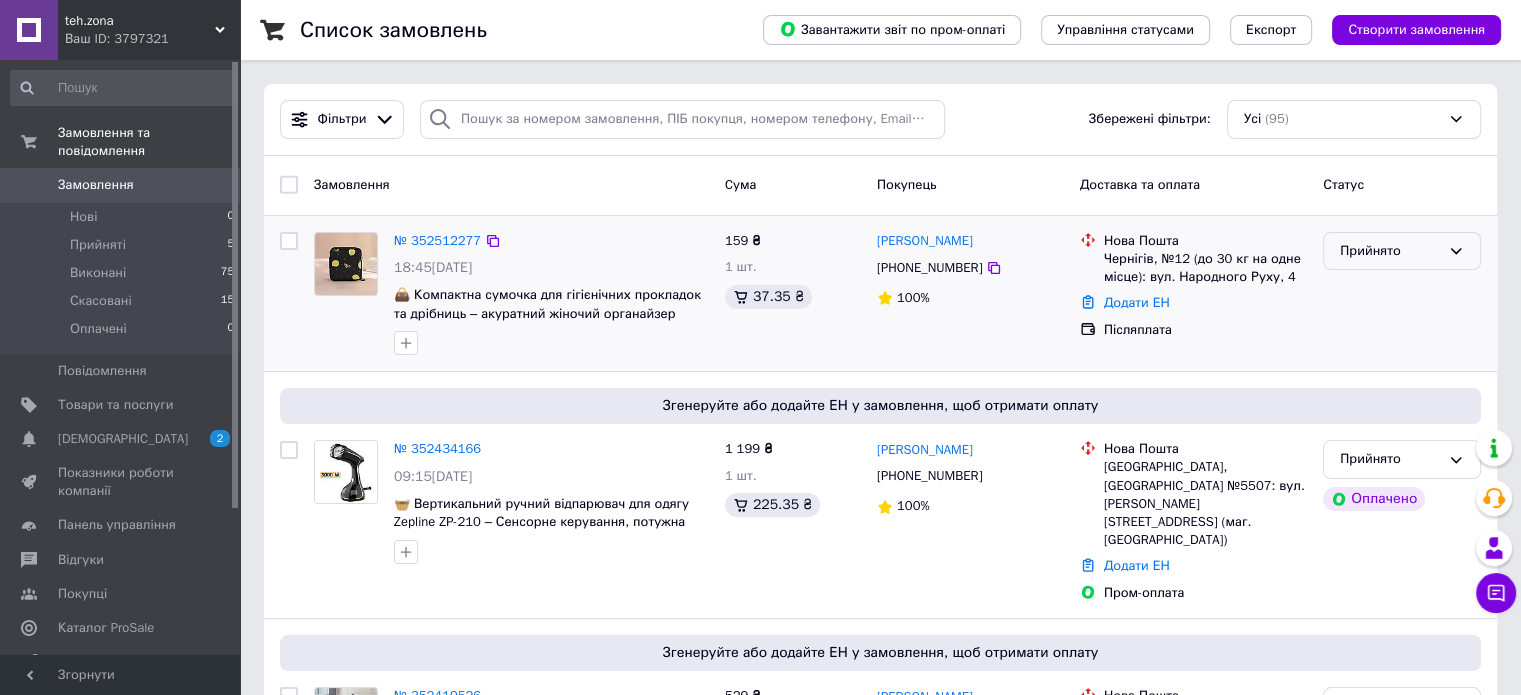 click on "Прийнято" at bounding box center (1390, 251) 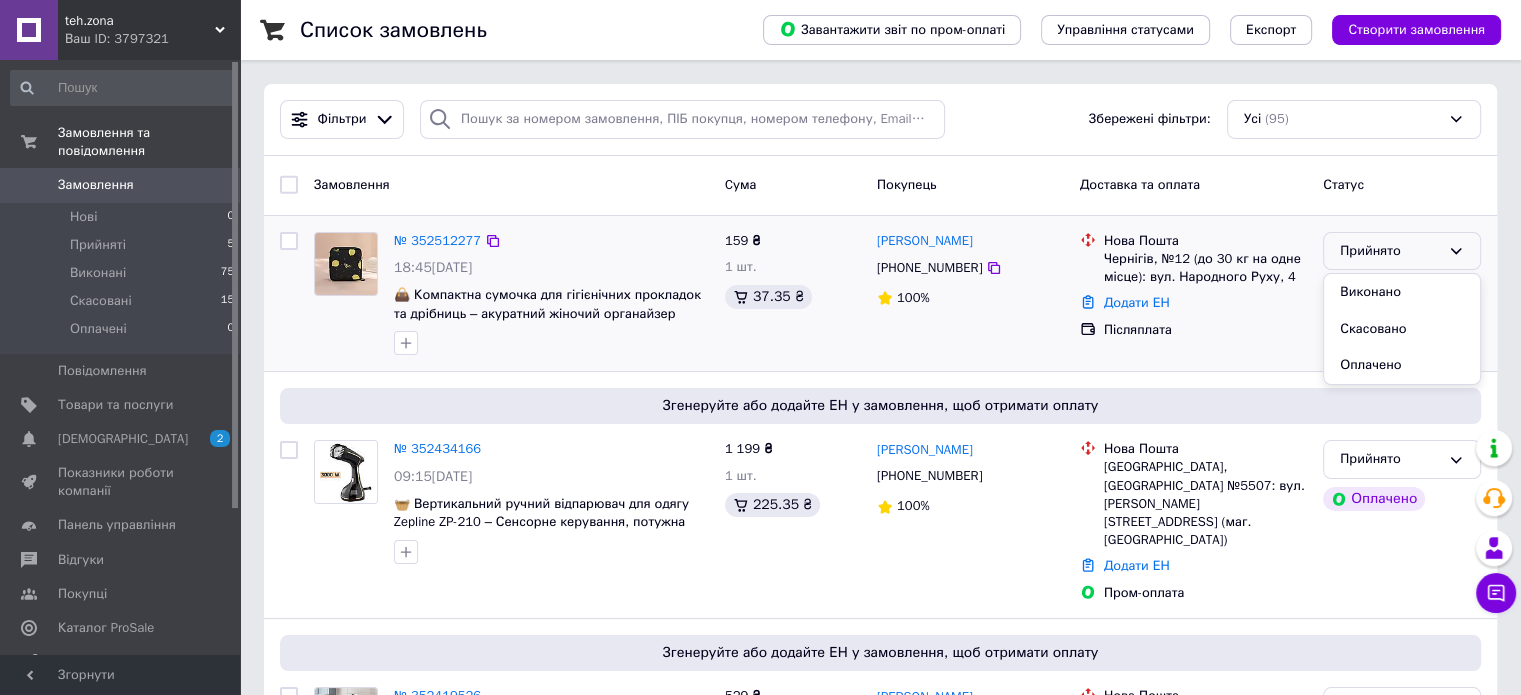 click on "100%" at bounding box center (970, 298) 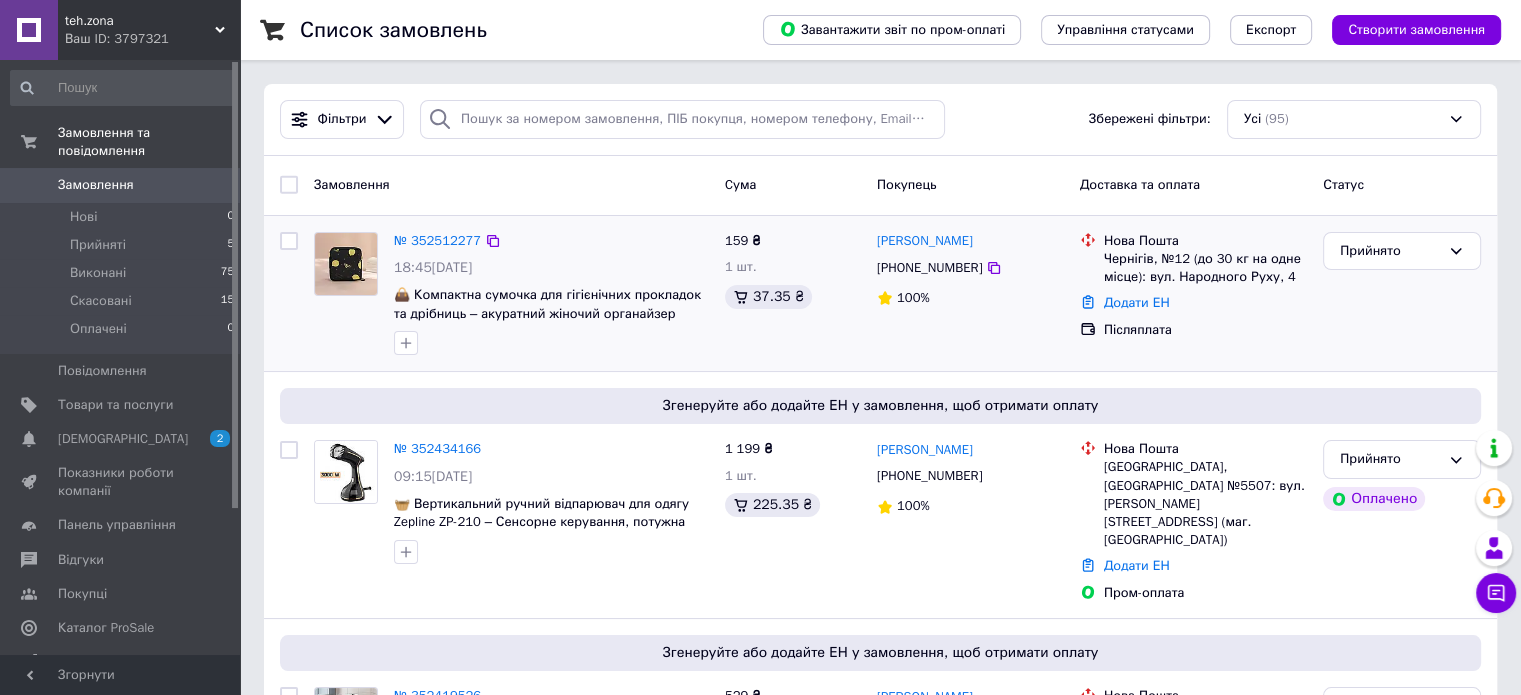 click on "100%" at bounding box center [970, 298] 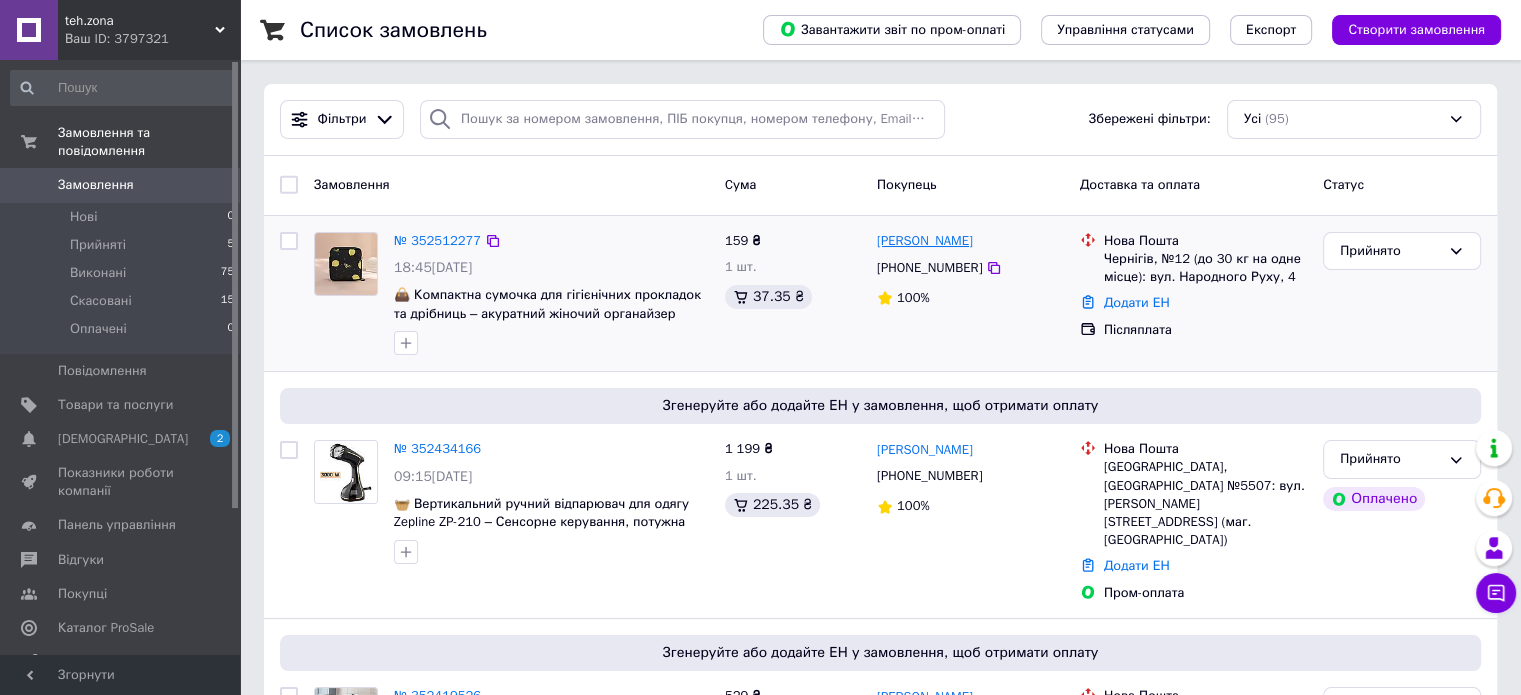 click on "Крістіна Мирун" at bounding box center (925, 241) 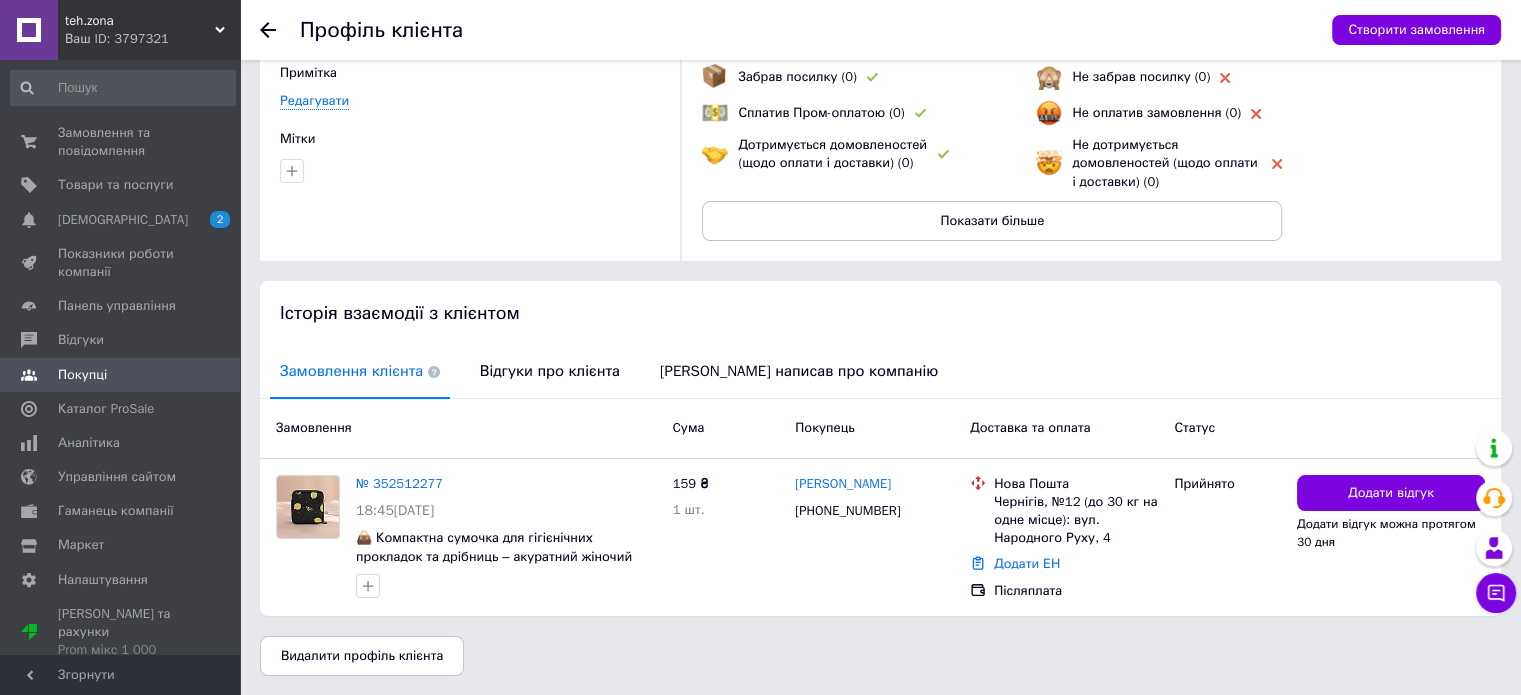 scroll, scrollTop: 0, scrollLeft: 0, axis: both 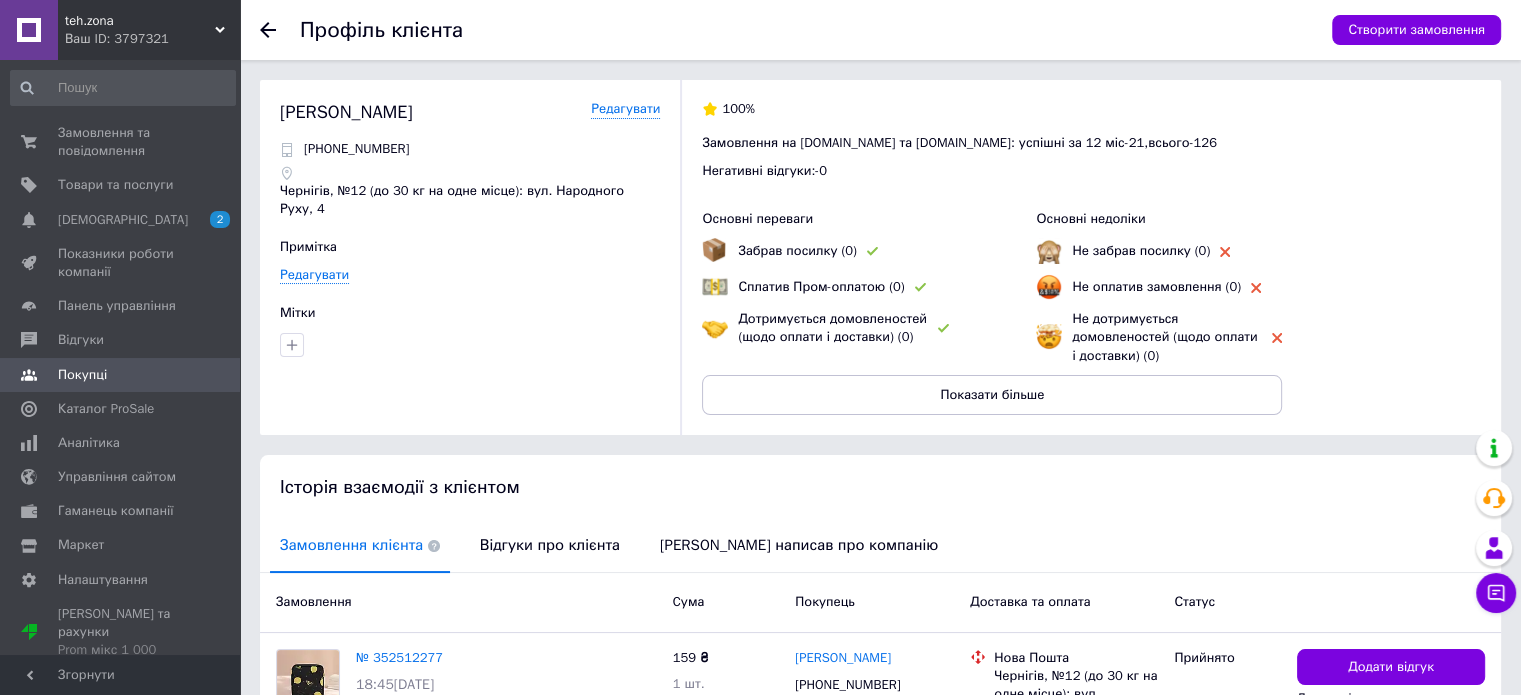 click on "Профіль клієнта Створити замовлення" at bounding box center [880, 30] 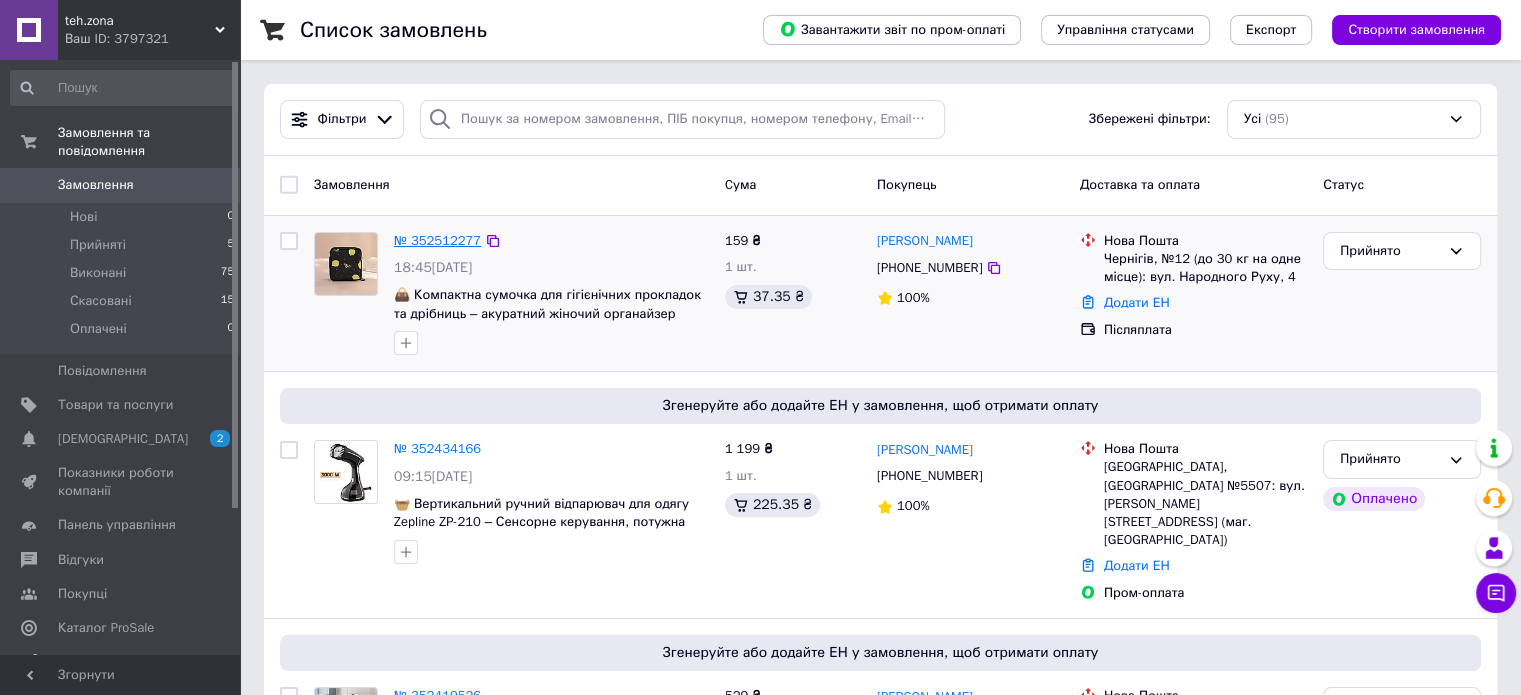 click on "№ 352512277" at bounding box center [437, 240] 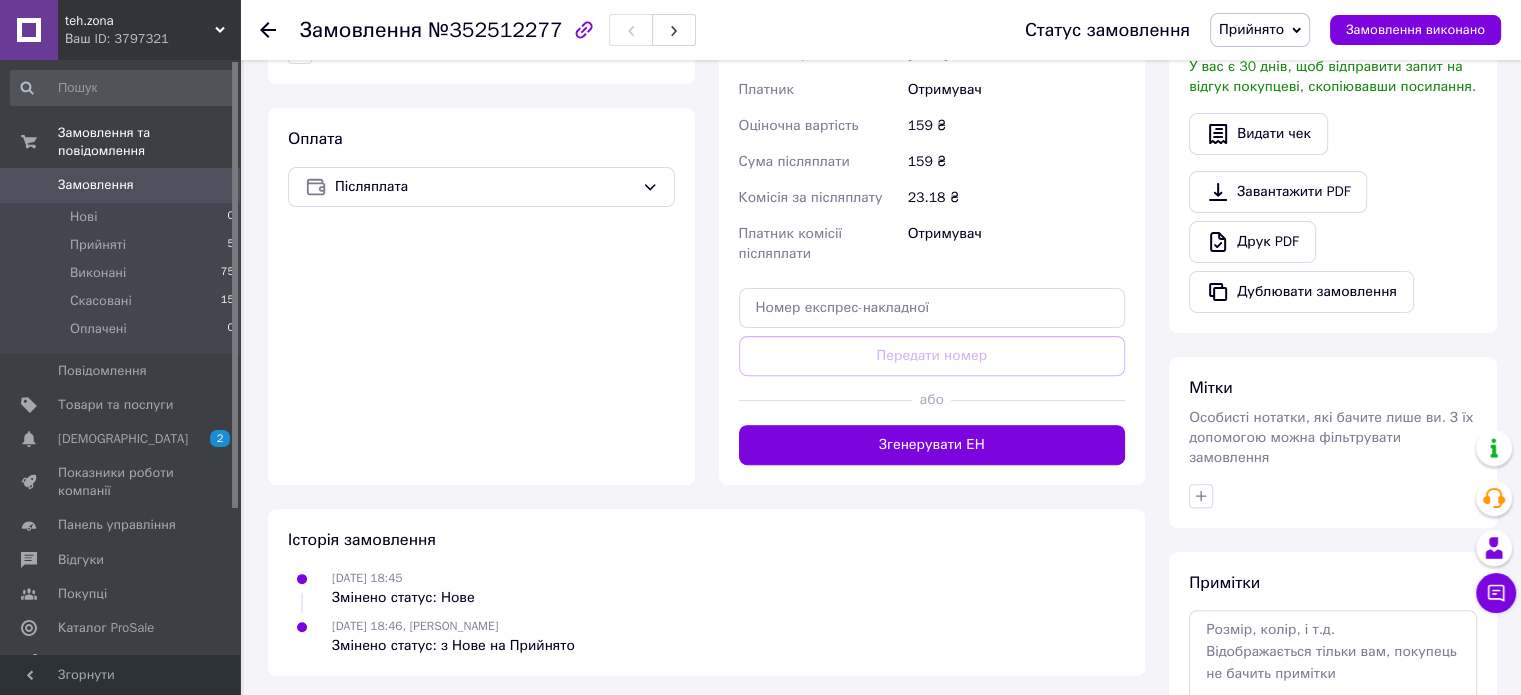 scroll, scrollTop: 616, scrollLeft: 0, axis: vertical 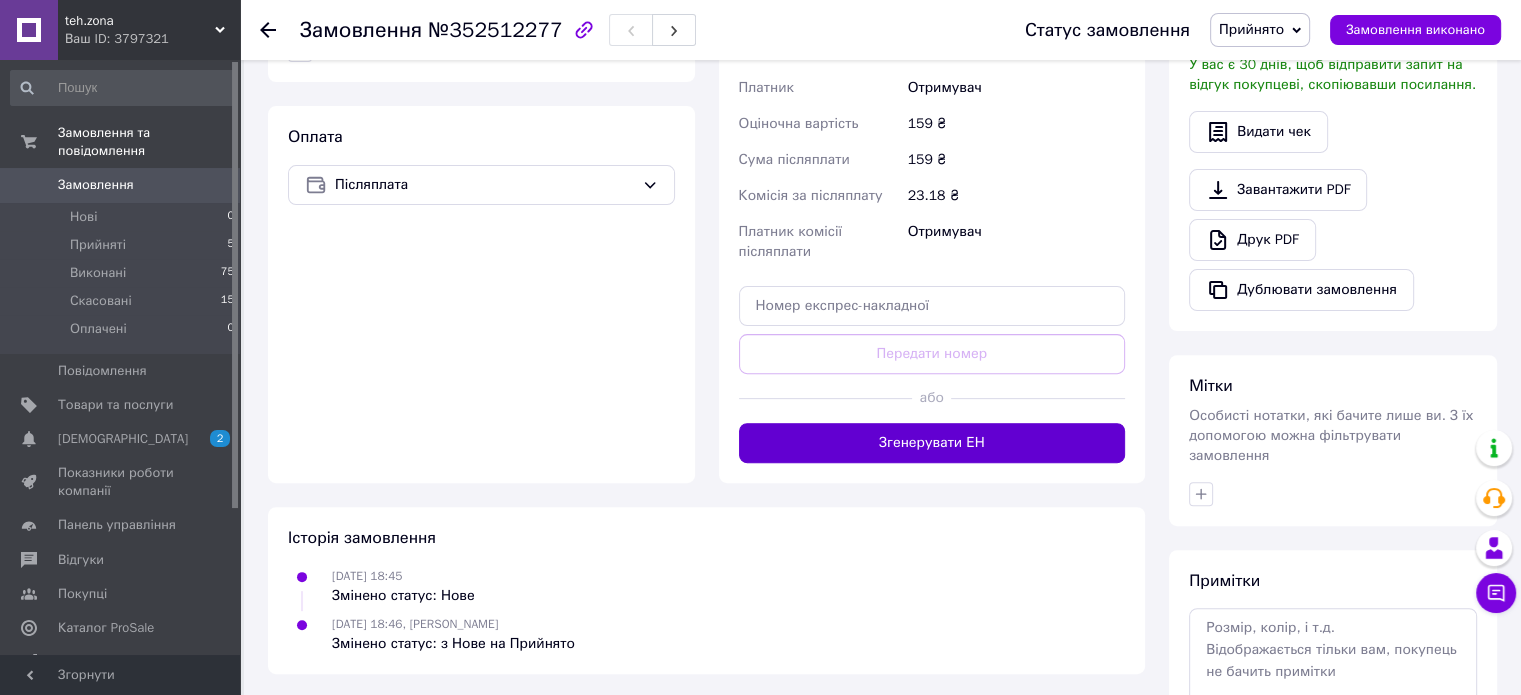 click on "Згенерувати ЕН" at bounding box center [932, 443] 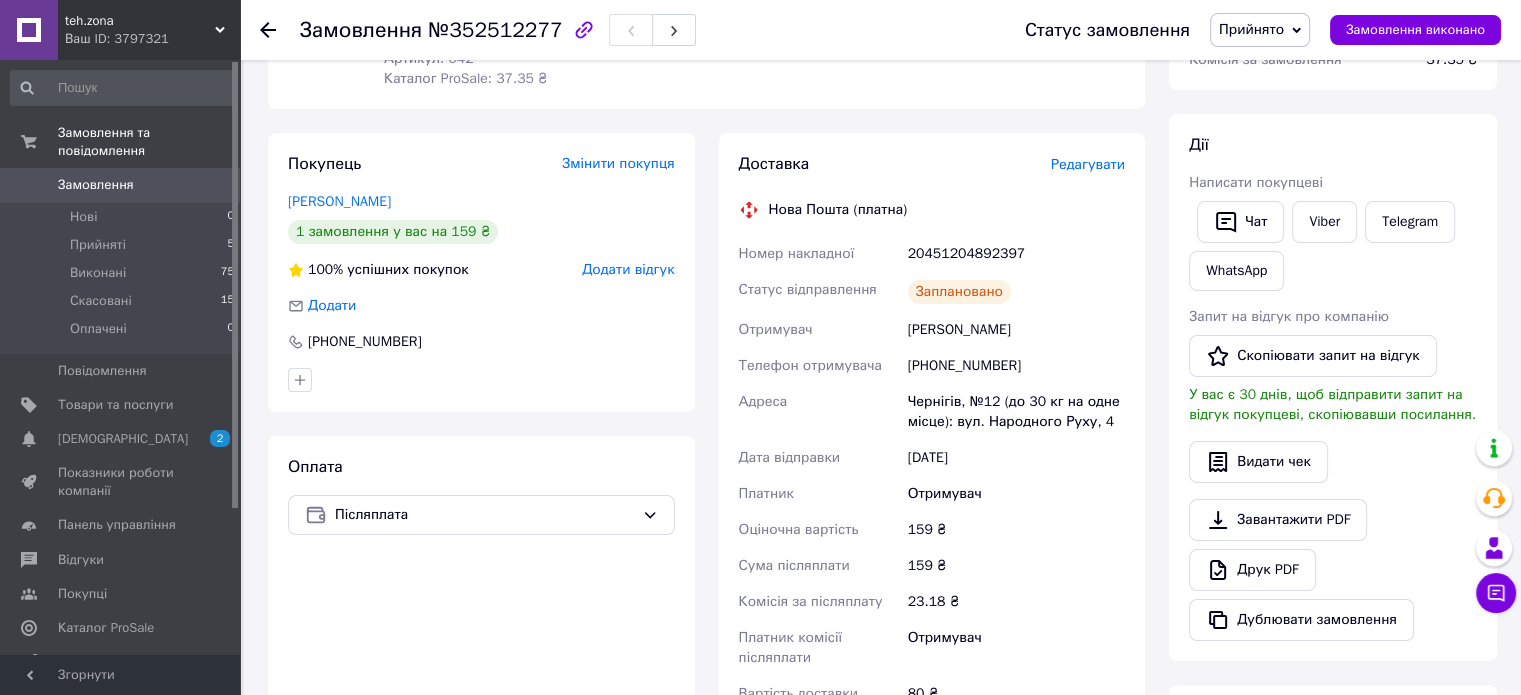 scroll, scrollTop: 0, scrollLeft: 0, axis: both 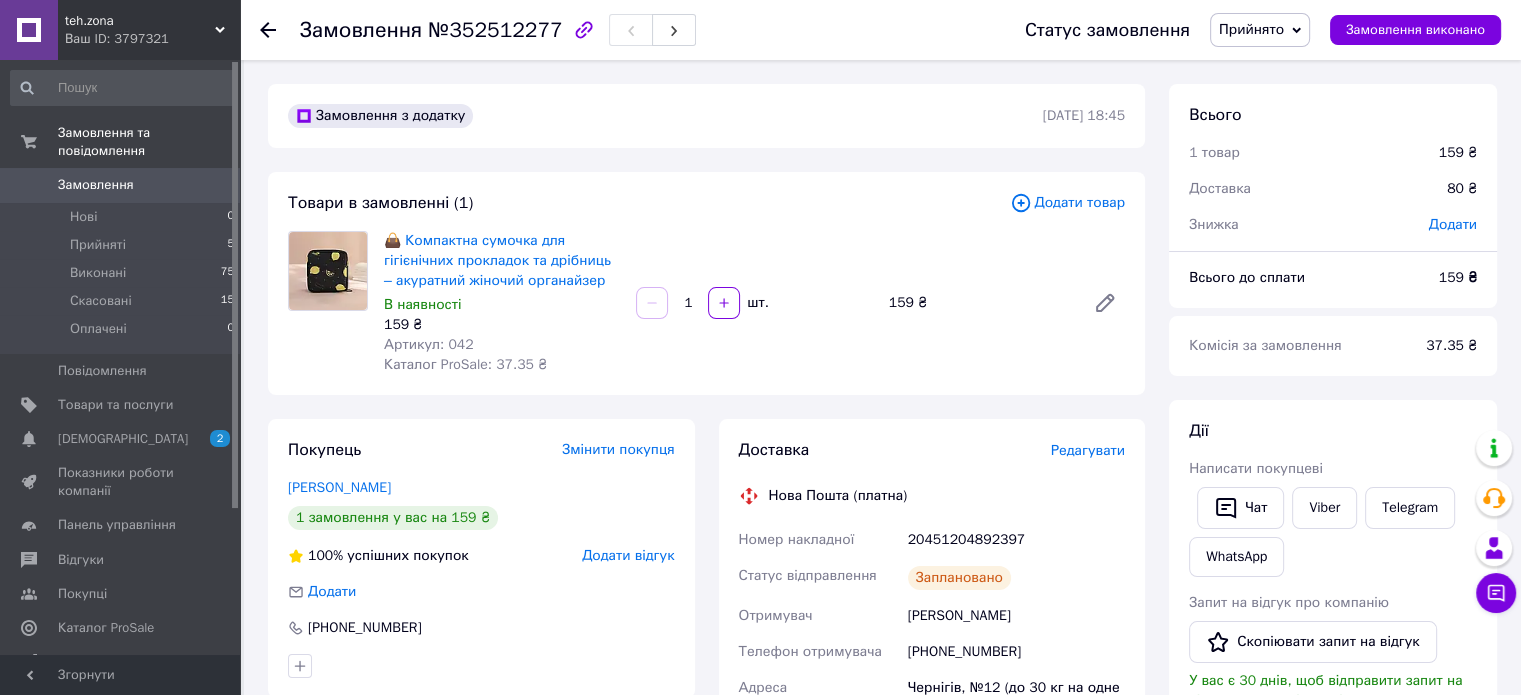 click on "Замовлення 0" at bounding box center (123, 185) 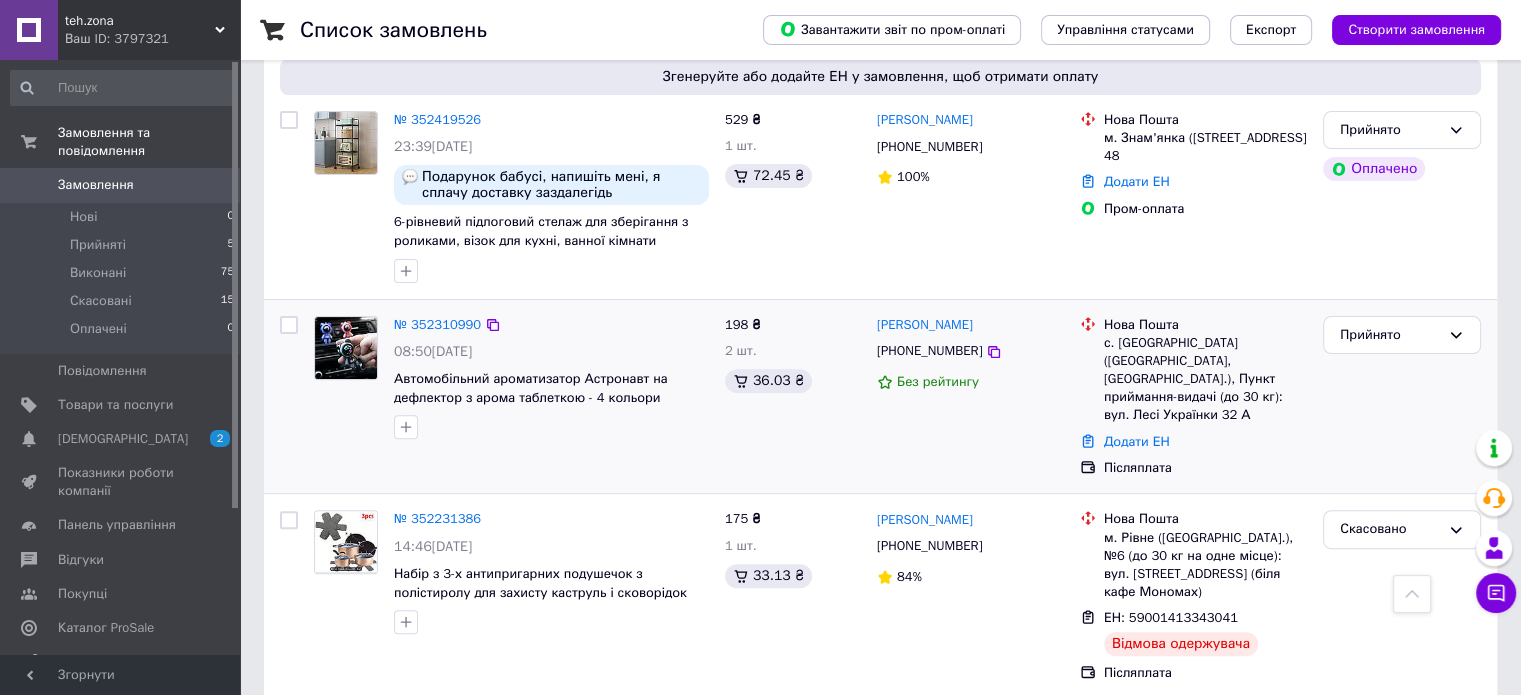 scroll, scrollTop: 628, scrollLeft: 0, axis: vertical 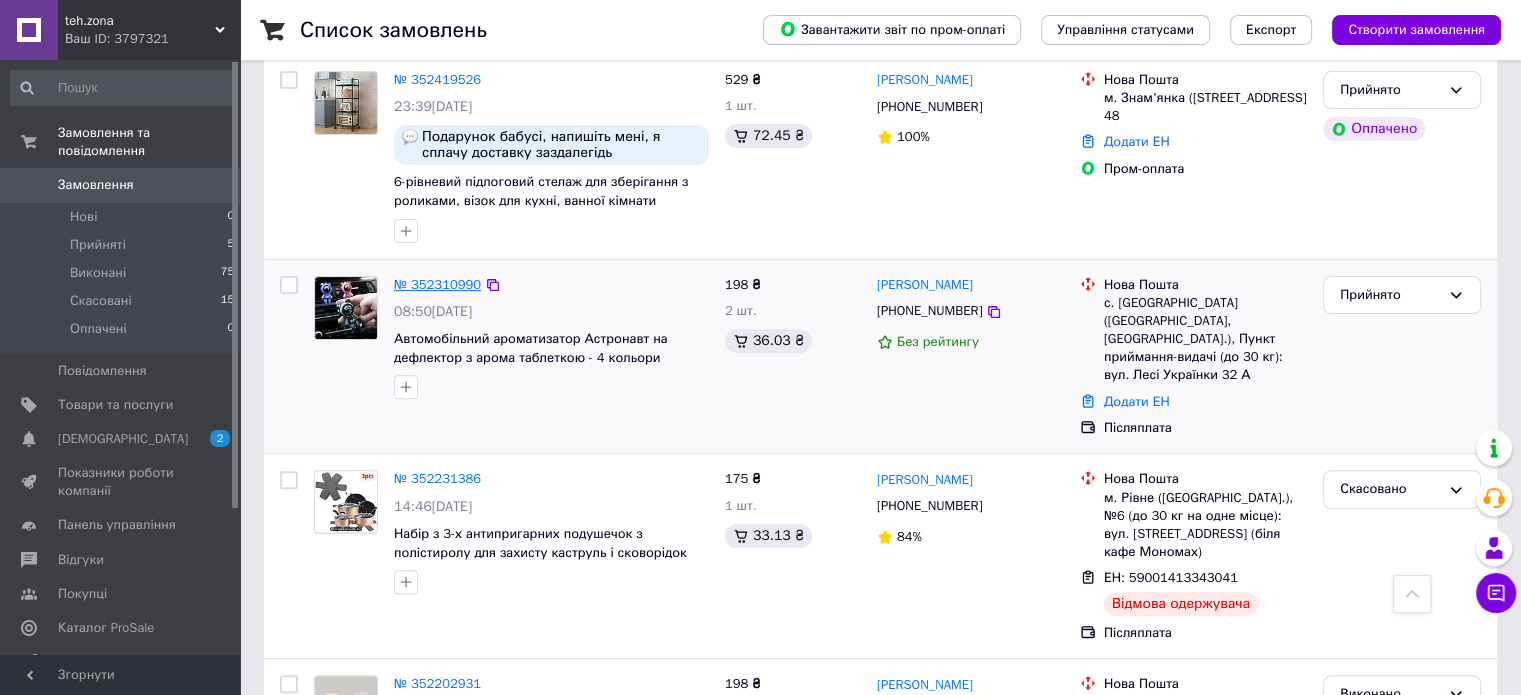 click on "№ 352310990" at bounding box center [437, 284] 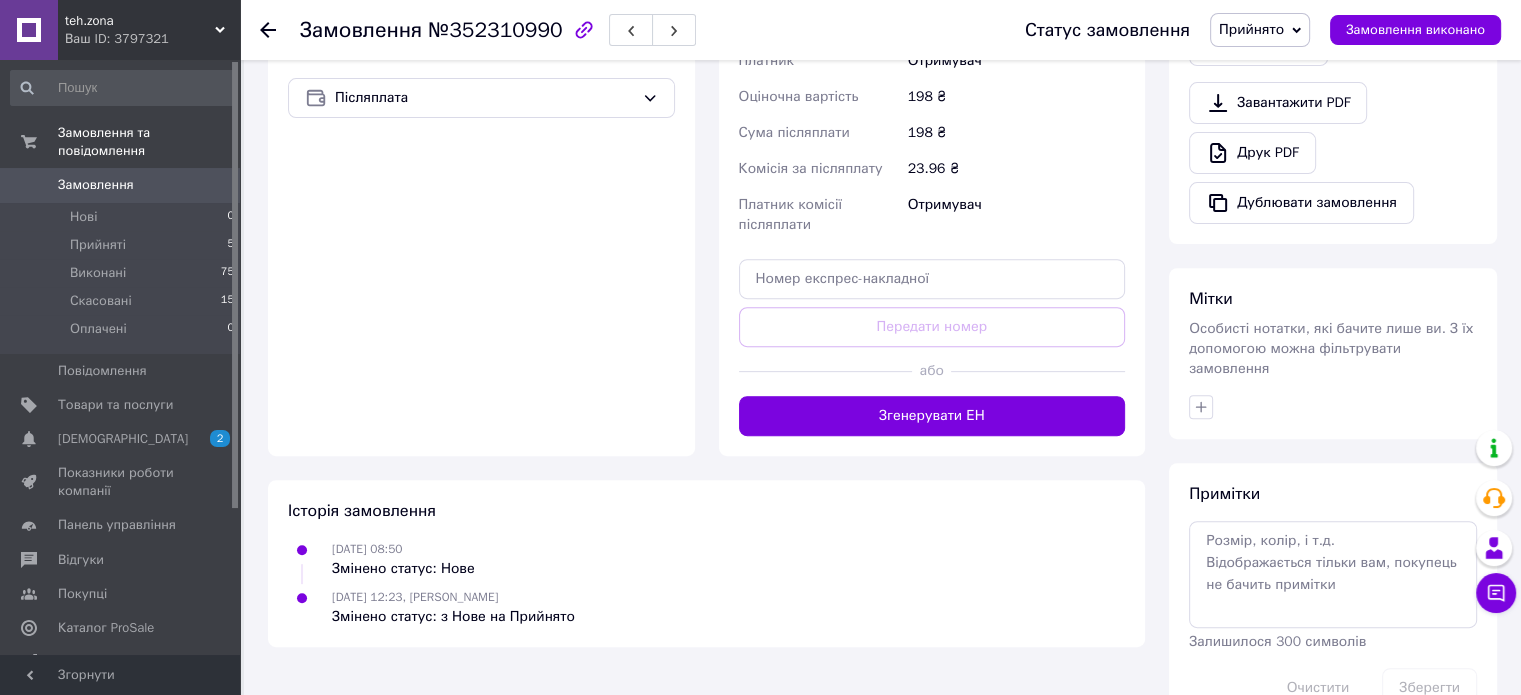 scroll, scrollTop: 704, scrollLeft: 0, axis: vertical 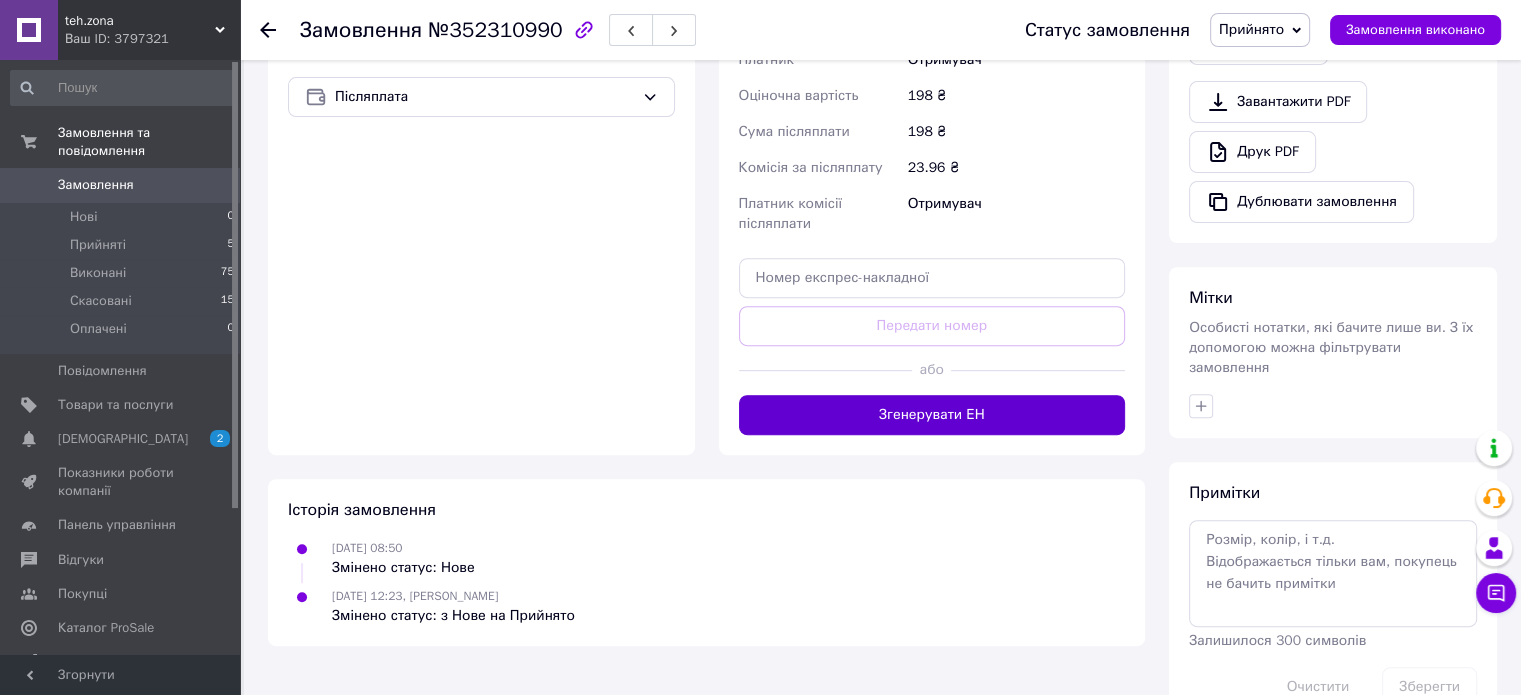 click on "Згенерувати ЕН" at bounding box center [932, 415] 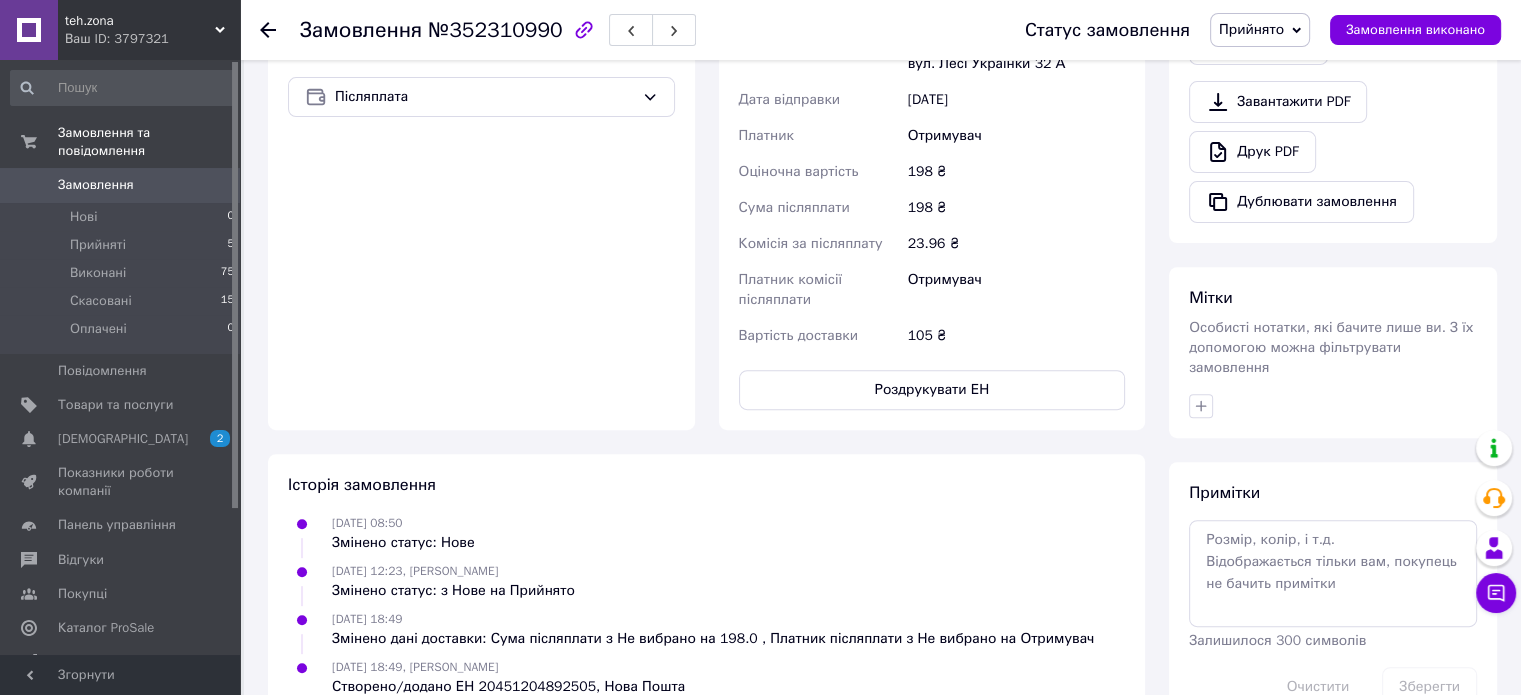 click on "Замовлення 0" at bounding box center (123, 185) 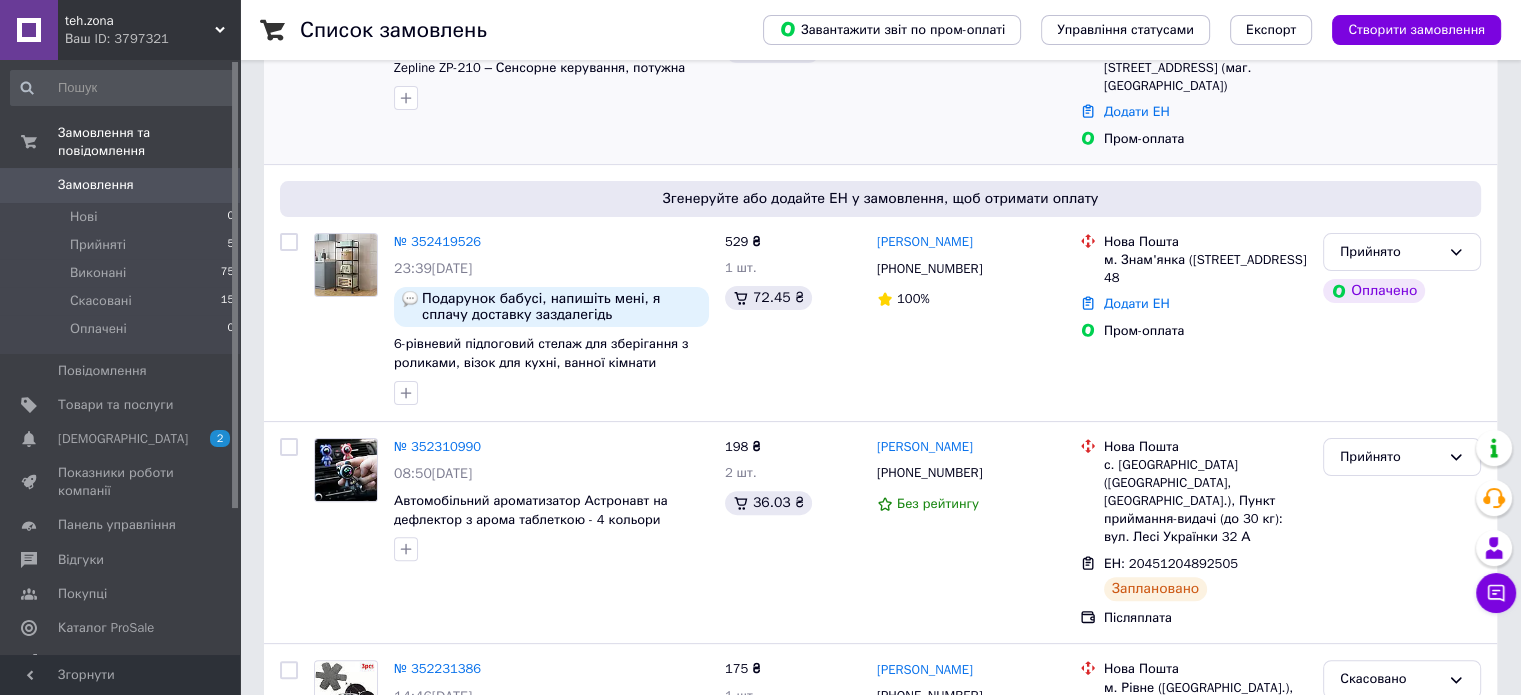 scroll, scrollTop: 0, scrollLeft: 0, axis: both 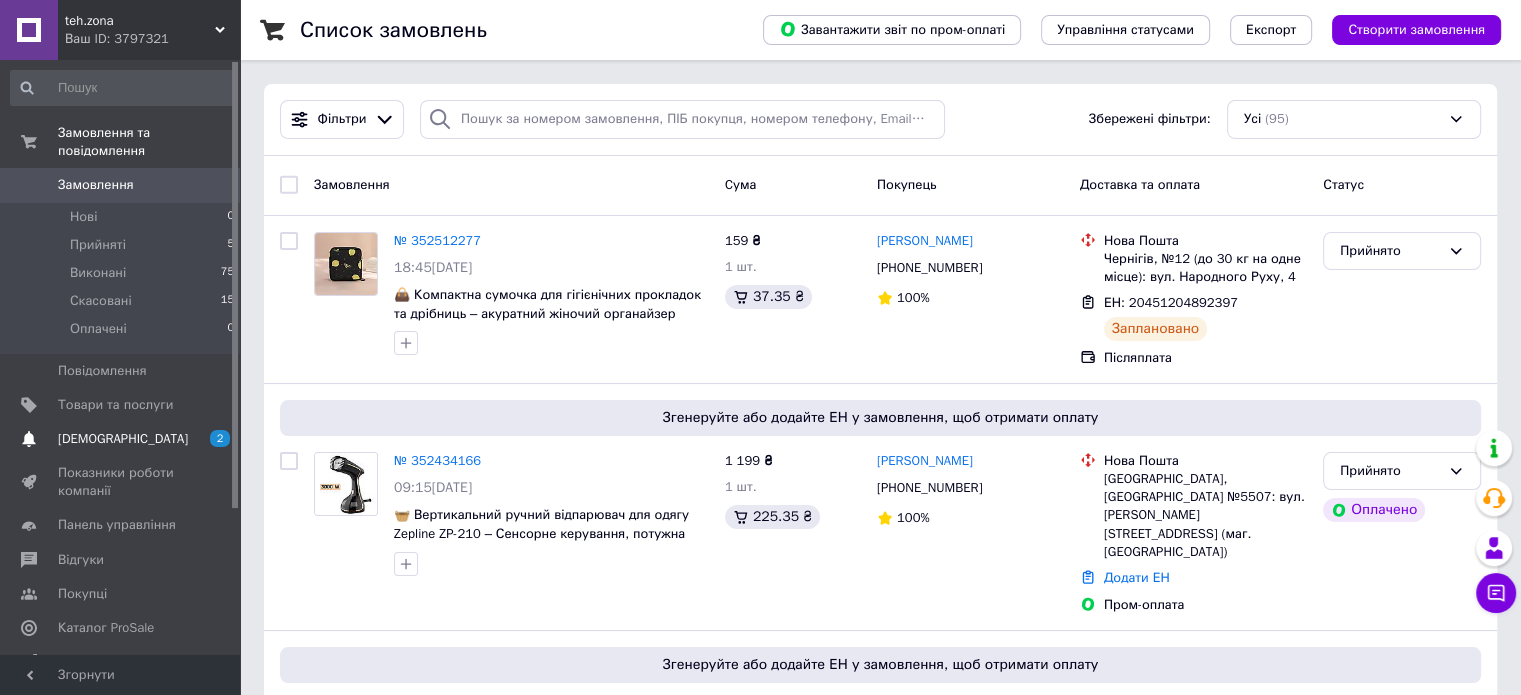 click on "[DEMOGRAPHIC_DATA]" at bounding box center [123, 439] 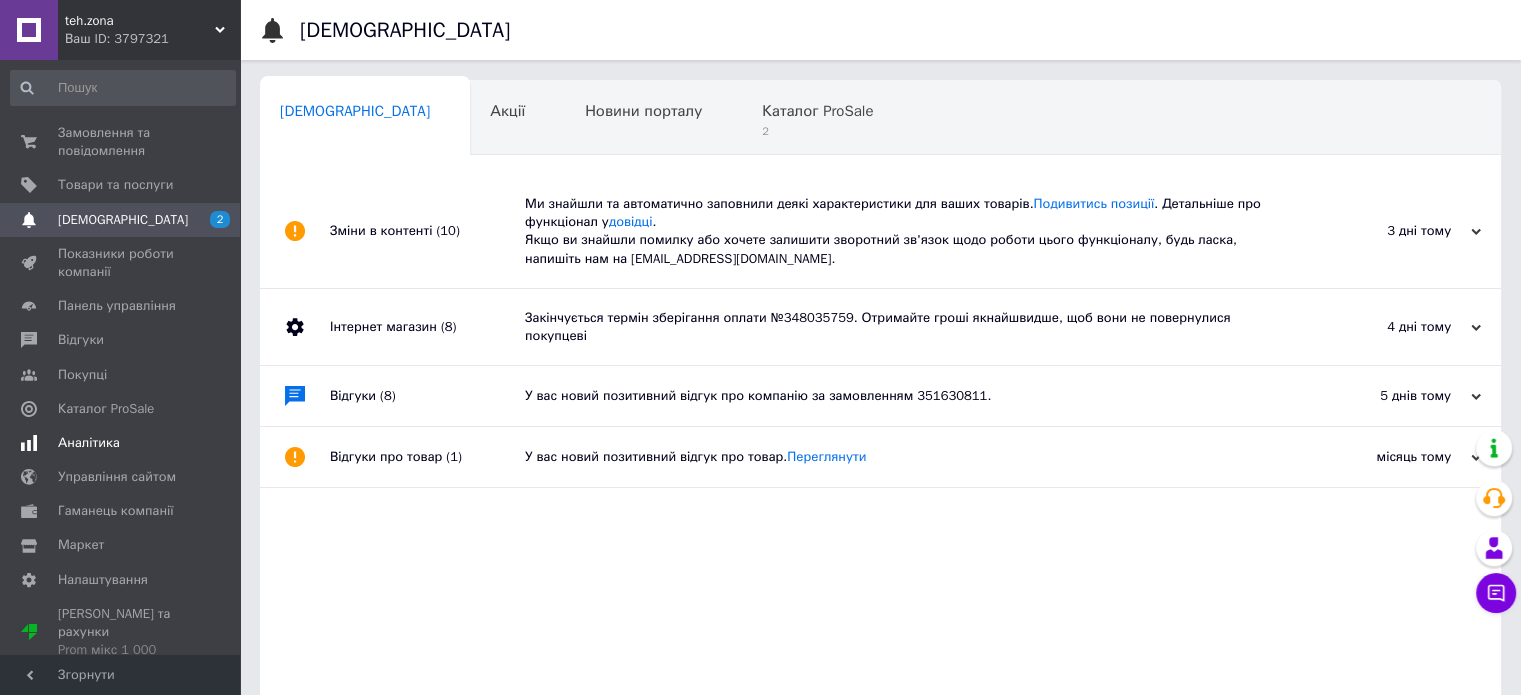click on "Аналітика" at bounding box center (123, 443) 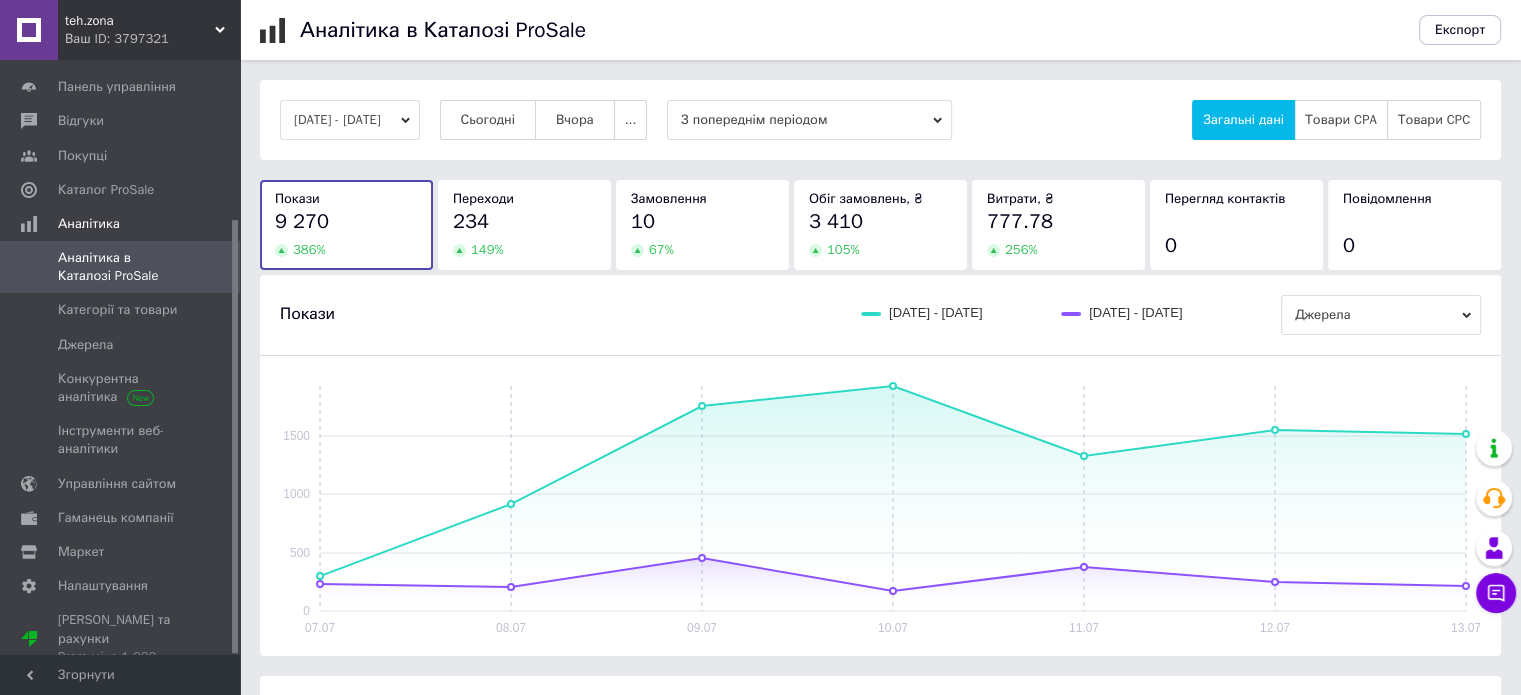 scroll, scrollTop: 0, scrollLeft: 0, axis: both 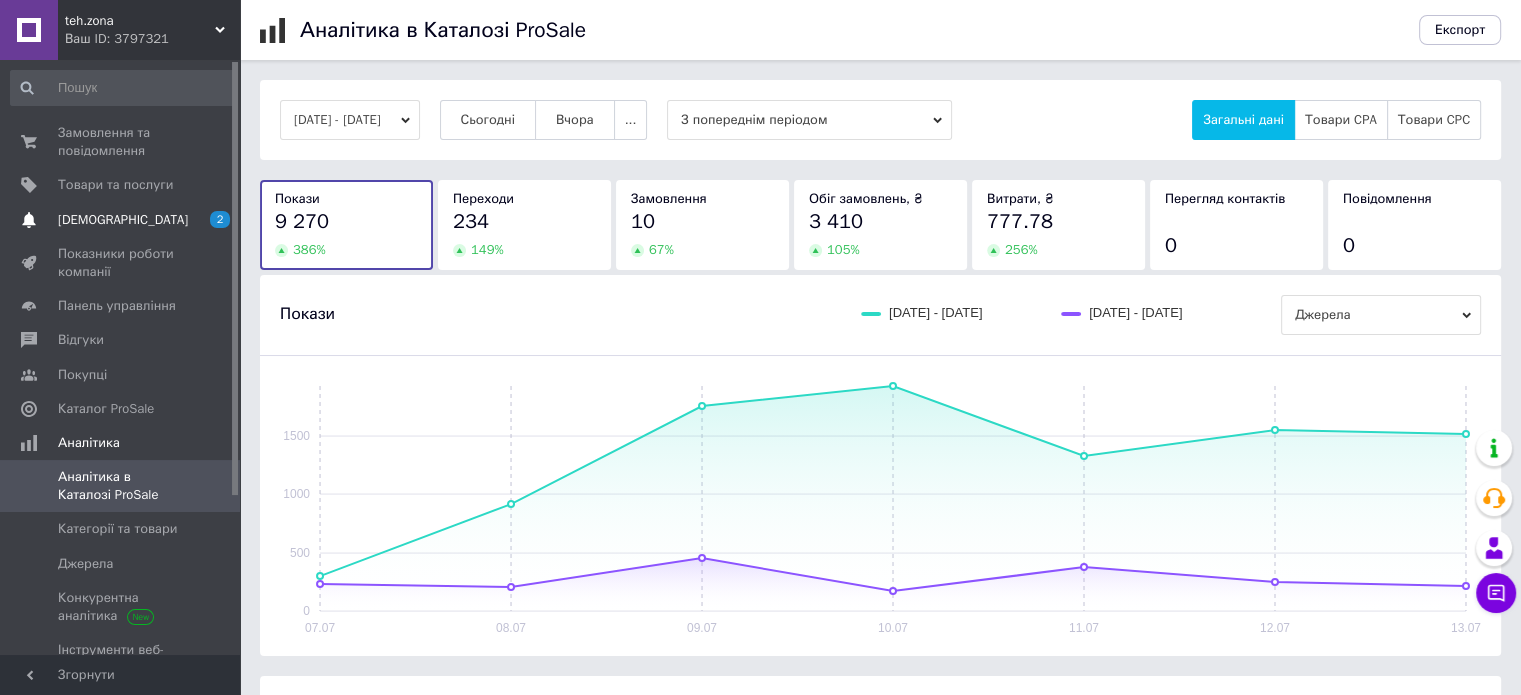 click on "[DEMOGRAPHIC_DATA]" at bounding box center [123, 220] 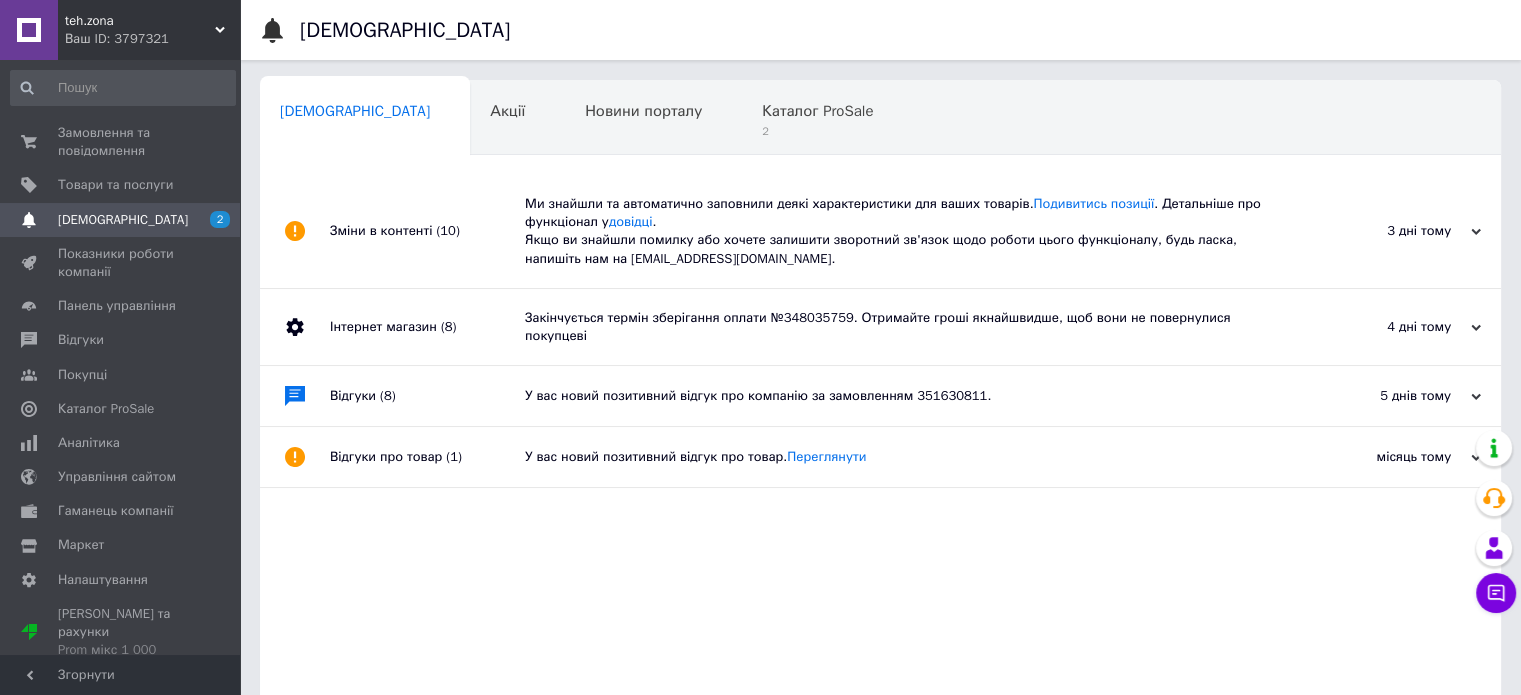 click on "Зміни в контенті   (10)" at bounding box center (427, 231) 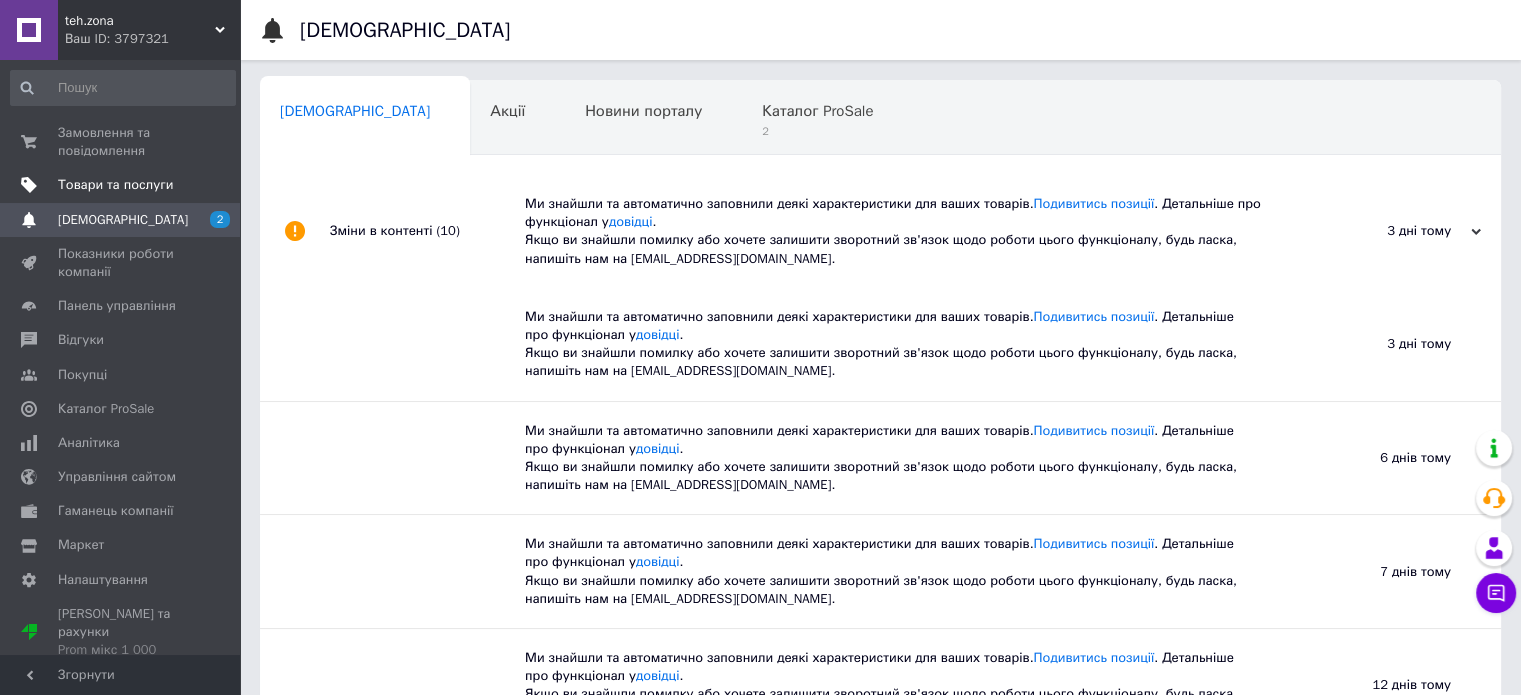 click on "Товари та послуги" at bounding box center (123, 185) 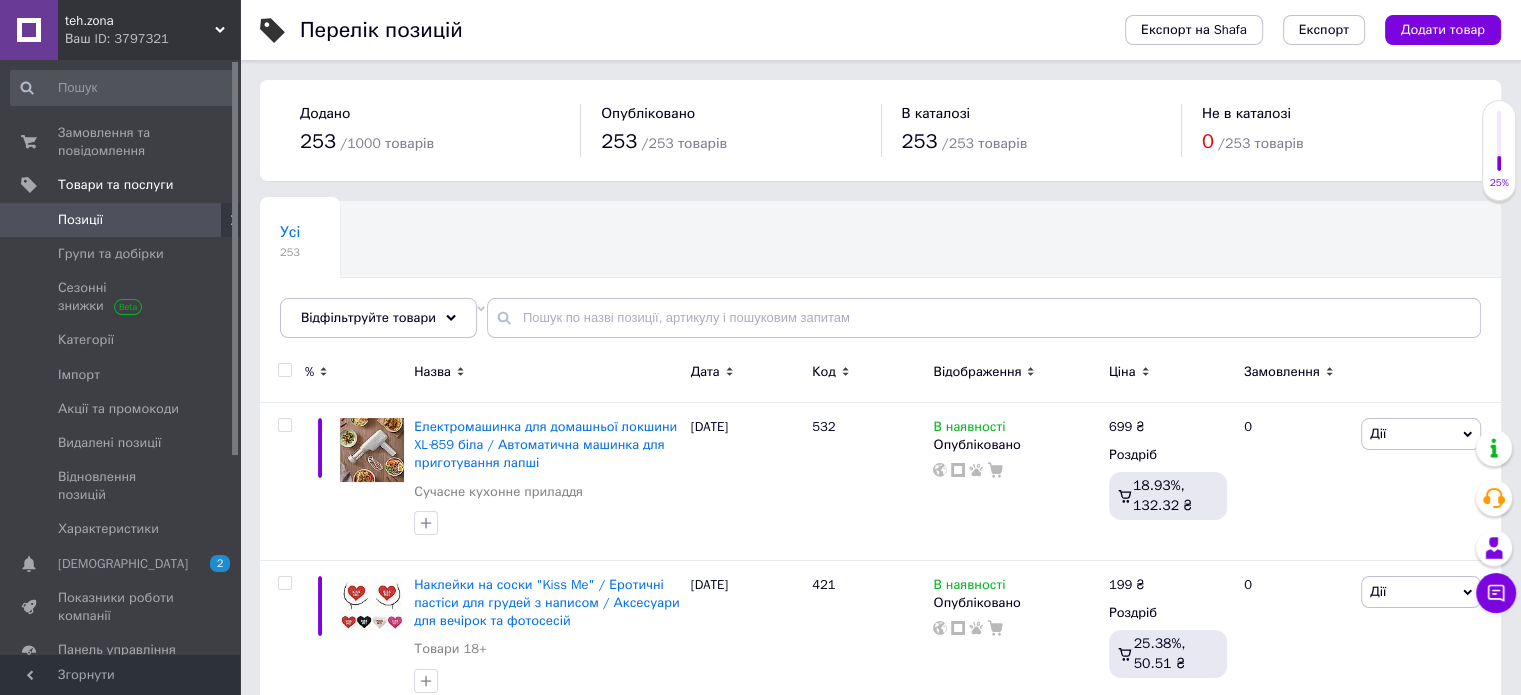 scroll, scrollTop: 608, scrollLeft: 0, axis: vertical 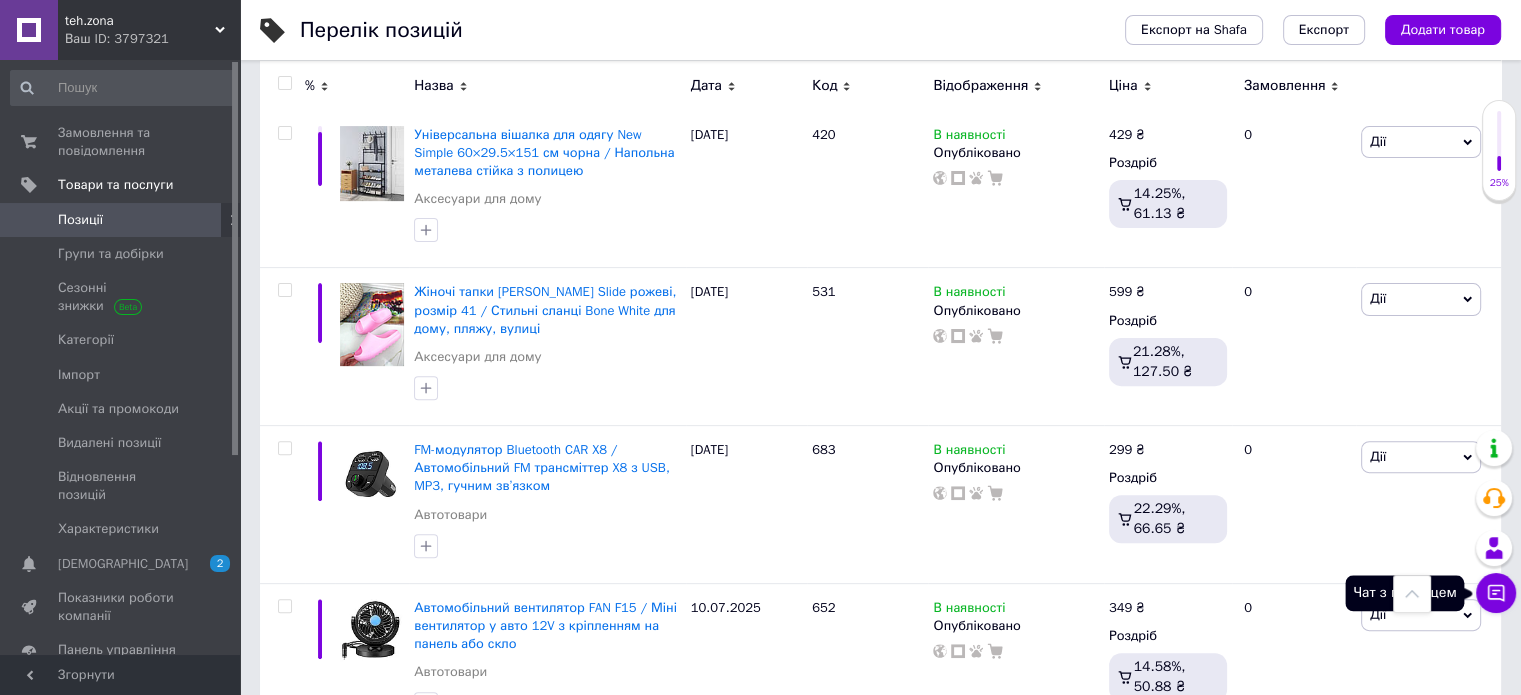 click 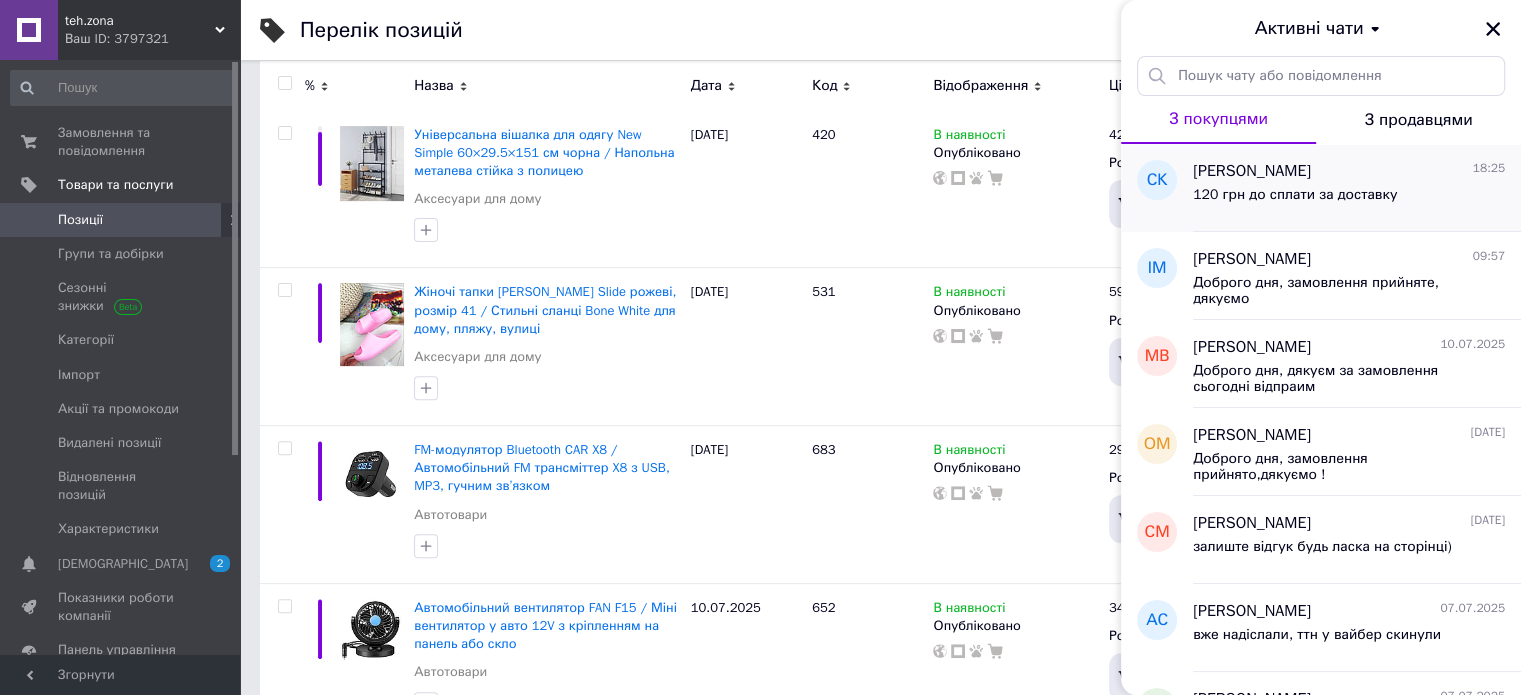 click on "София Коваленко 18:25" at bounding box center [1349, 171] 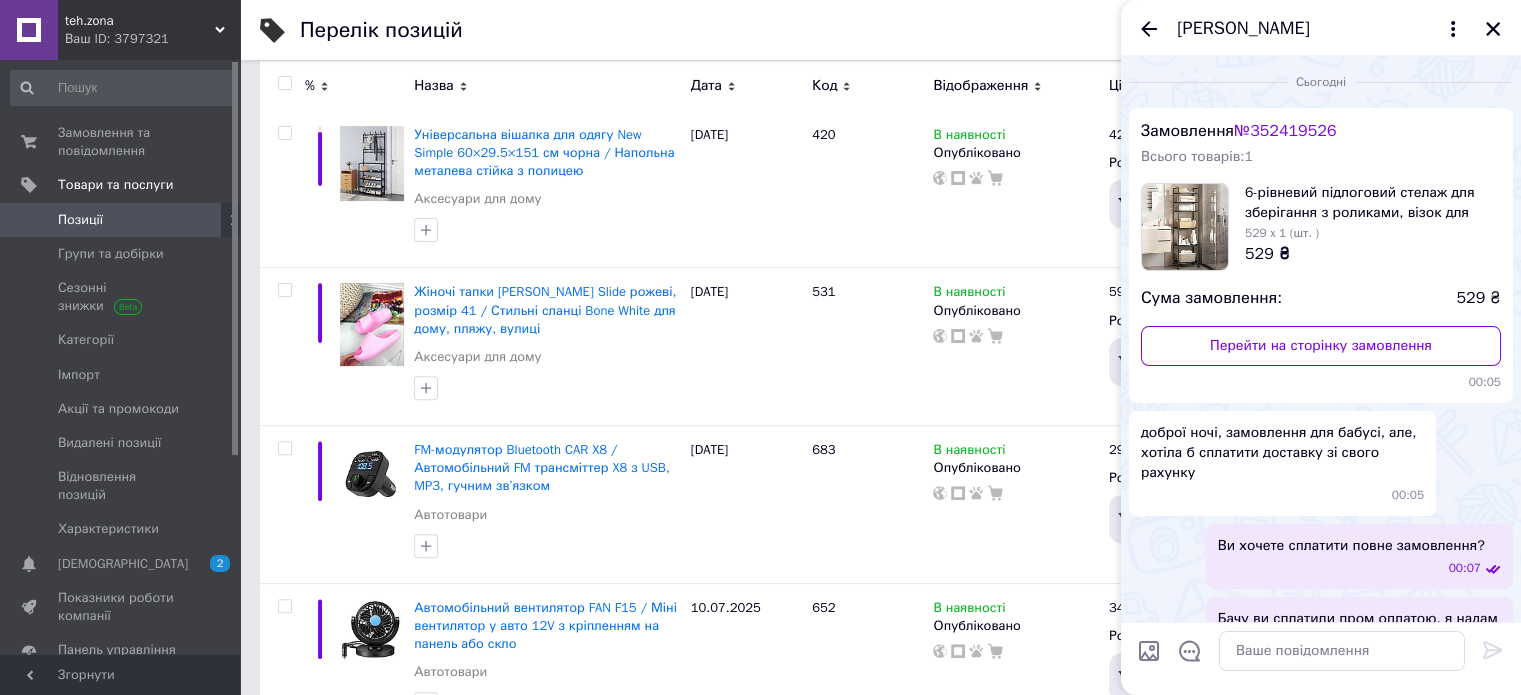 scroll, scrollTop: 2106, scrollLeft: 0, axis: vertical 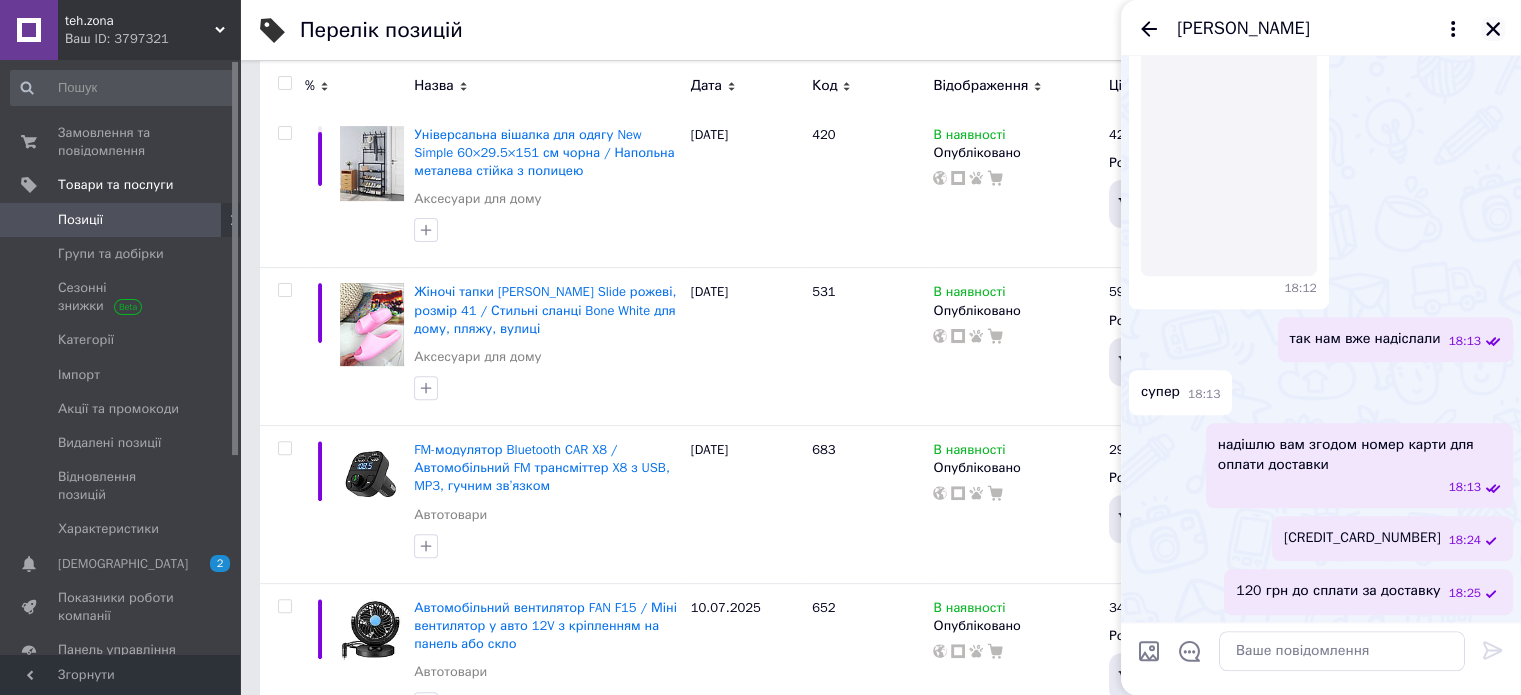 click 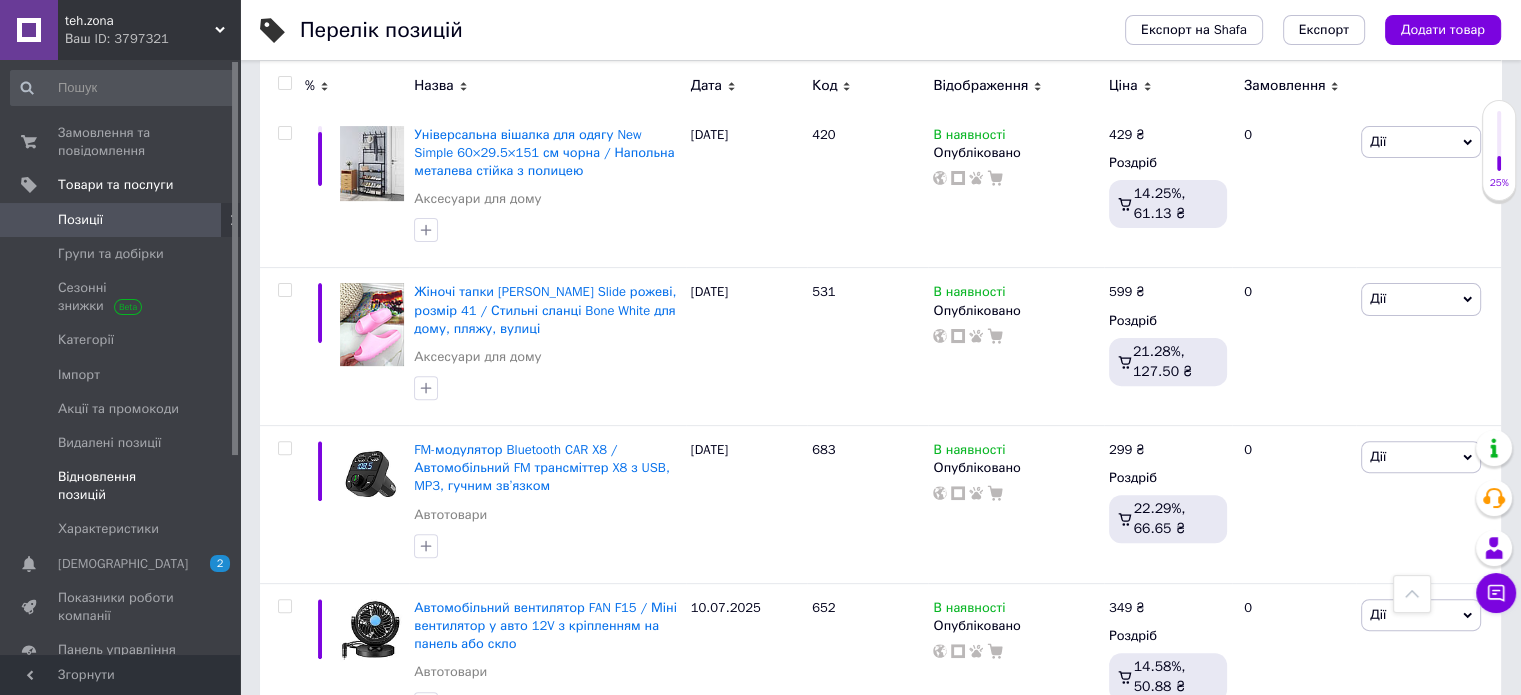 scroll, scrollTop: 301, scrollLeft: 0, axis: vertical 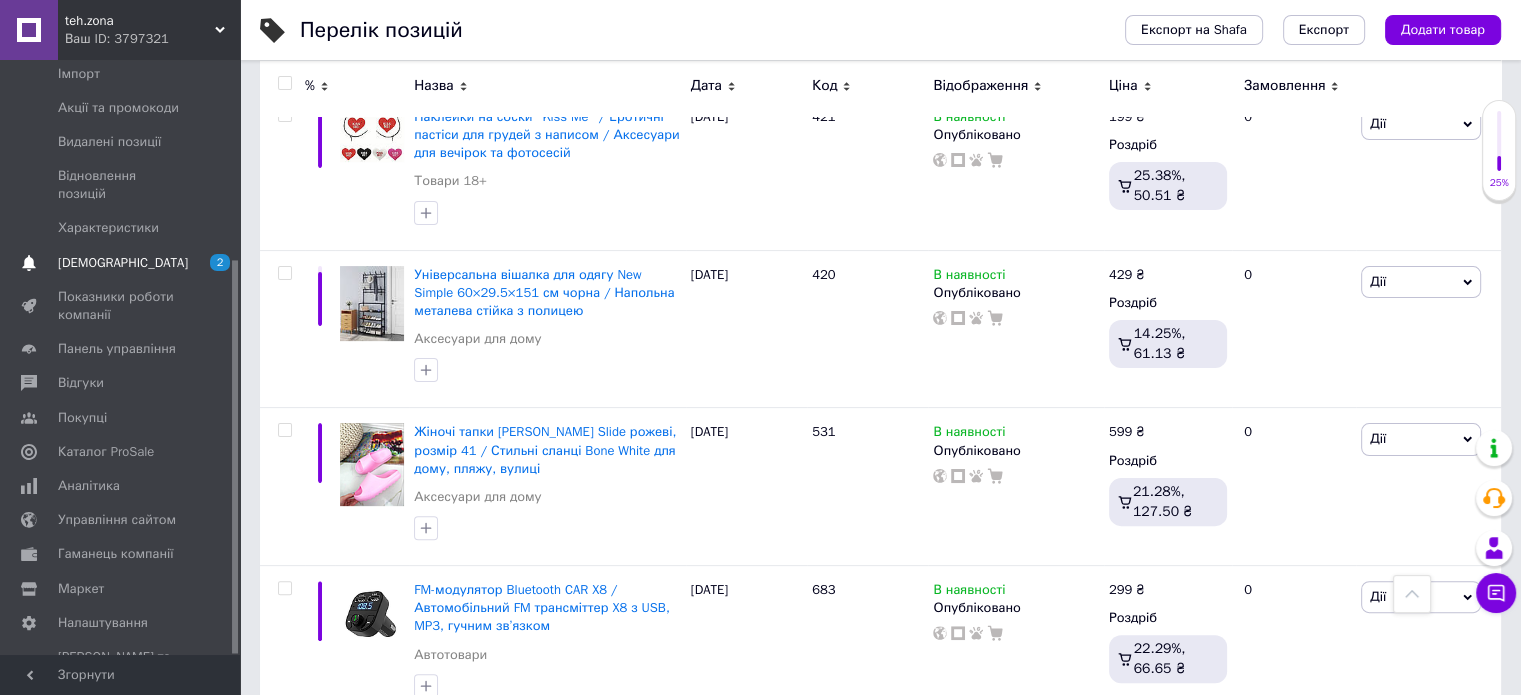 click on "[DEMOGRAPHIC_DATA] 2" at bounding box center (123, 263) 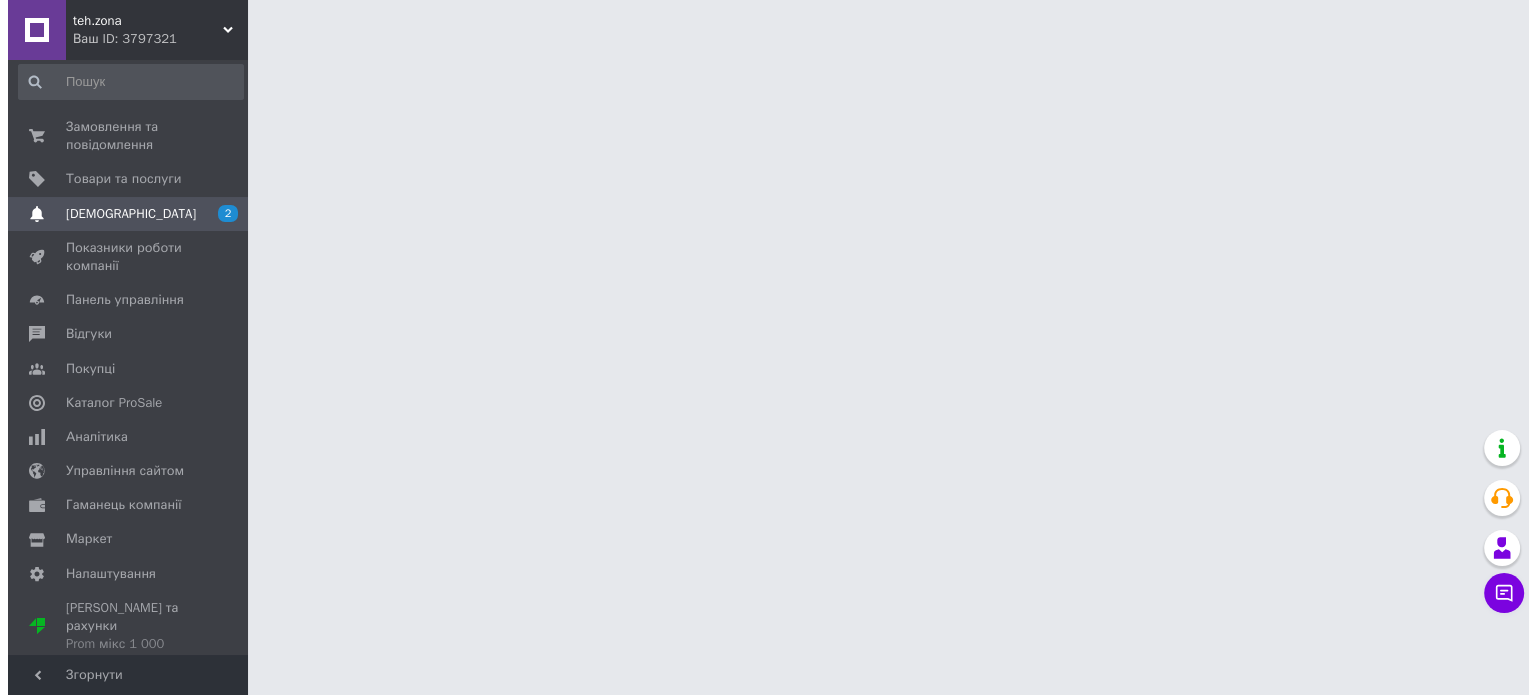 scroll, scrollTop: 0, scrollLeft: 0, axis: both 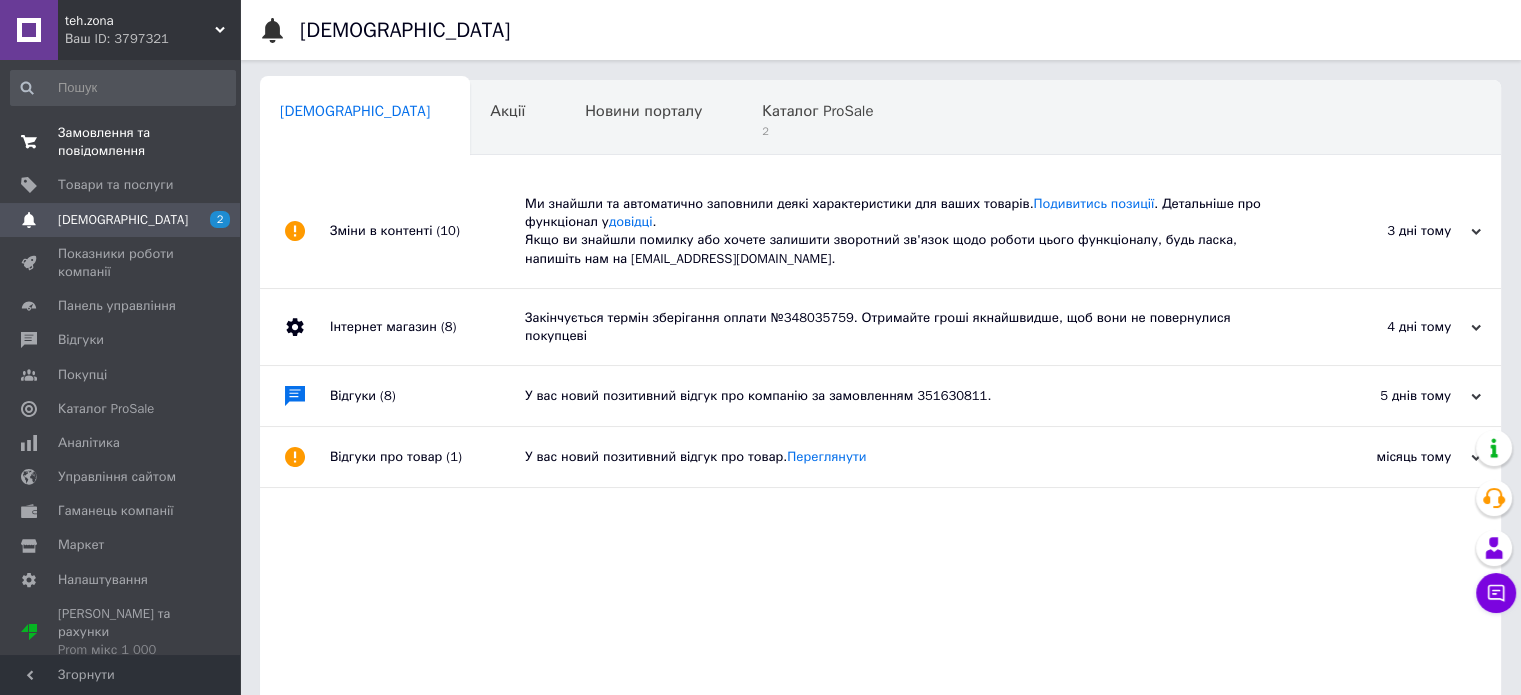 click on "Замовлення та повідомлення 0 0" at bounding box center (123, 142) 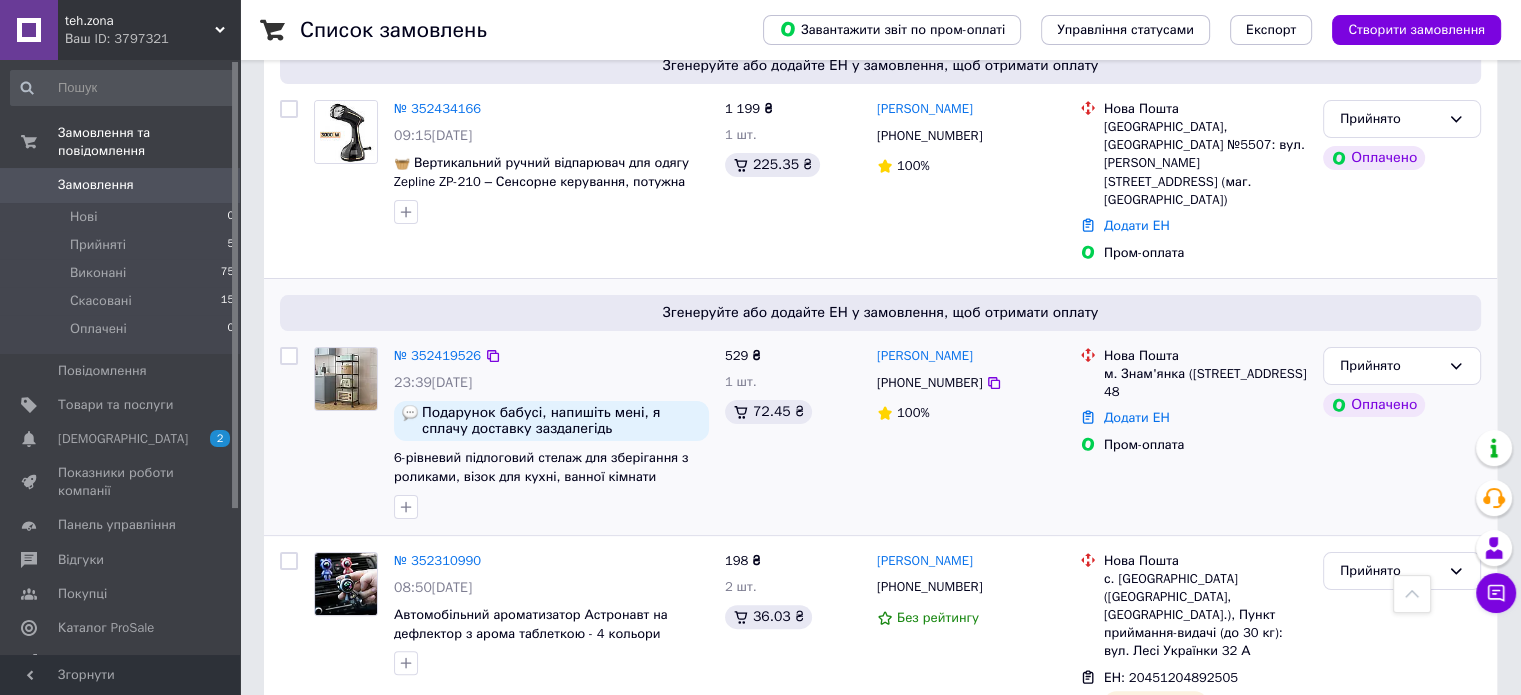 scroll, scrollTop: 0, scrollLeft: 0, axis: both 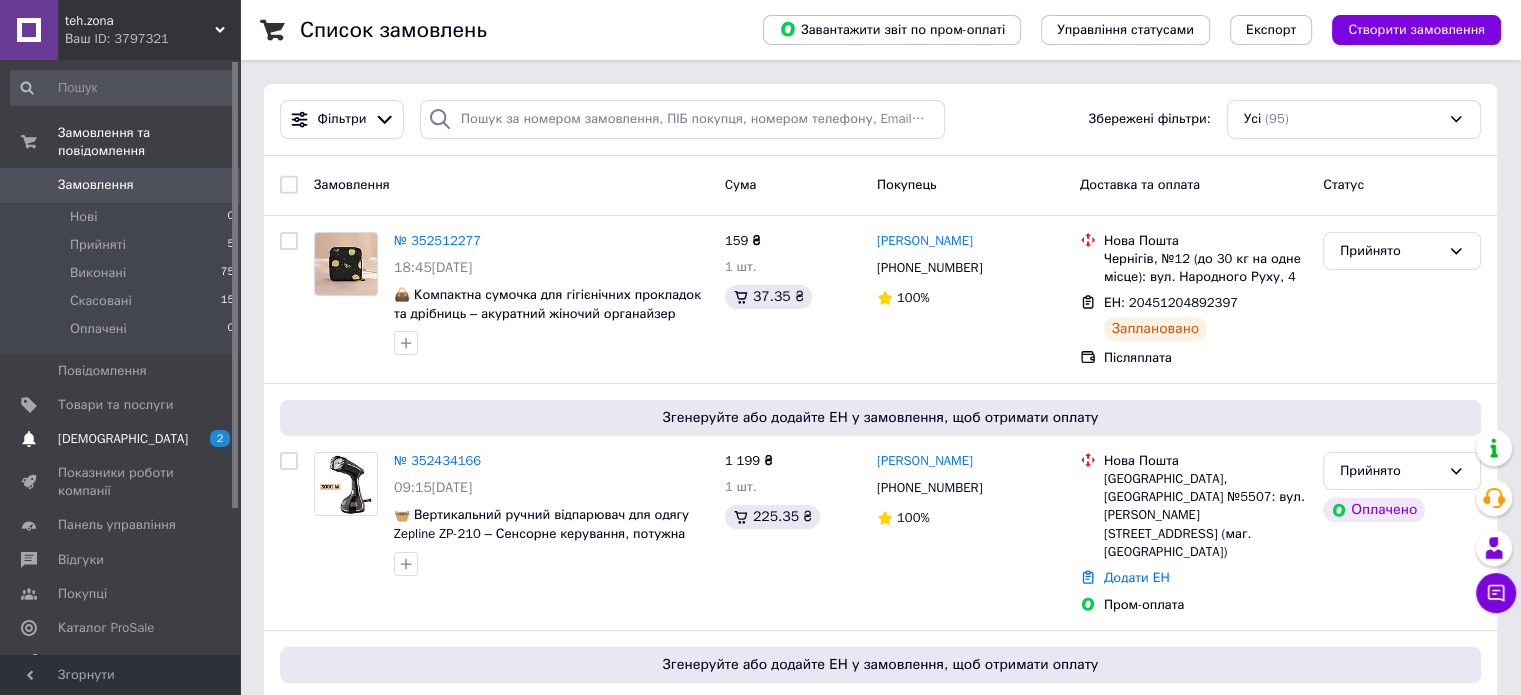 click on "2" at bounding box center (220, 438) 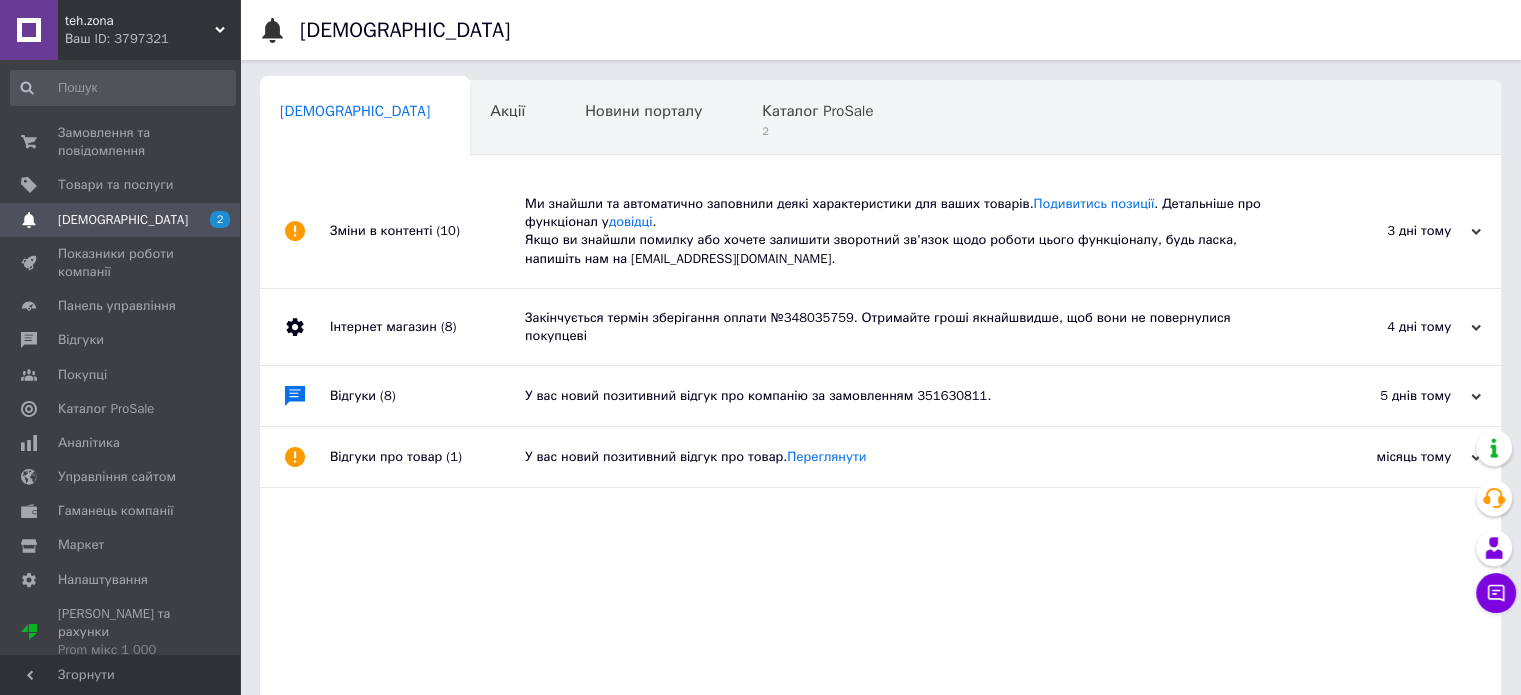 click on "Зміни в контенті   (10)" at bounding box center [427, 231] 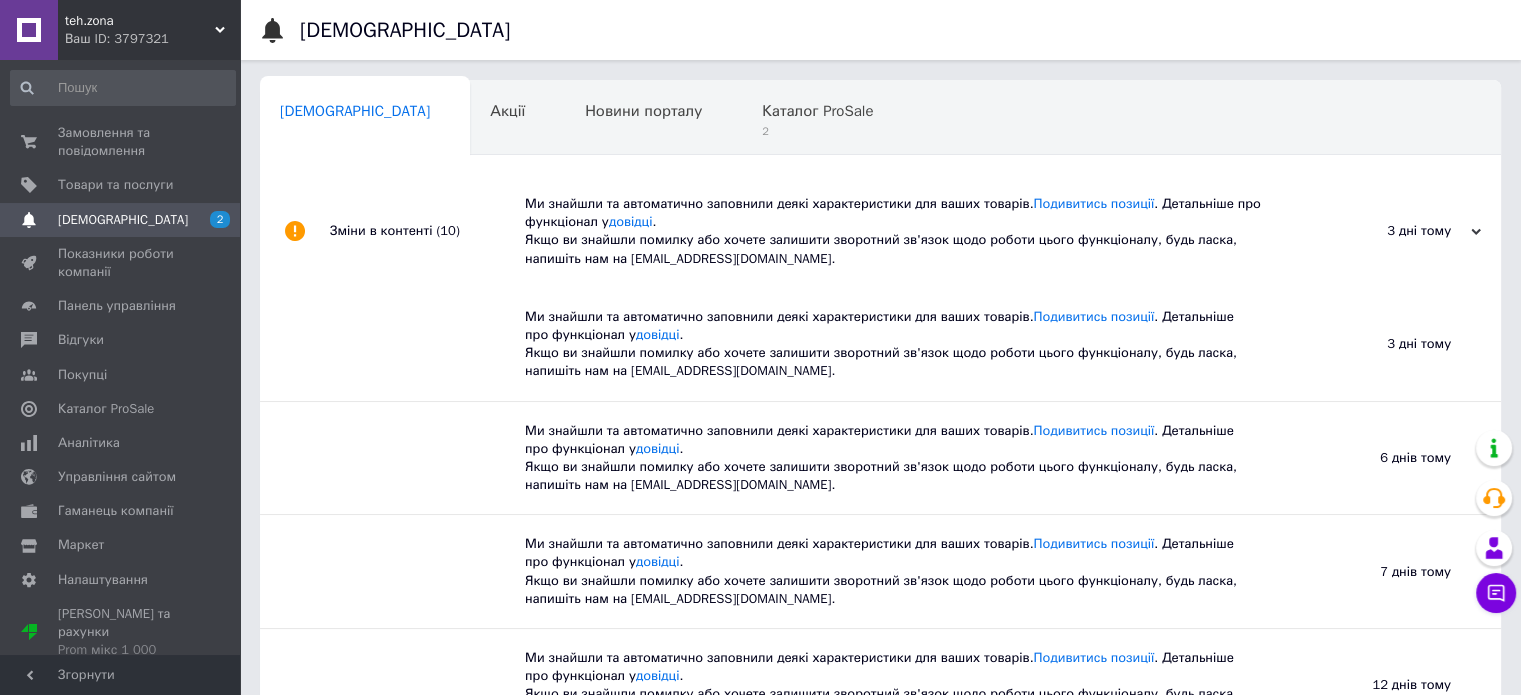 click at bounding box center [295, 231] 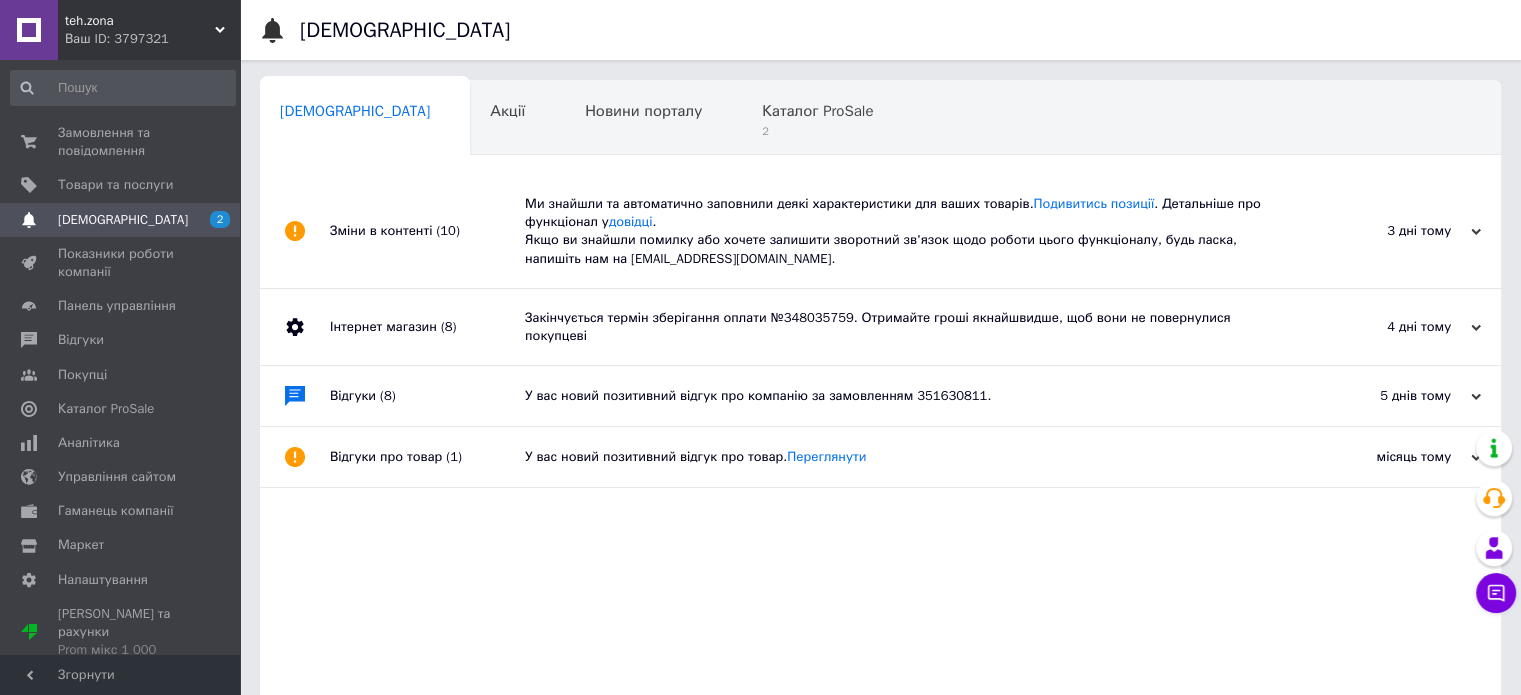 click 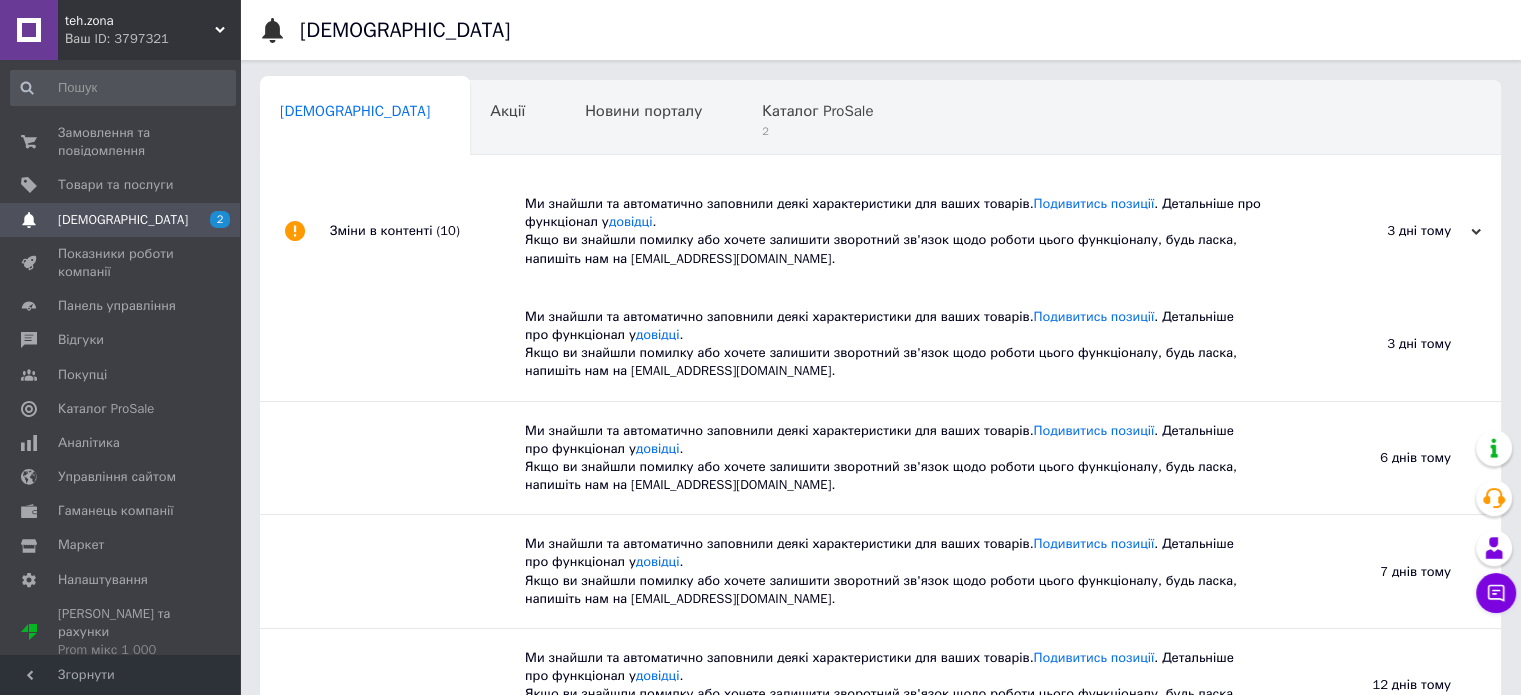 click on "3 дні тому" at bounding box center (1381, 231) 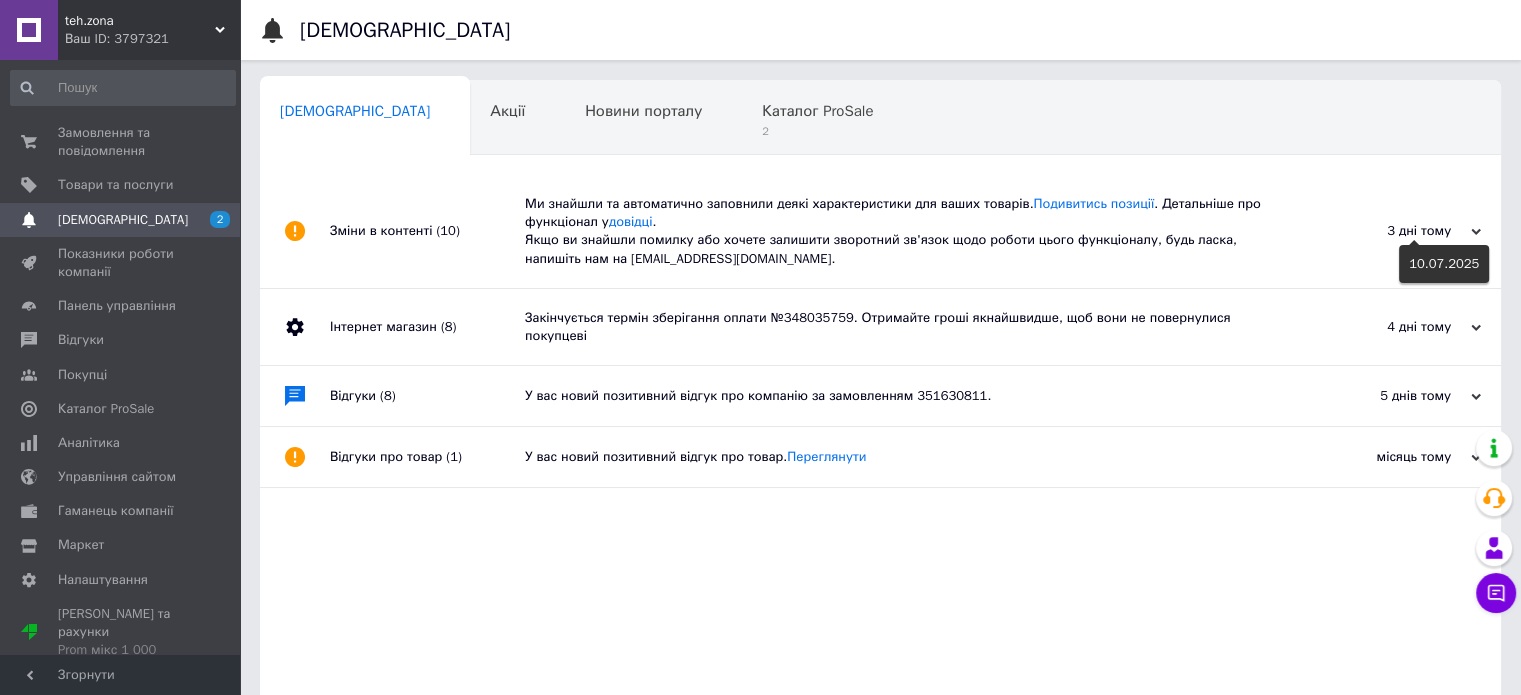 click on "3 дні тому" at bounding box center (1381, 231) 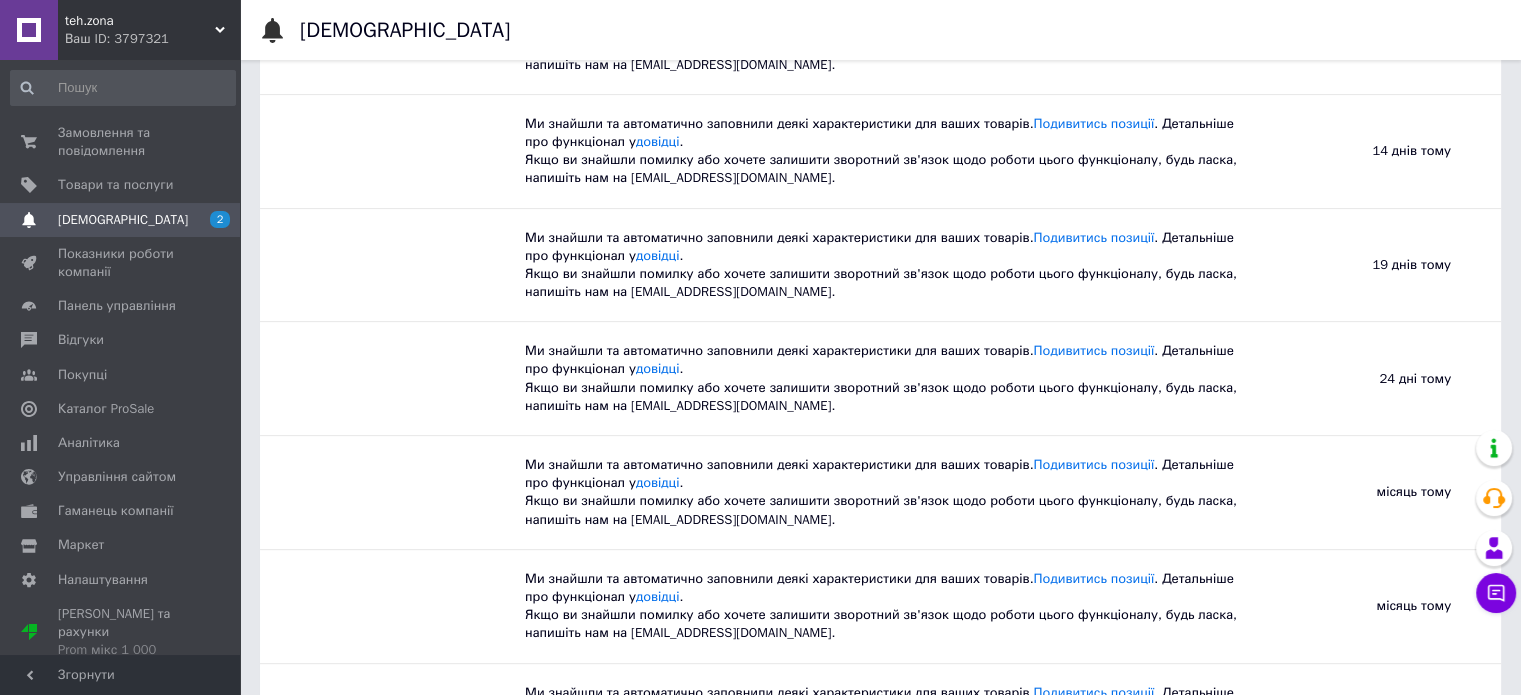 scroll, scrollTop: 934, scrollLeft: 0, axis: vertical 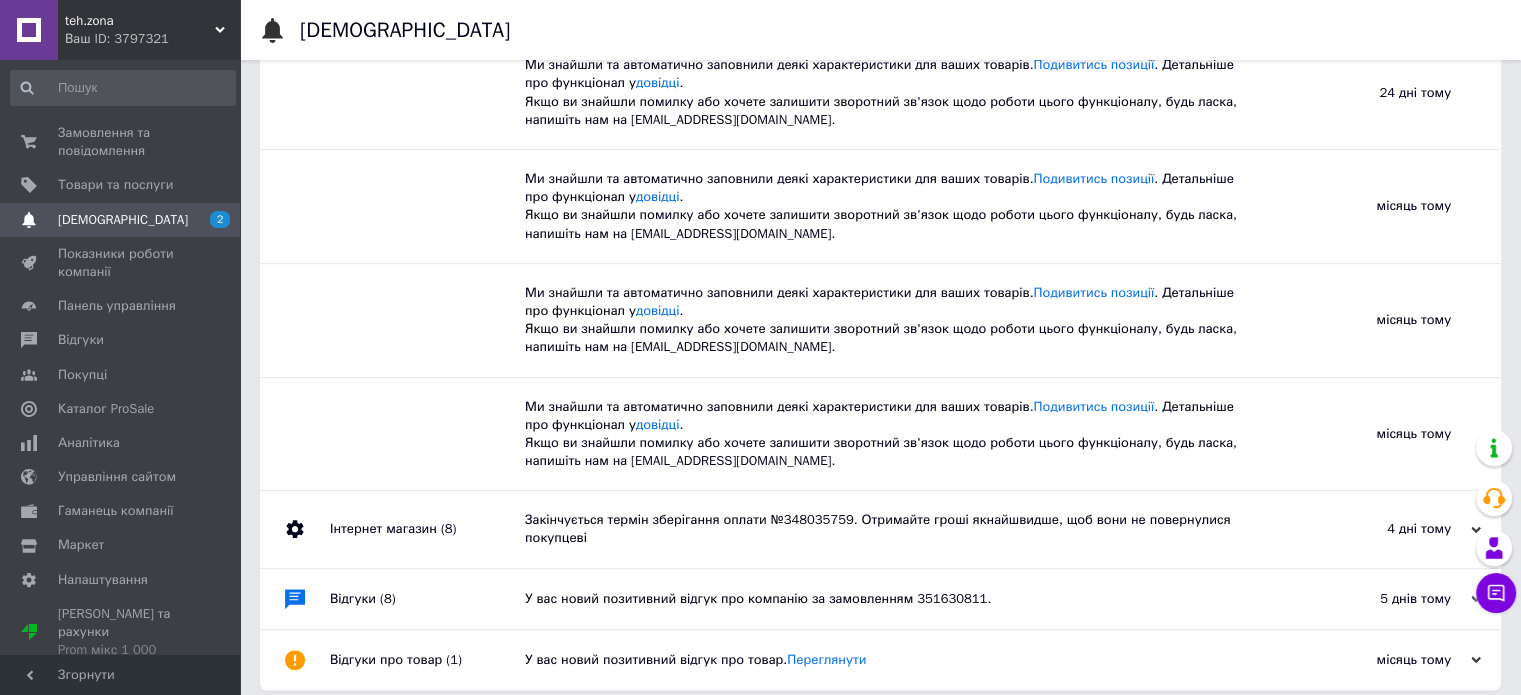 click on "(8)" at bounding box center [449, 528] 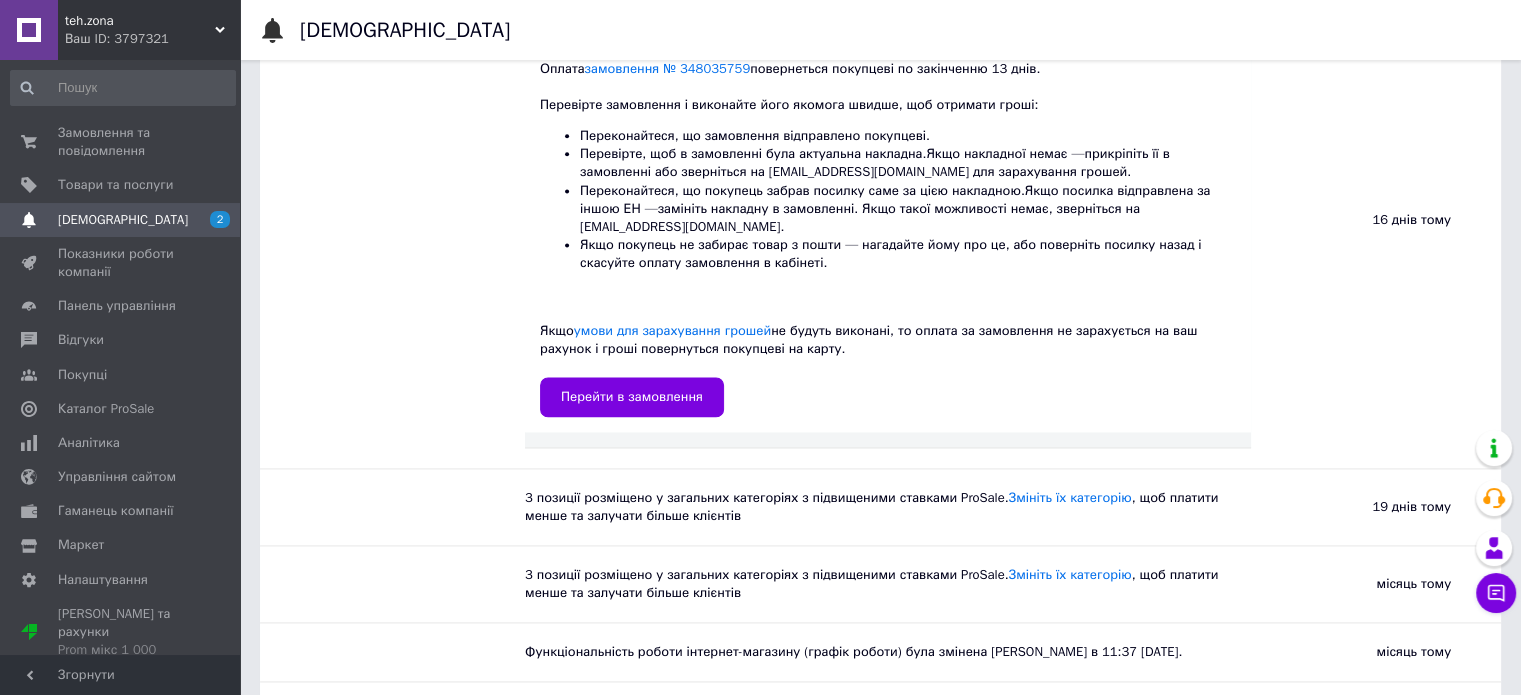 scroll, scrollTop: 2785, scrollLeft: 0, axis: vertical 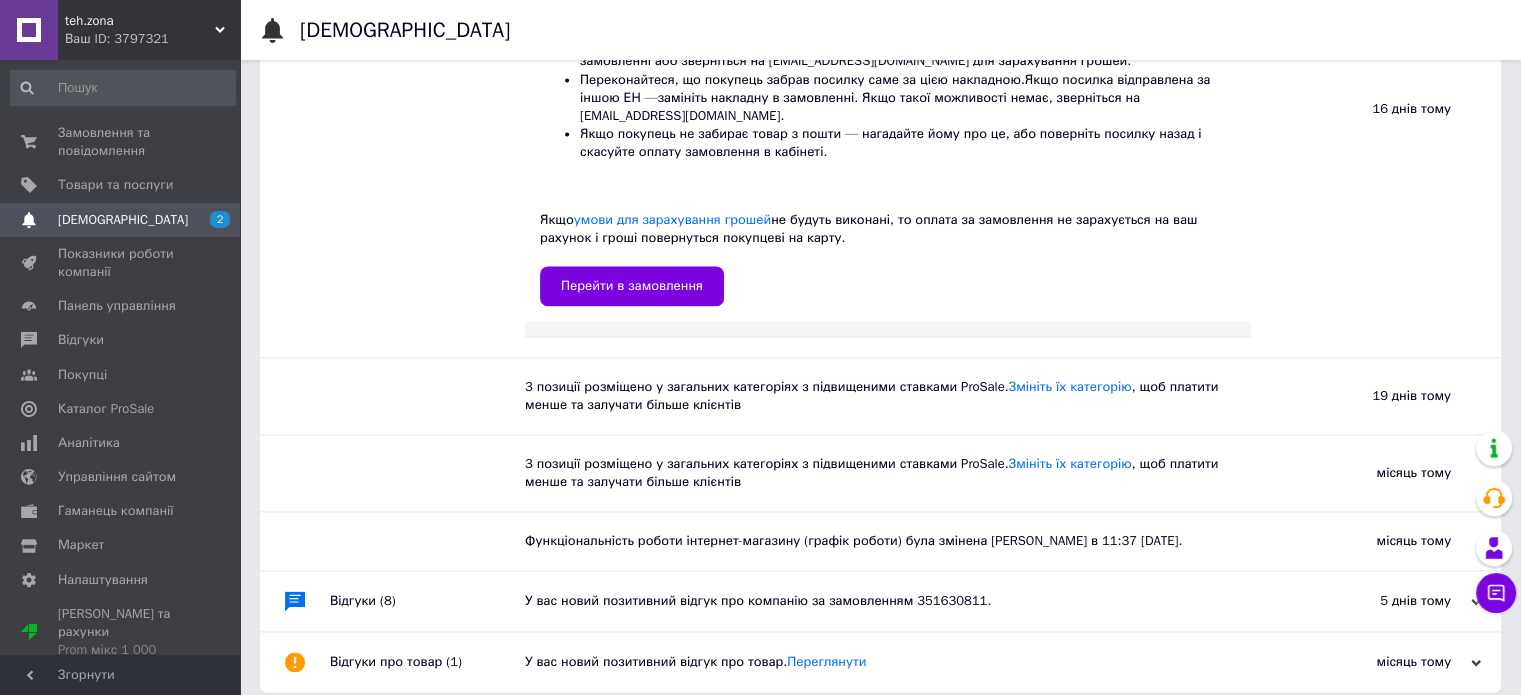 click on "3 позиції розміщено у загальних категоріях з підвищеними ставками ProSale.  Змініть їх категорію , щоб платити менше та залучати більше клієнтів" at bounding box center (888, 396) 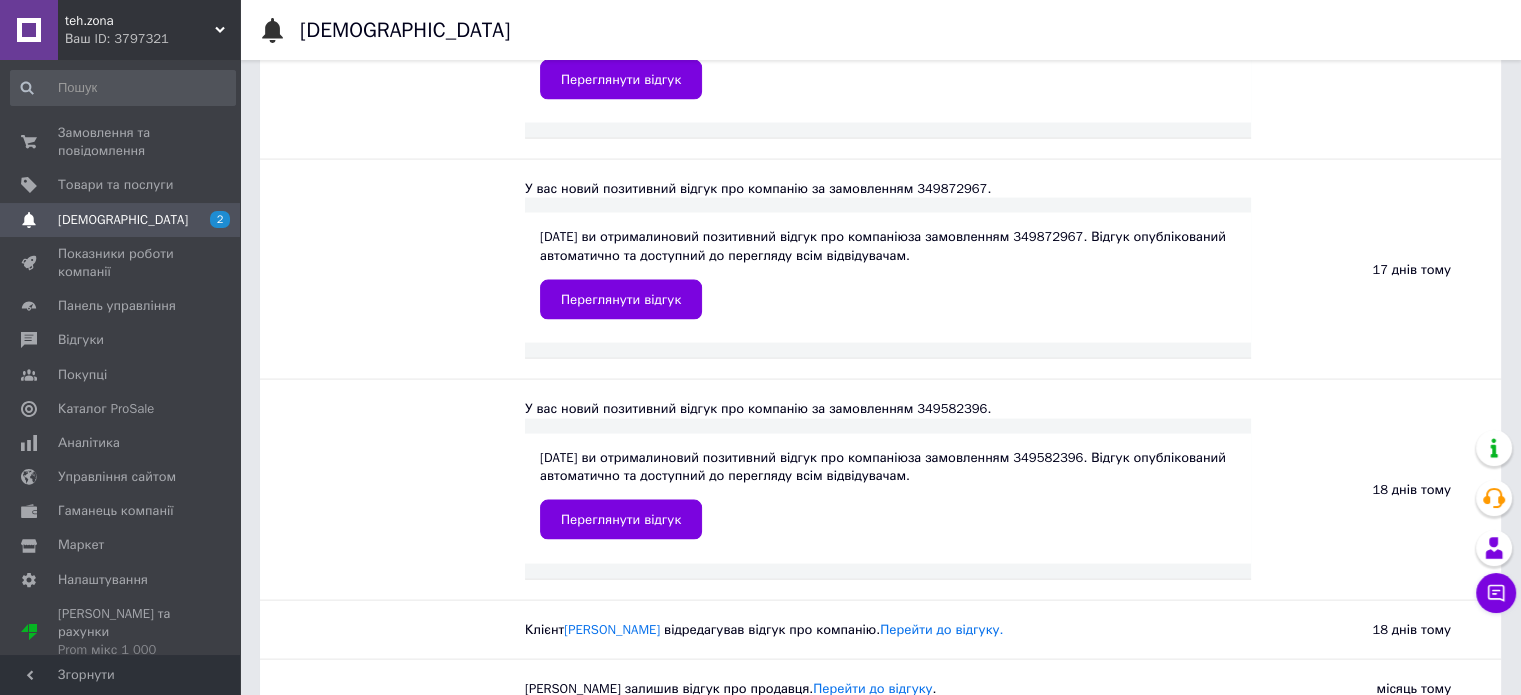 scroll, scrollTop: 4221, scrollLeft: 0, axis: vertical 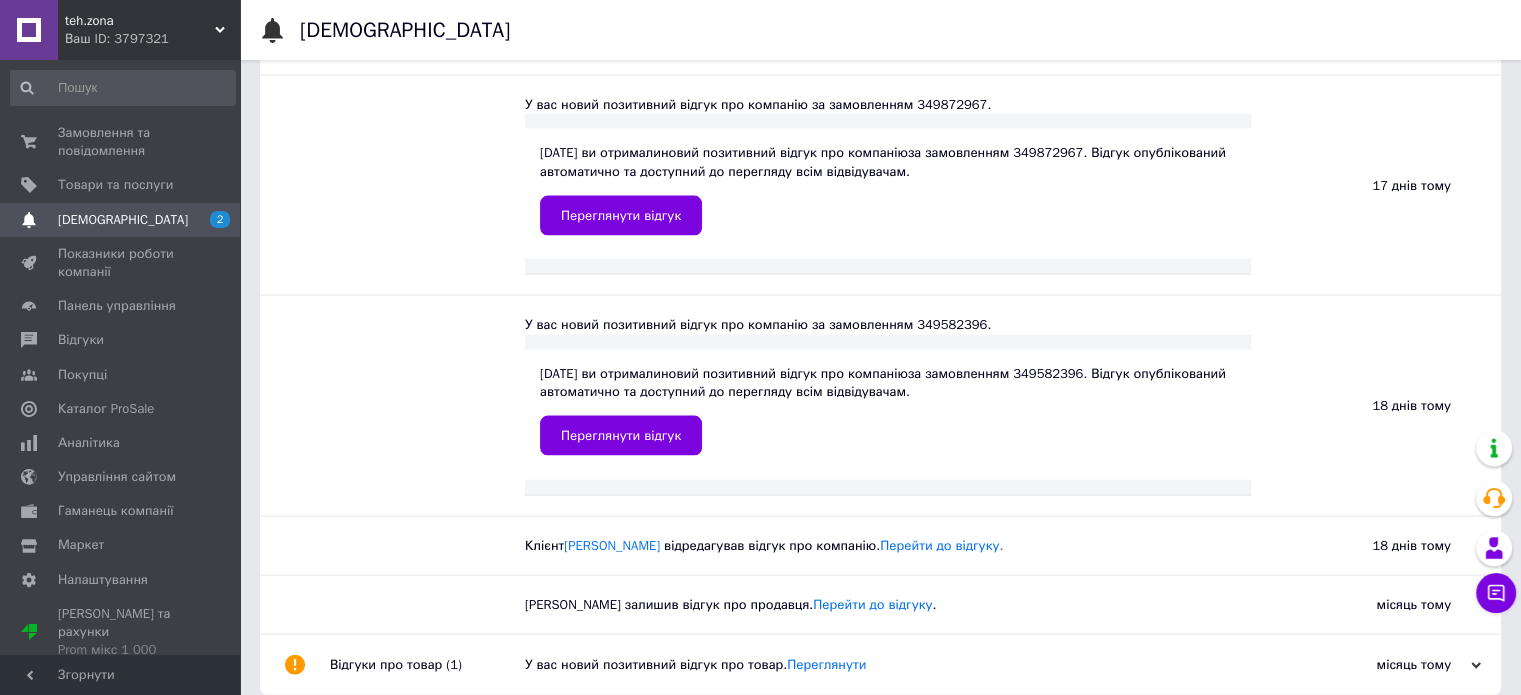click on "Клієнт
Поліщук Олена
відредагував відгук про компанію.
Перейти до відгуку." at bounding box center (888, 546) 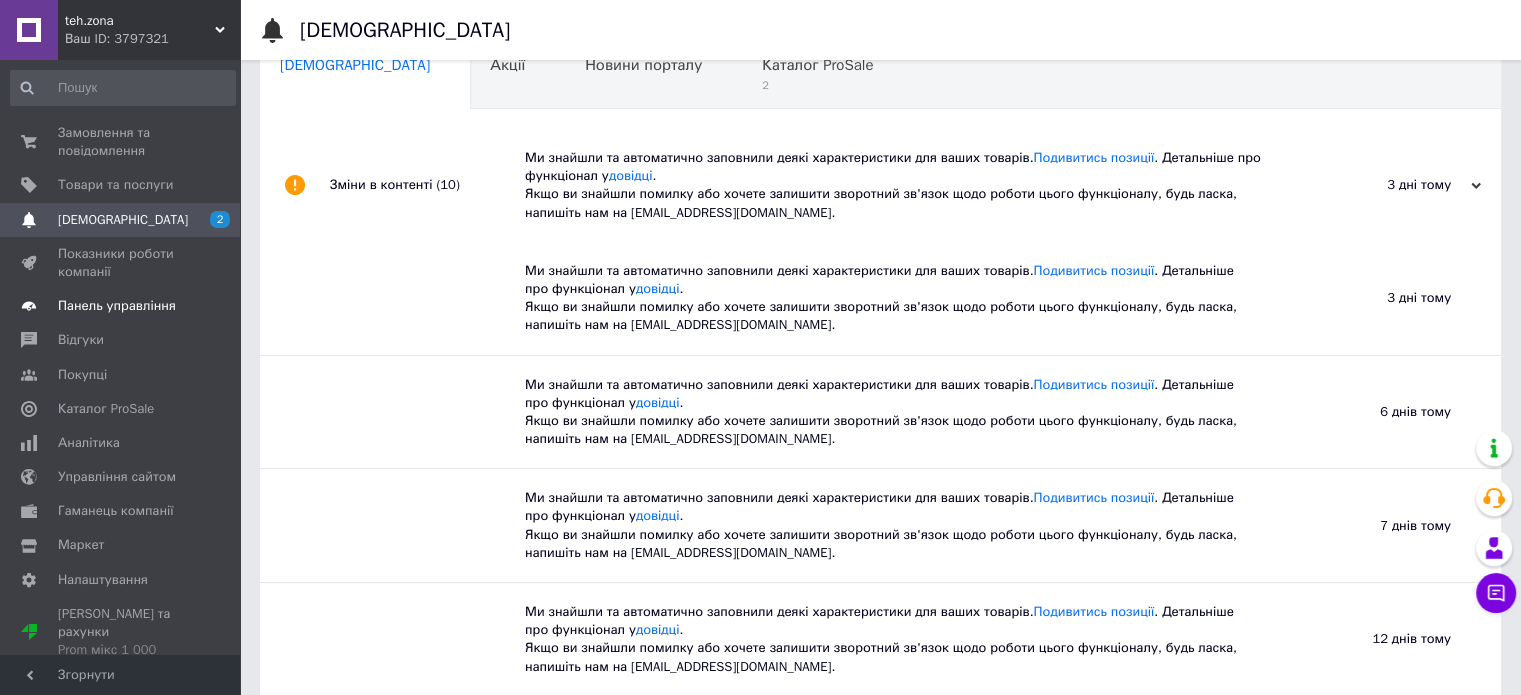 scroll, scrollTop: 0, scrollLeft: 0, axis: both 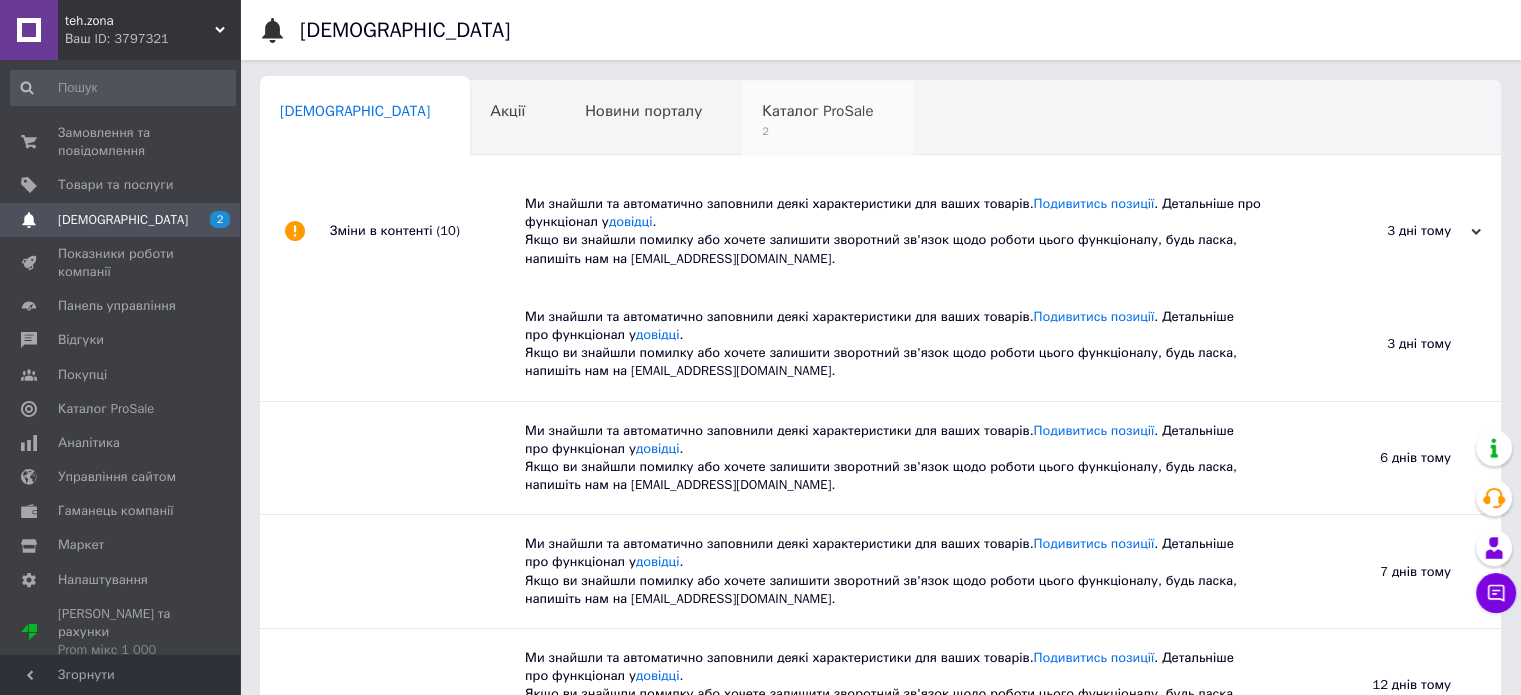 click on "Каталог ProSale 2" at bounding box center (827, 119) 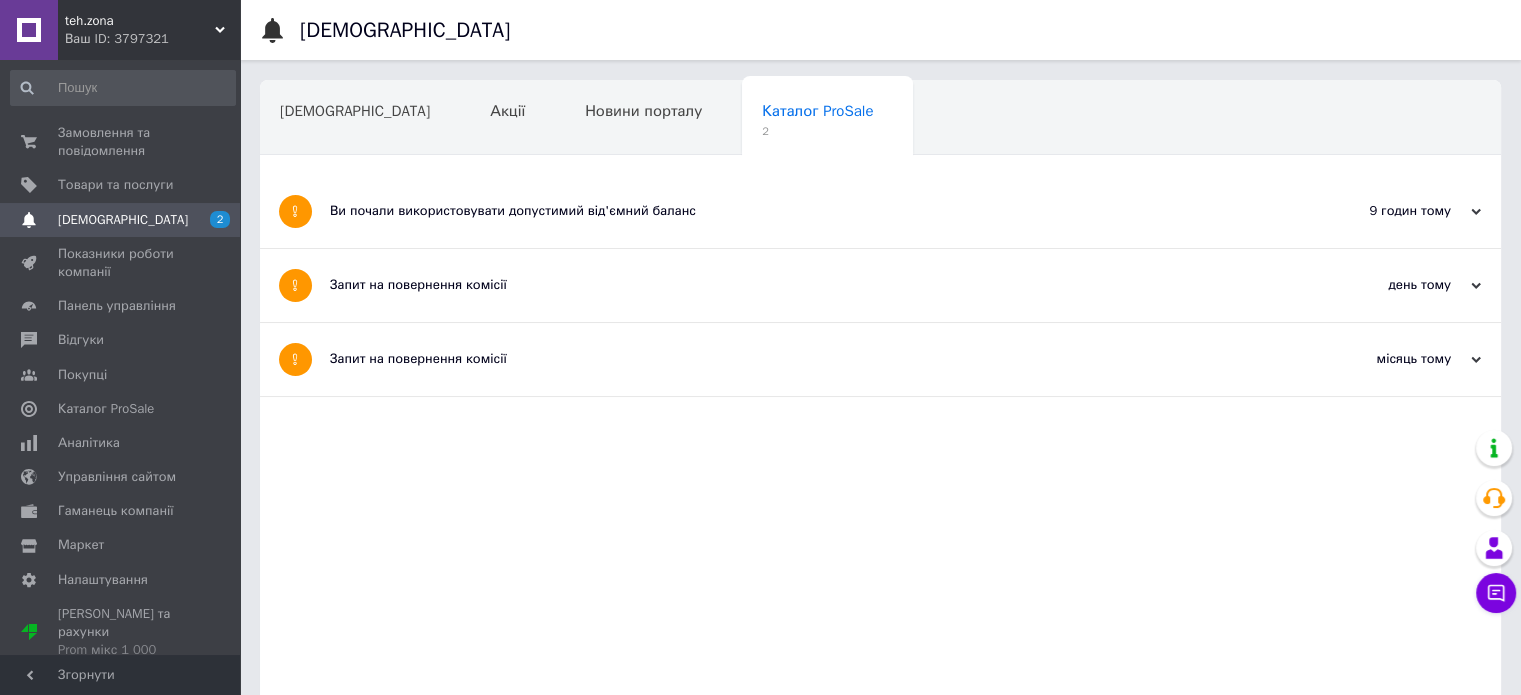 click on "Ви почали використовувати допустимий від'ємний баланс" at bounding box center (805, 211) 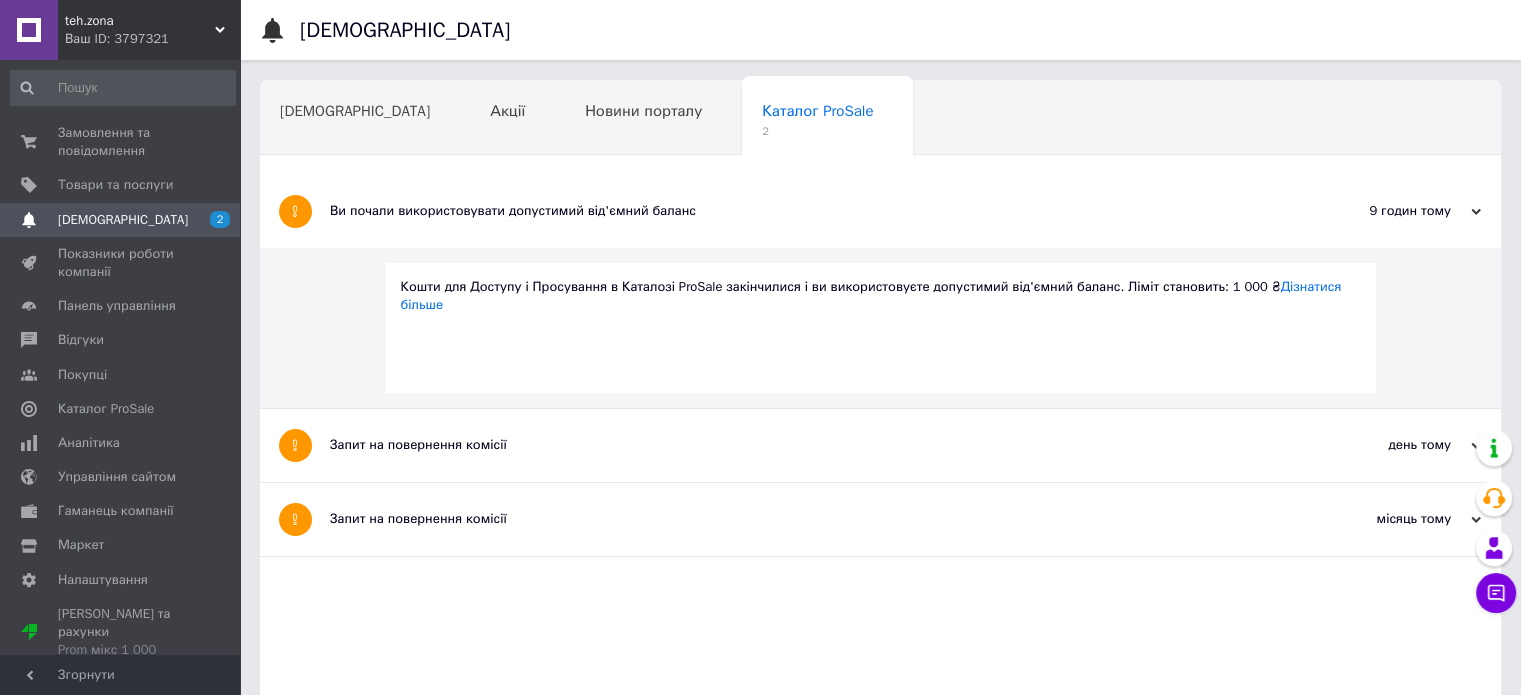 click on "Ви почали використовувати допустимий від'ємний баланс" at bounding box center (805, 211) 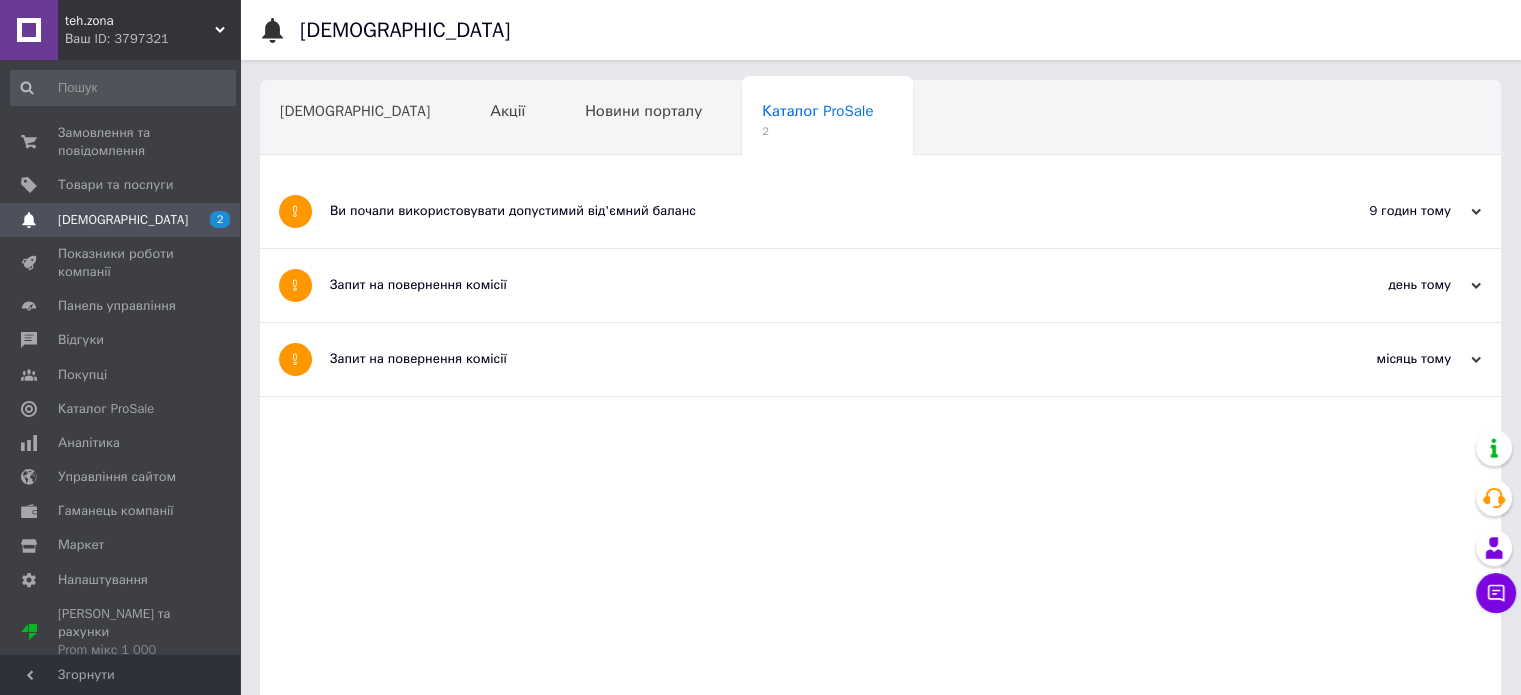 click on "Запит на повернення комісії" at bounding box center (805, 285) 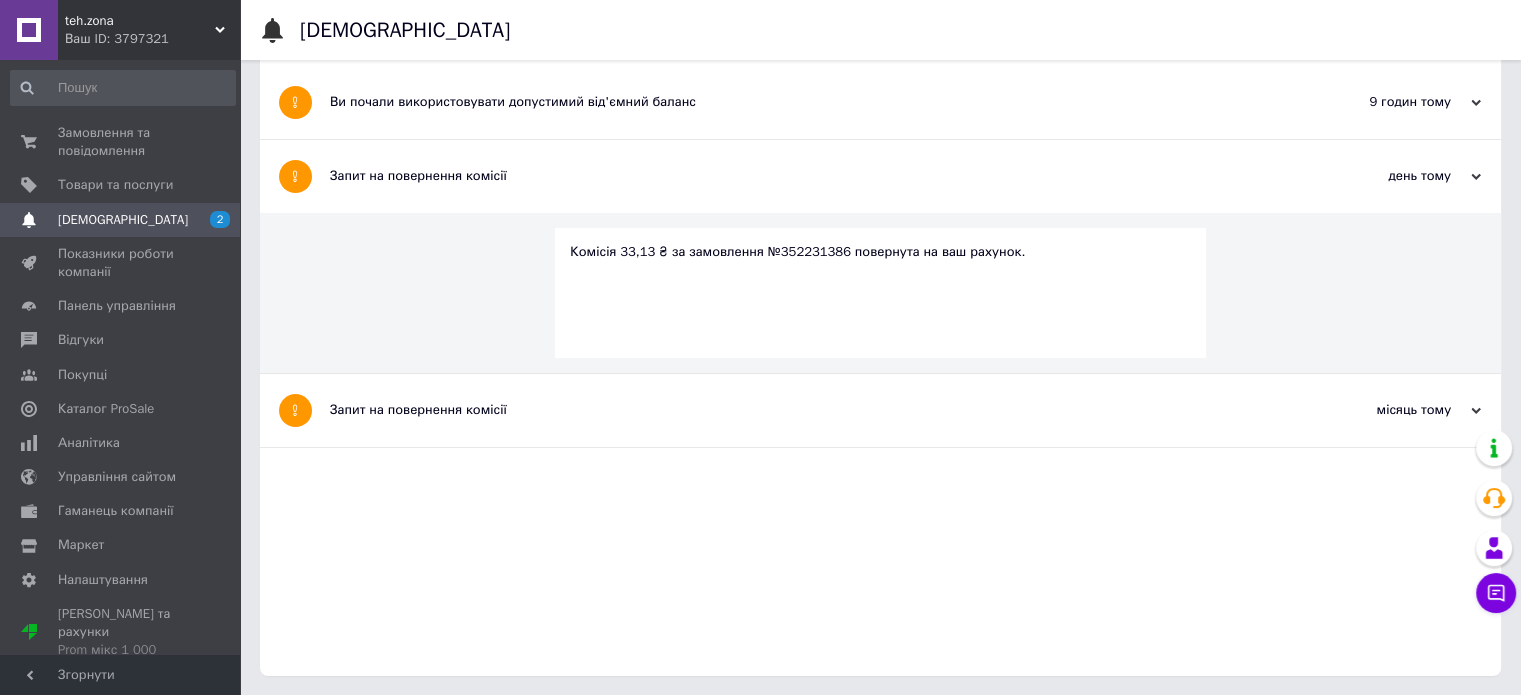 scroll, scrollTop: 0, scrollLeft: 0, axis: both 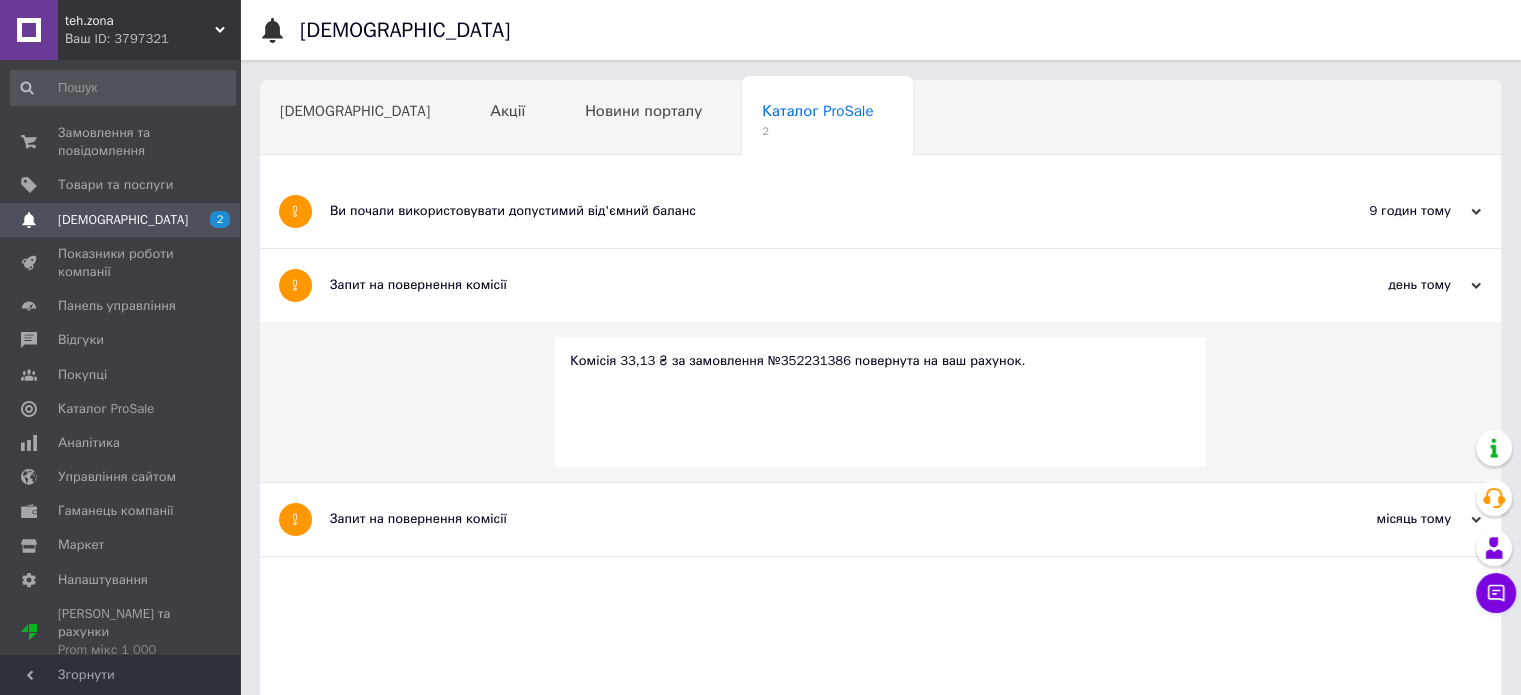 click on "Запит на повернення комісії" at bounding box center (805, 519) 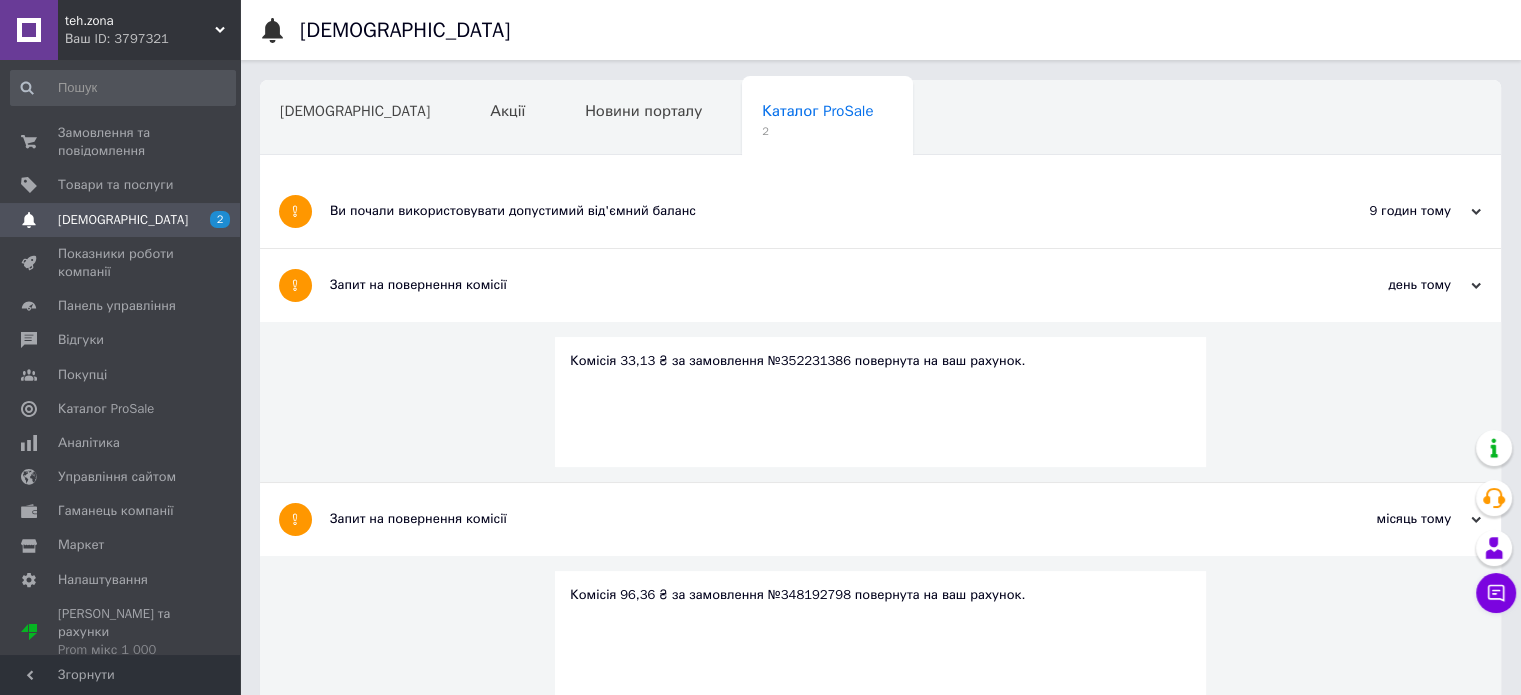 scroll, scrollTop: 109, scrollLeft: 0, axis: vertical 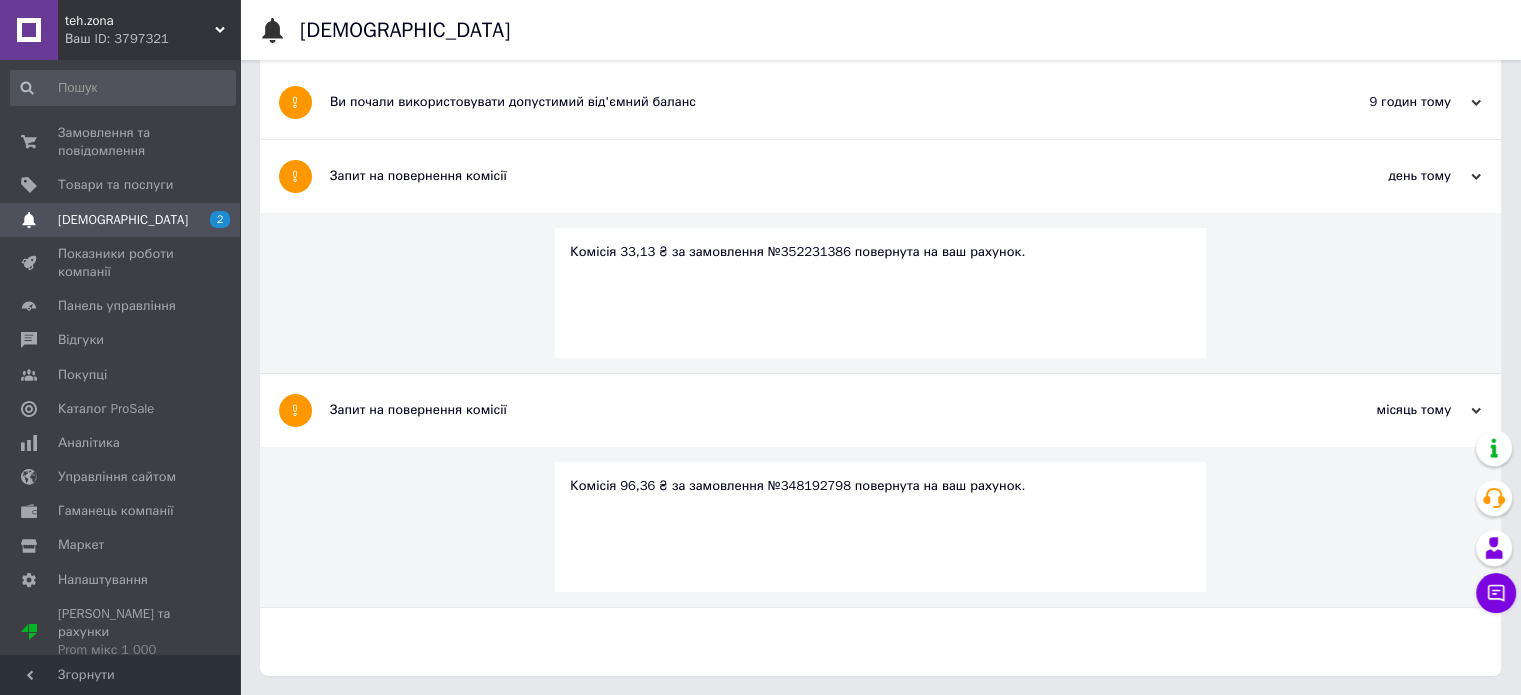 click on "[DEMOGRAPHIC_DATA]" at bounding box center [123, 220] 